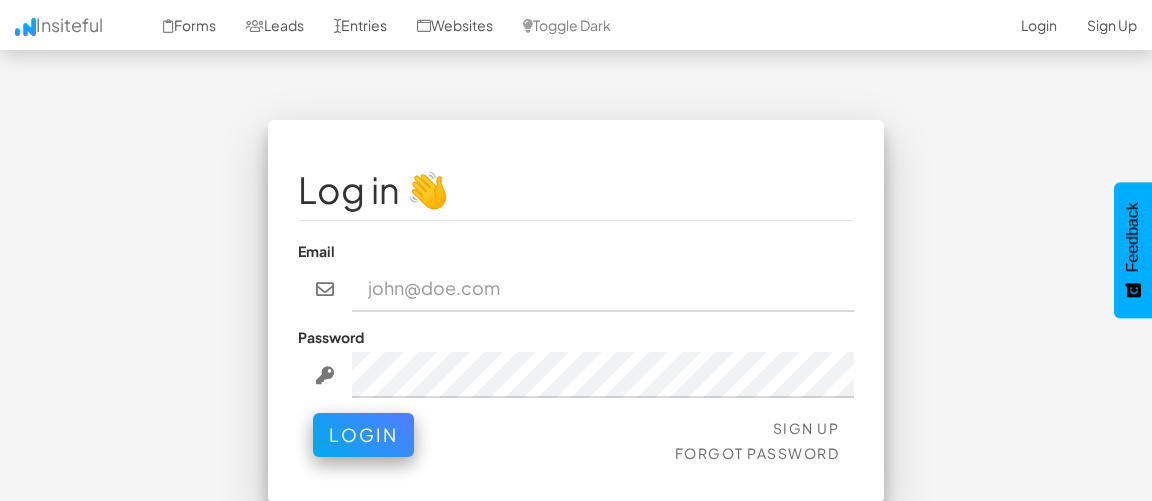scroll, scrollTop: 0, scrollLeft: 0, axis: both 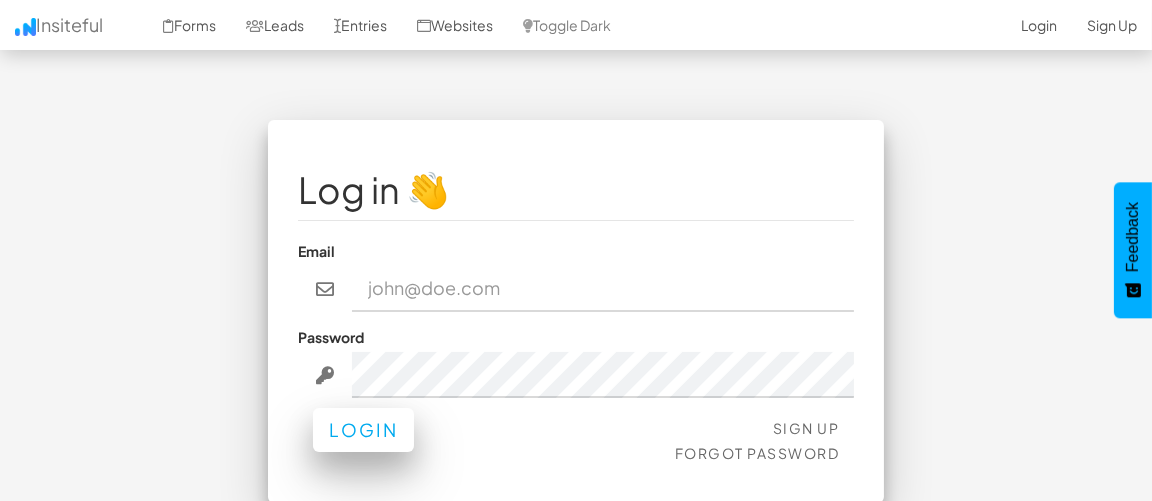 type on "chris.brown@blancco.com" 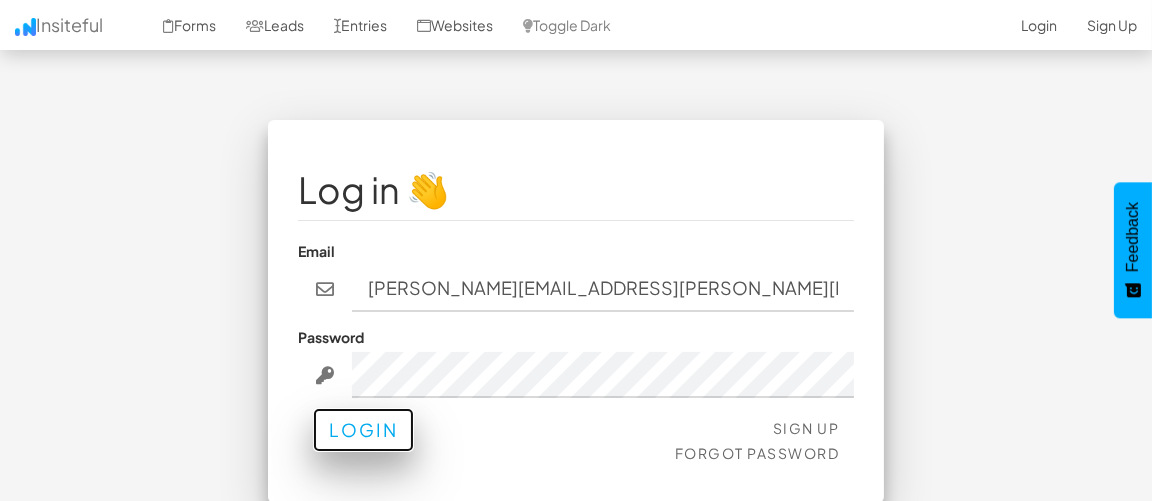click on "Login" at bounding box center [363, 430] 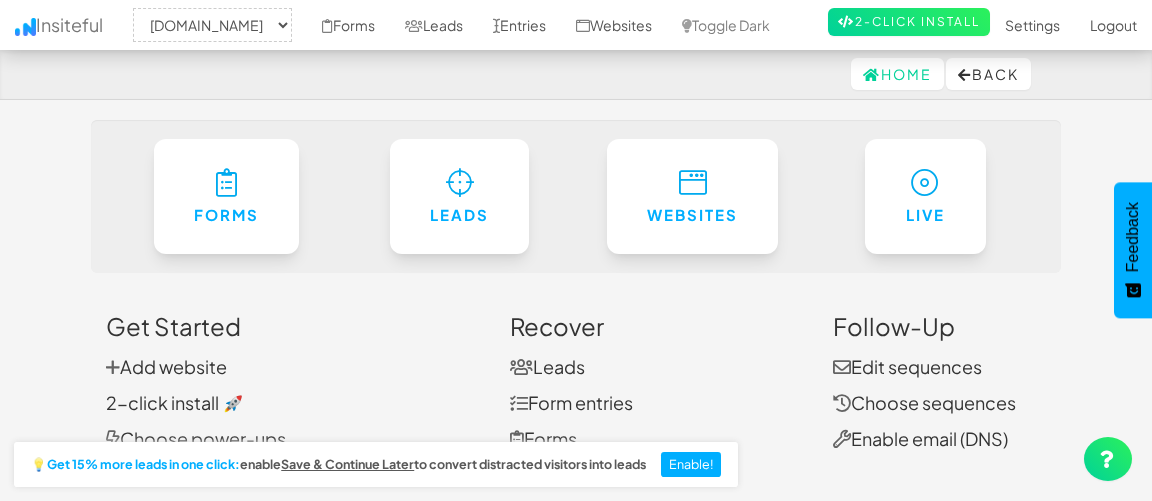 select on "1930" 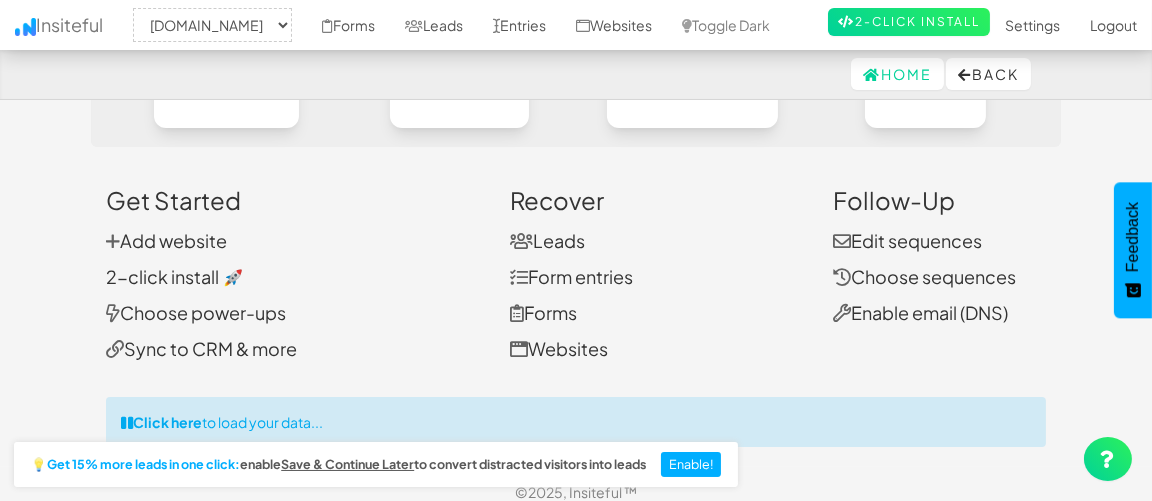 scroll, scrollTop: 143, scrollLeft: 0, axis: vertical 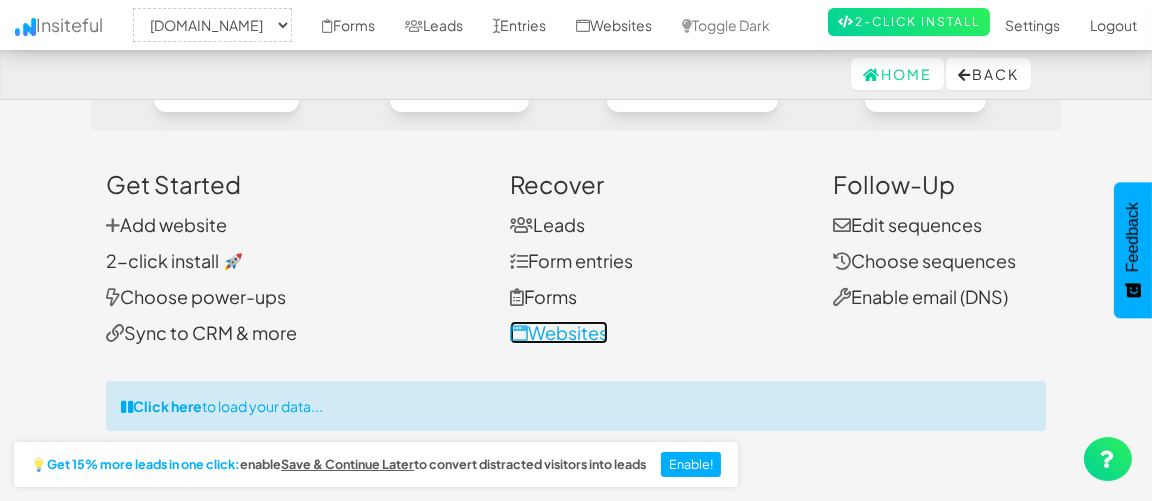click on "Websites" at bounding box center (559, 332) 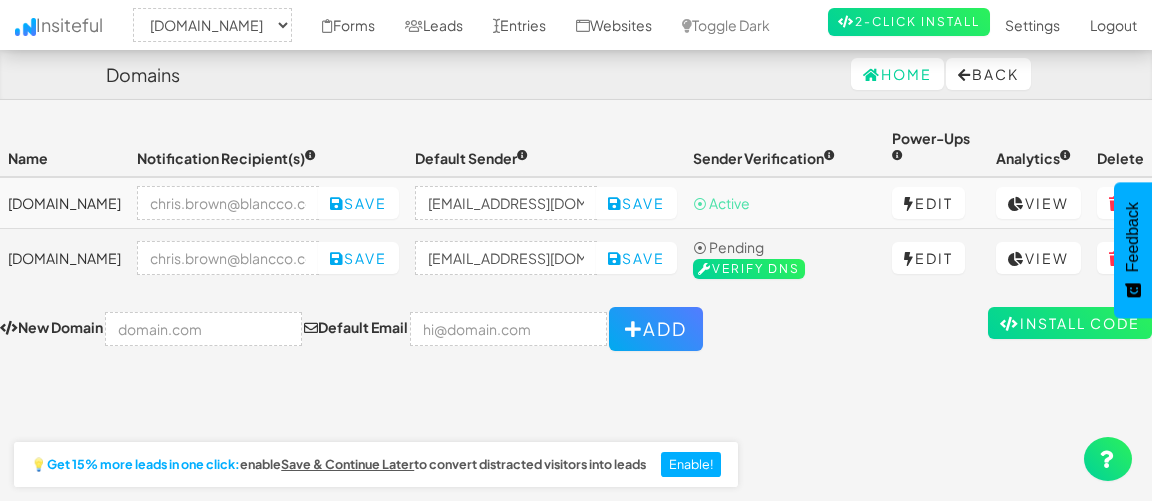 select on "1930" 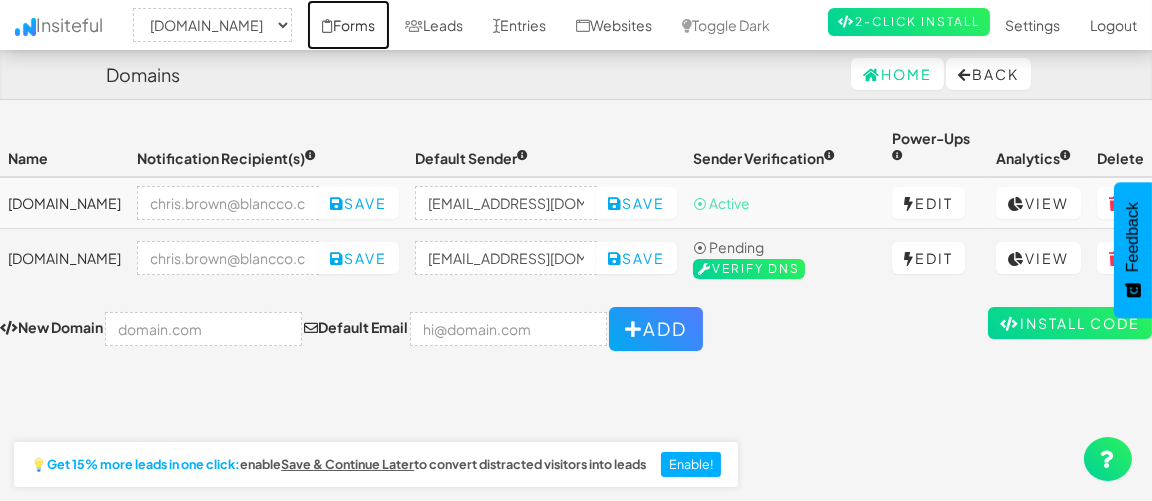 click on "Forms" at bounding box center [348, 25] 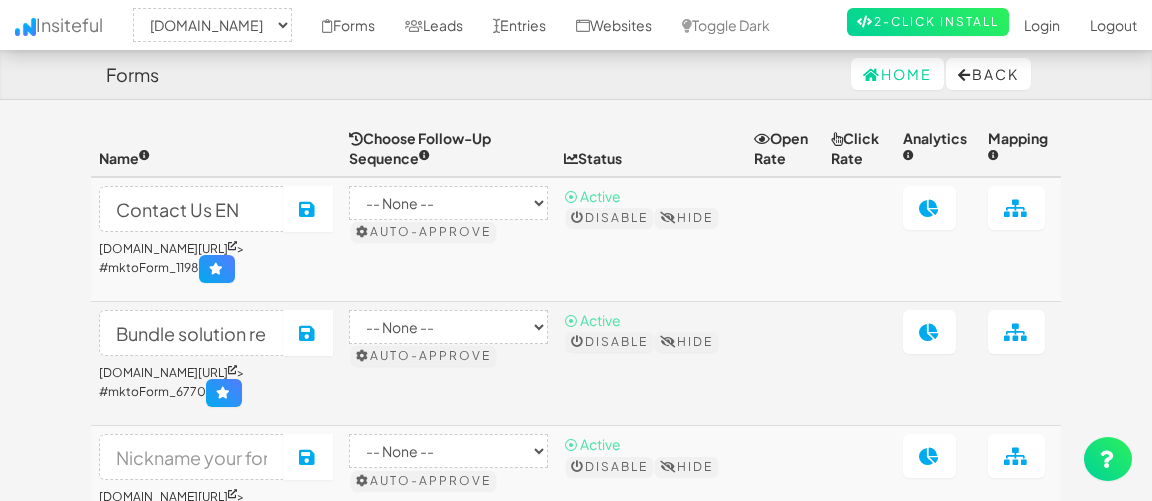 select on "1930" 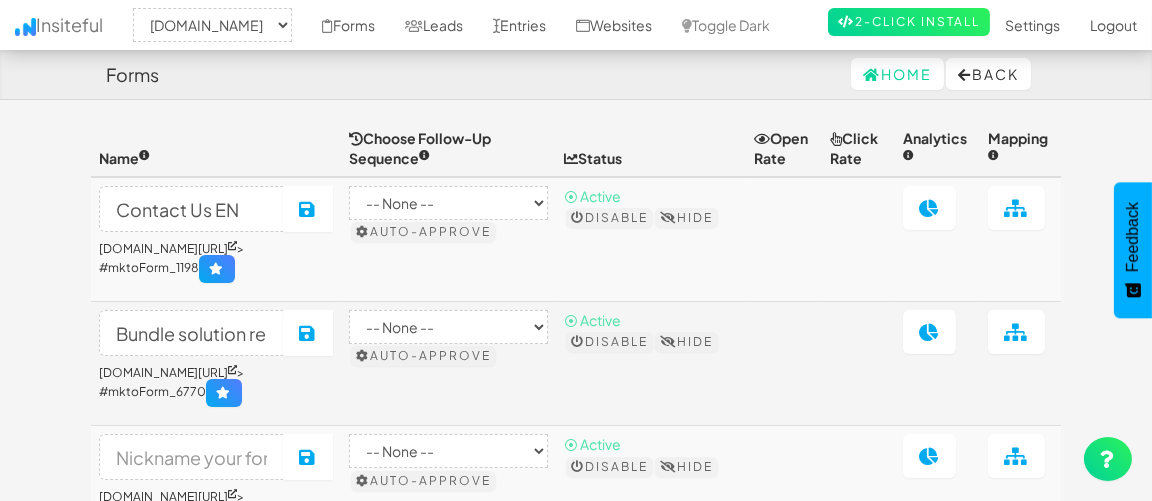 click on "Forms
Home
Back
Toggle navigation
Insiteful
-- None --  blancco.com www.blancco.com
Forms
Leads
Entries
Websites
Toggle Dark
2-Click Install
Settings
Sign Up
Logout
Name  Choose Follow-Up Sequence   Status  Open Rate  Click Rate Analytics  Mapping  Contact Us EN
Save
www.blancco.com/contact-us/   > #mktoForm_1198     -- None --  B2B (Plain) by Insiteful Checkout (Rich HTML) by Insiteful Checkout (Plain Text) by Insiteful ITAD Webinar - December 5th 2024 Register (Plain) by Insiteful Offers (Rich HTML) by Insiteful Register (Rich HTML) by Insiteful     Auto-approve ⦿ Active     Disable     Hide Bundle solution request" at bounding box center [576, 30088] 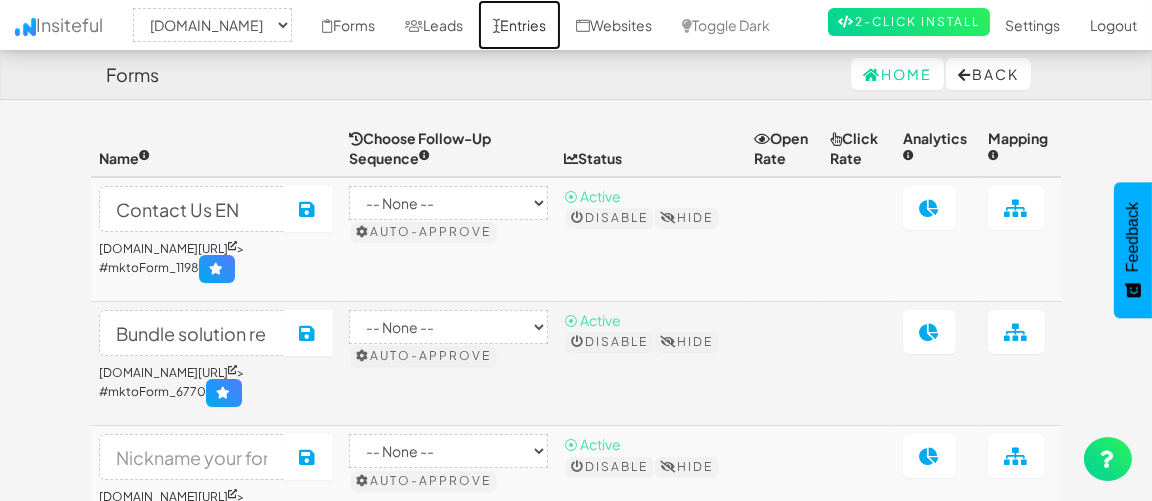 click on "Entries" at bounding box center (519, 25) 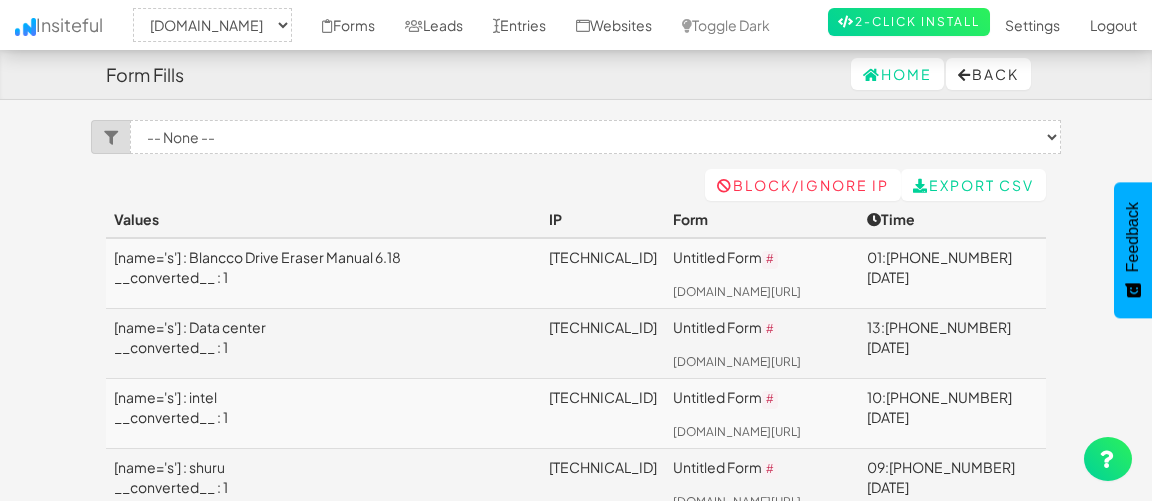 select on "1930" 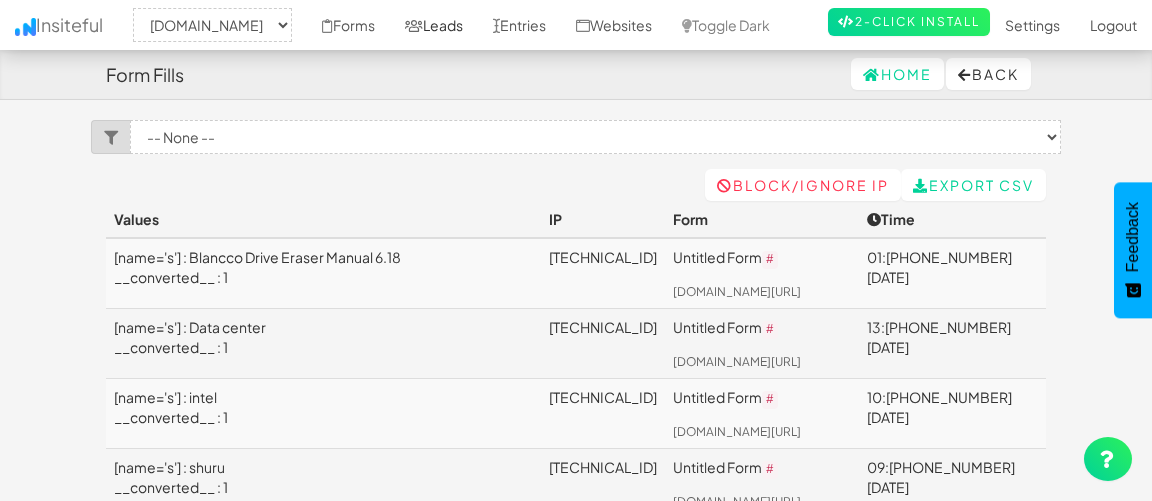 scroll, scrollTop: 0, scrollLeft: 0, axis: both 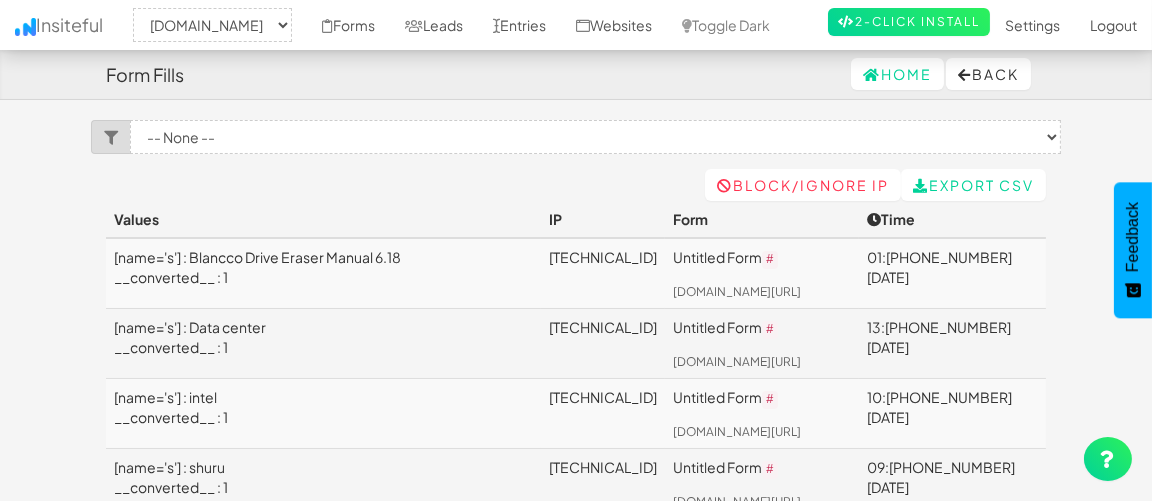 click on "Form Fills
Home
Back
Toggle navigation
Insiteful
-- None --  [DOMAIN_NAME] [DOMAIN_NAME]
Forms
Leads
Entries
Websites
Toggle Dark
2-Click Install
Settings
Sign Up
Logout
Filter by Form
-- None --  Untitled Form ([DOMAIN_NAME][URL]) Untitled Form ([DOMAIN_NAME][URL]) Untitled Form ([DOMAIN_NAME][URL]) Untitled Form ([DOMAIN_NAME][URL]) Untitled Form ([DOMAIN_NAME][URL]) Untitled Form ([DOMAIN_NAME][URL])    Export CSV    Block/Ignore IP Values" at bounding box center [576, 1072] 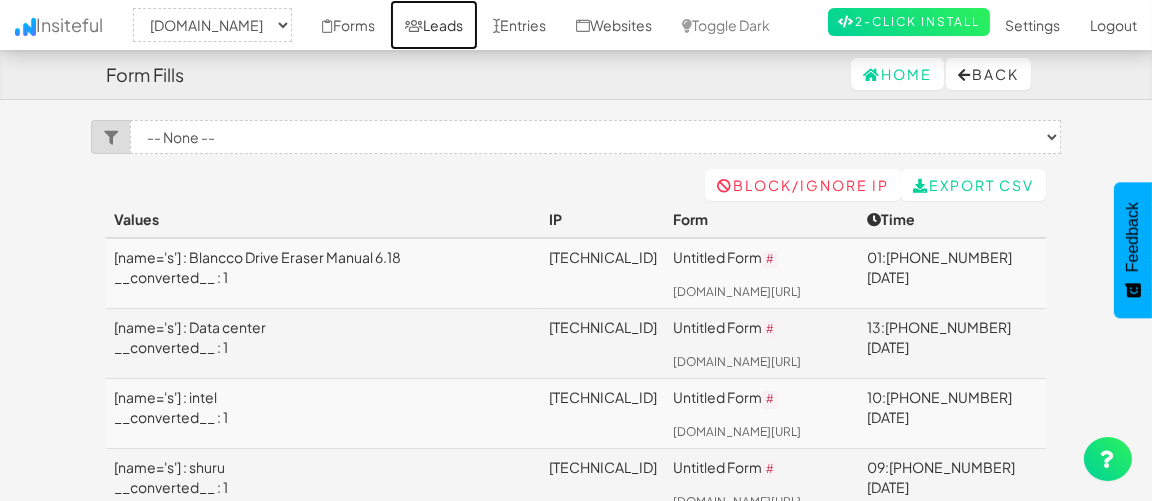 click on "Leads" at bounding box center (434, 25) 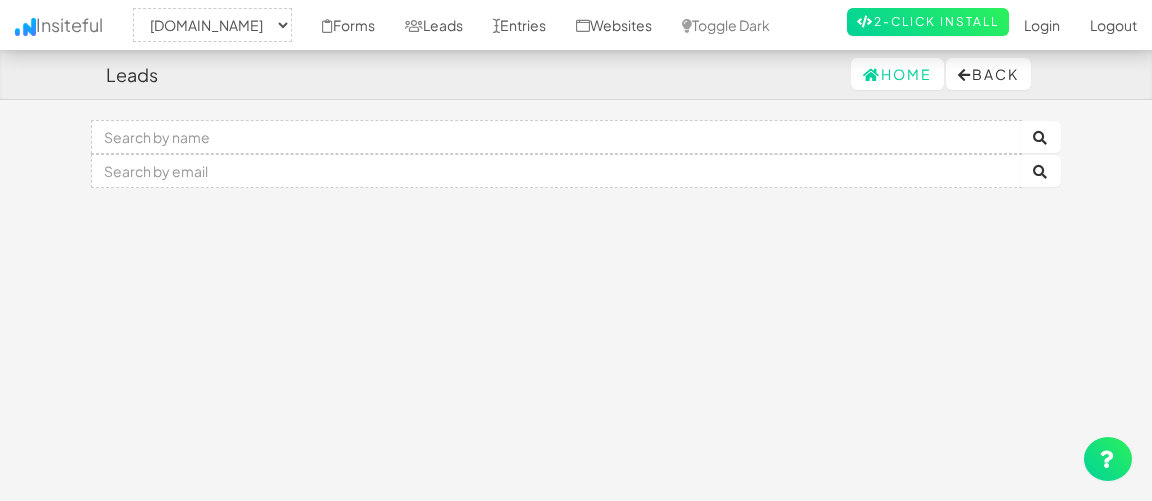 select on "1930" 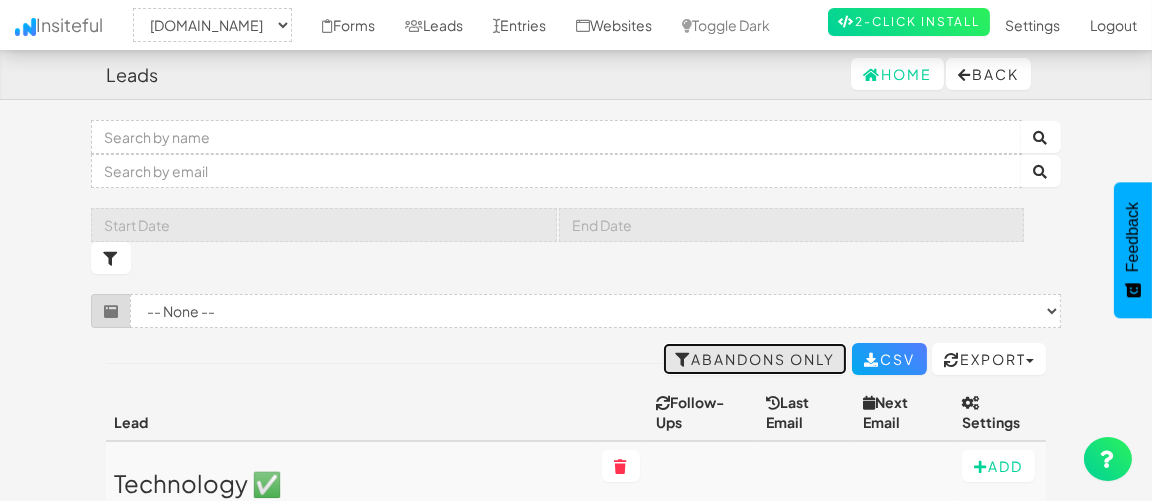 click on "Abandons Only" at bounding box center (755, 359) 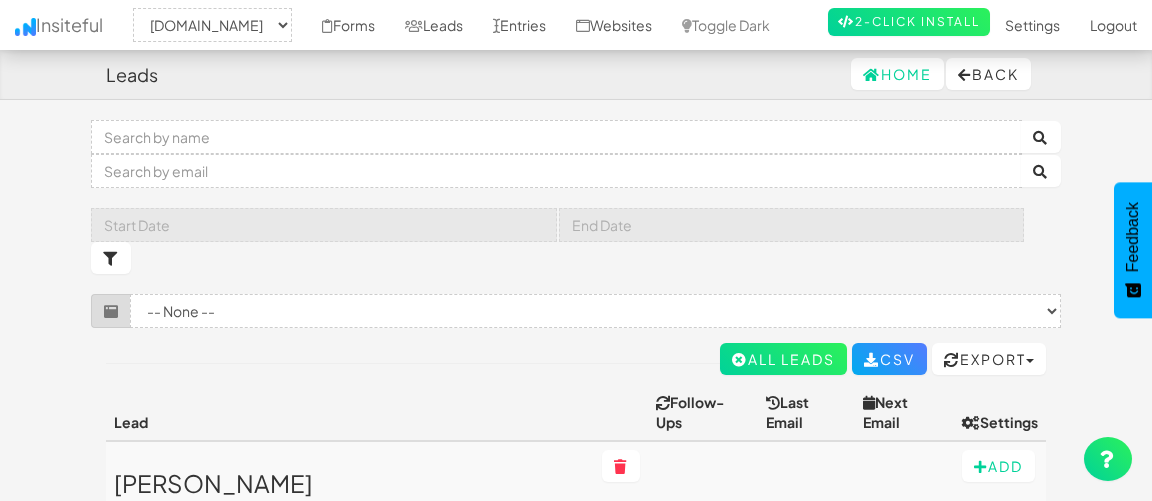 select on "1930" 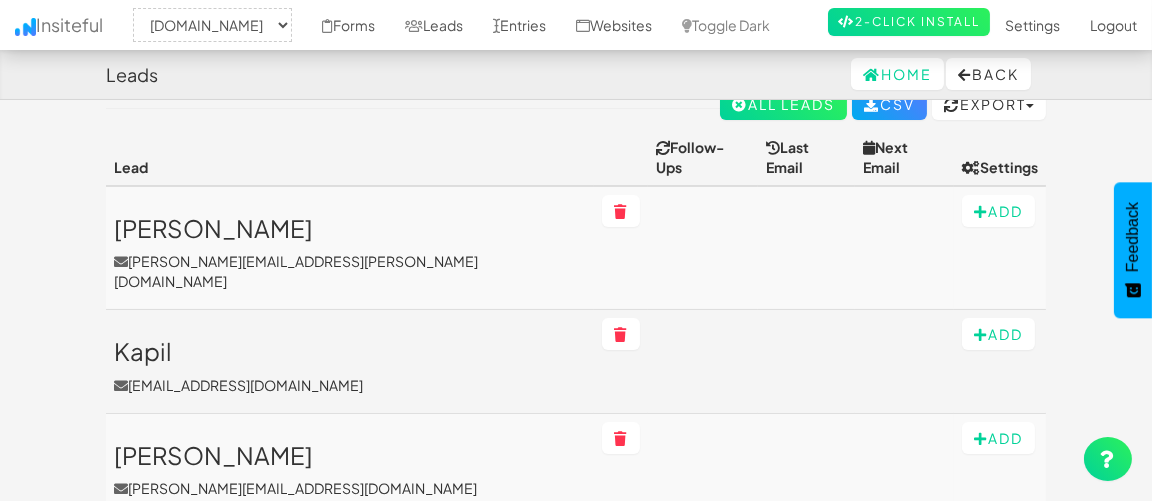 scroll, scrollTop: 272, scrollLeft: 0, axis: vertical 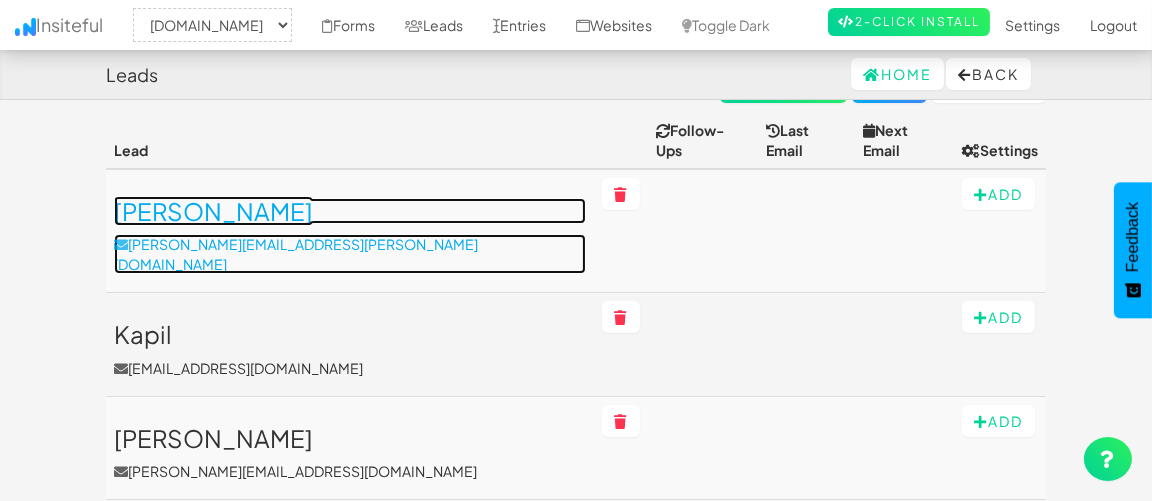 click on "[PERSON_NAME][EMAIL_ADDRESS][PERSON_NAME][DOMAIN_NAME]" at bounding box center (350, 254) 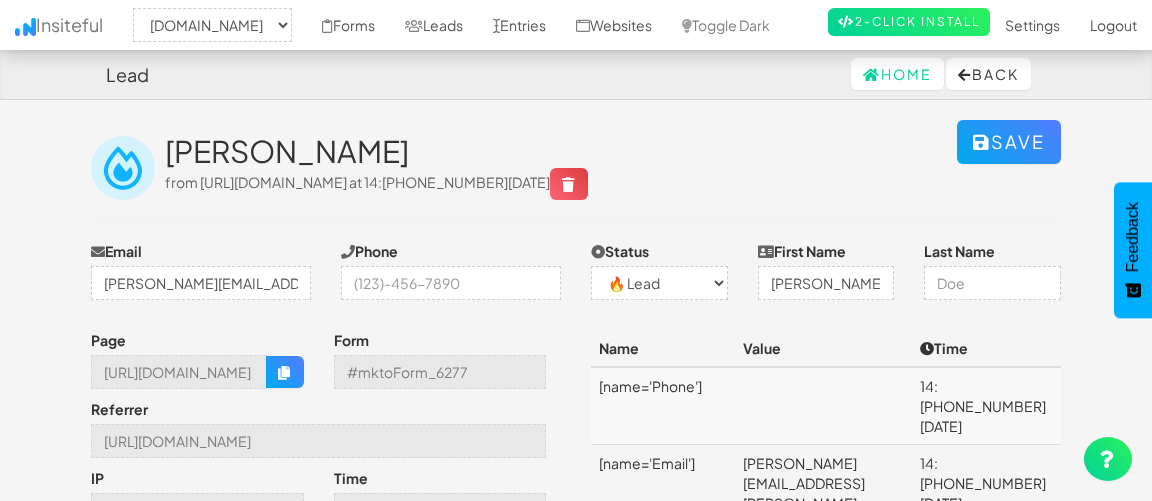 select on "1930" 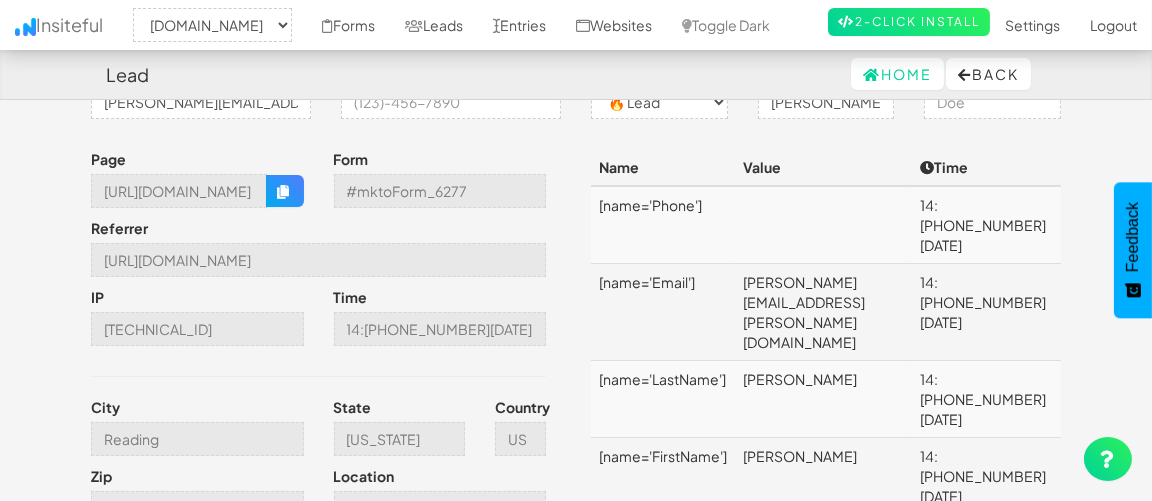 scroll, scrollTop: 0, scrollLeft: 0, axis: both 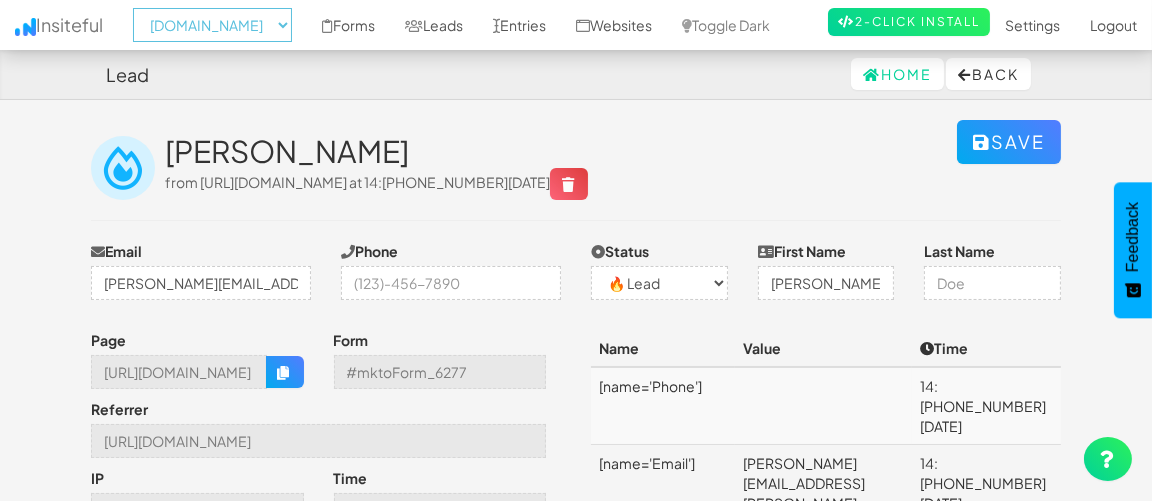 click on "-- None --  [DOMAIN_NAME] [DOMAIN_NAME]" at bounding box center (212, 25) 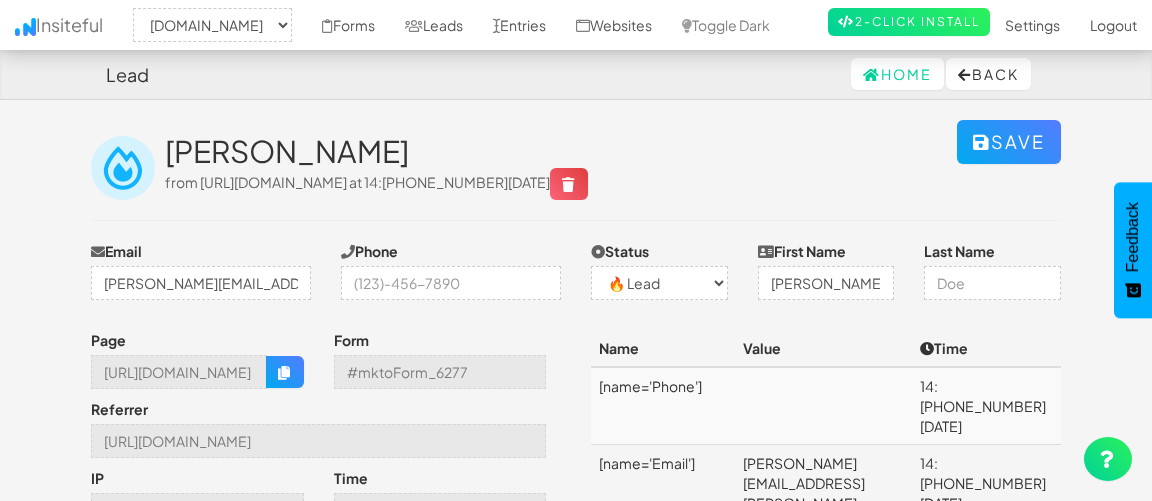 select on "1889" 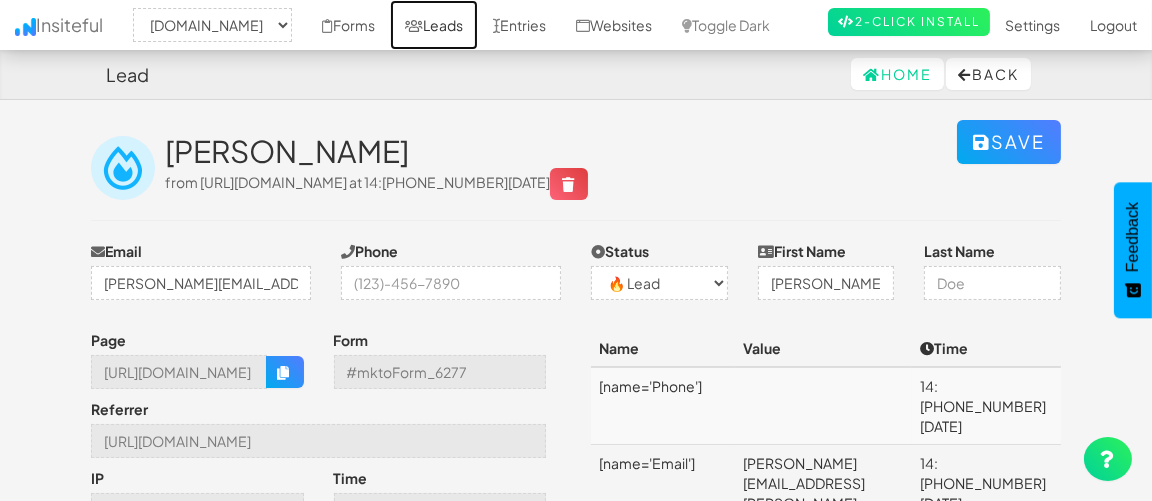 click on "Leads" at bounding box center (434, 25) 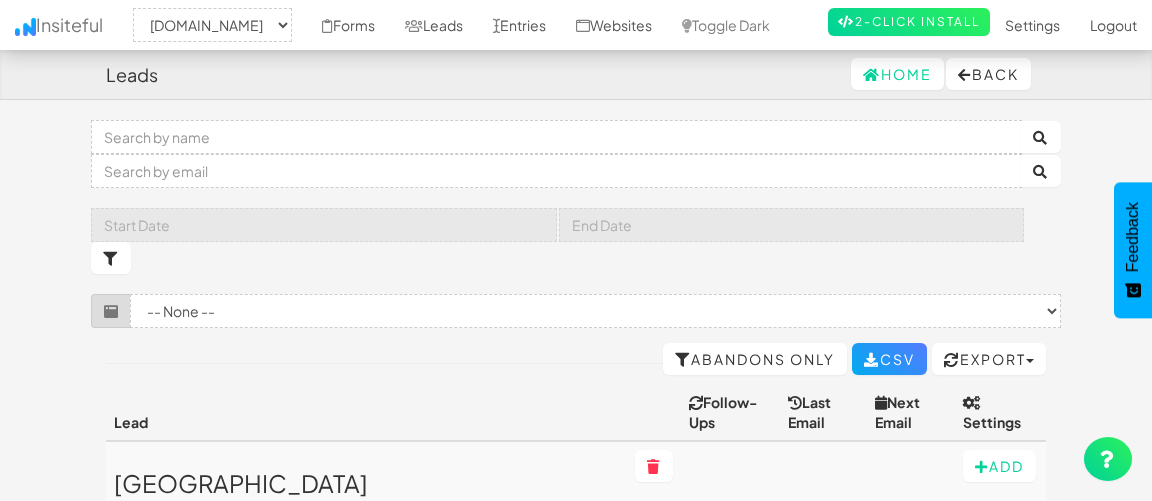 select on "1889" 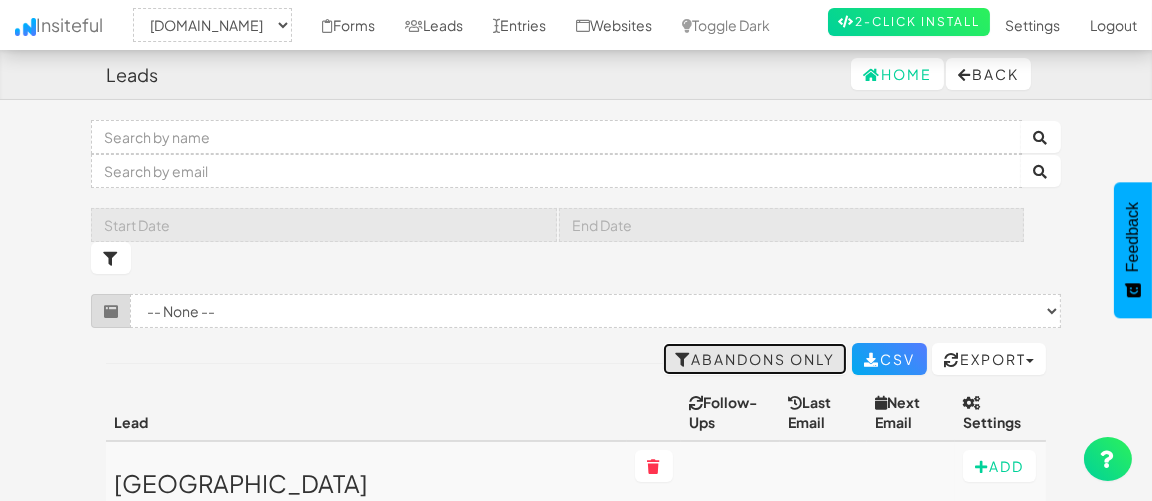 click on "Abandons Only" at bounding box center (755, 359) 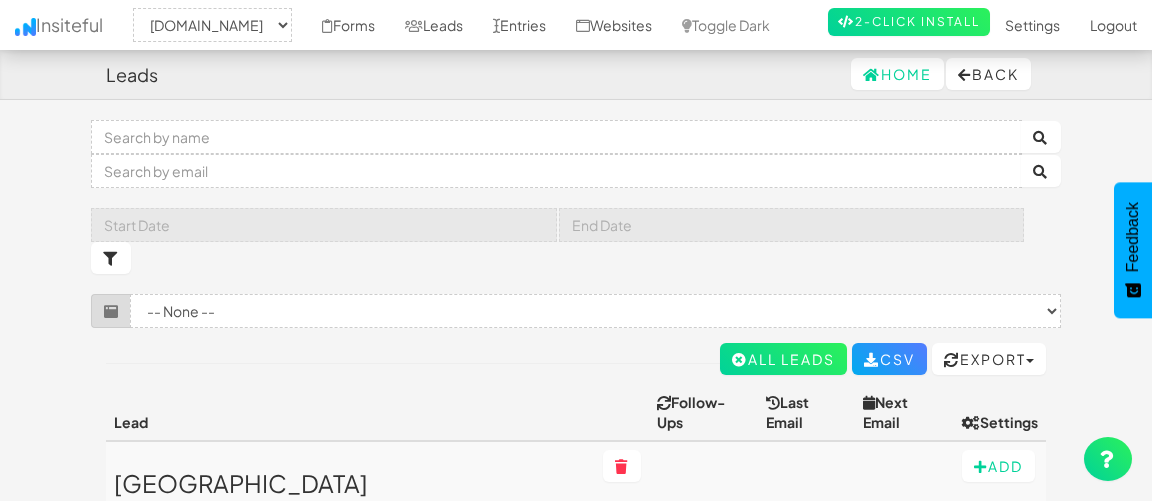 select on "1889" 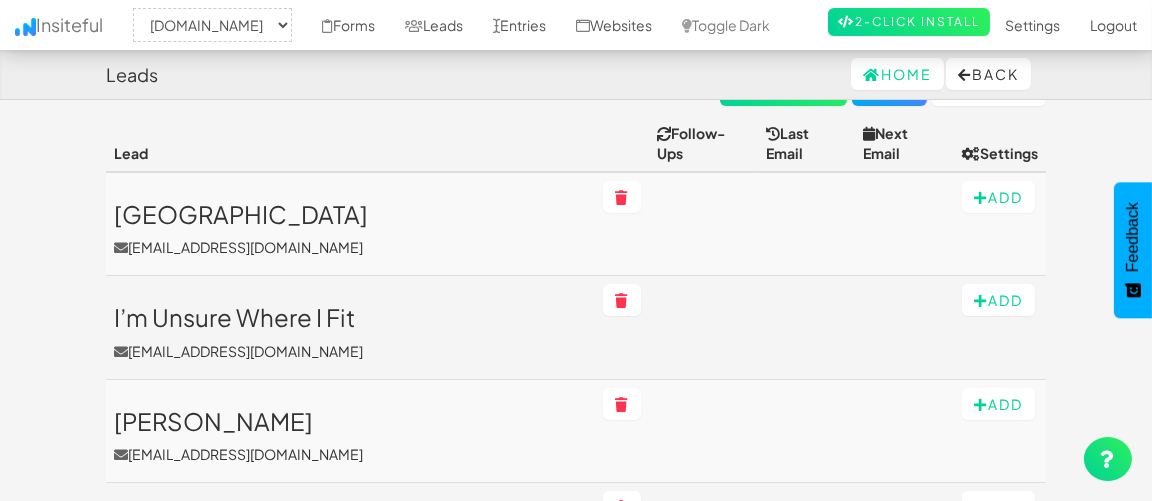 scroll, scrollTop: 272, scrollLeft: 0, axis: vertical 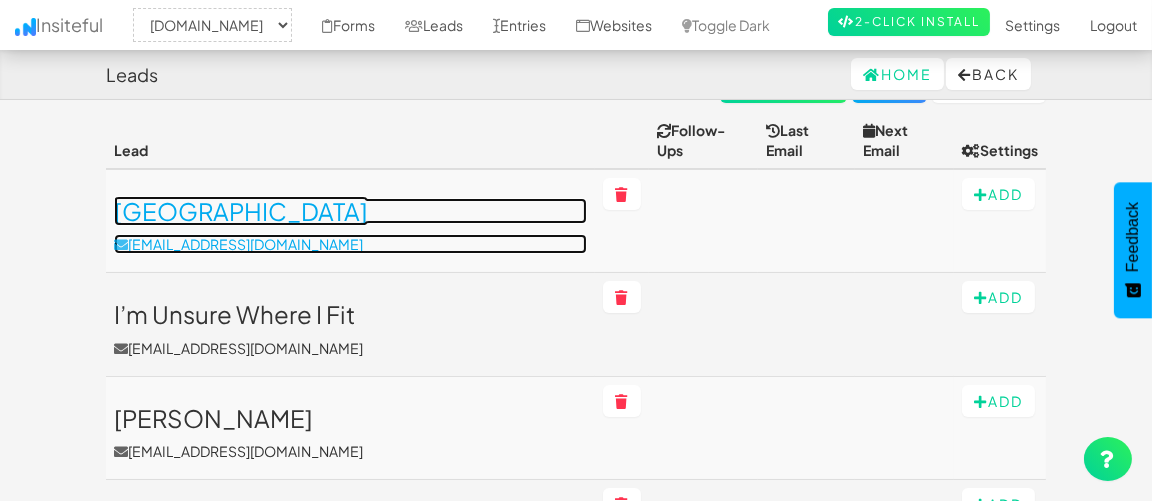 click on "[GEOGRAPHIC_DATA]" at bounding box center (350, 211) 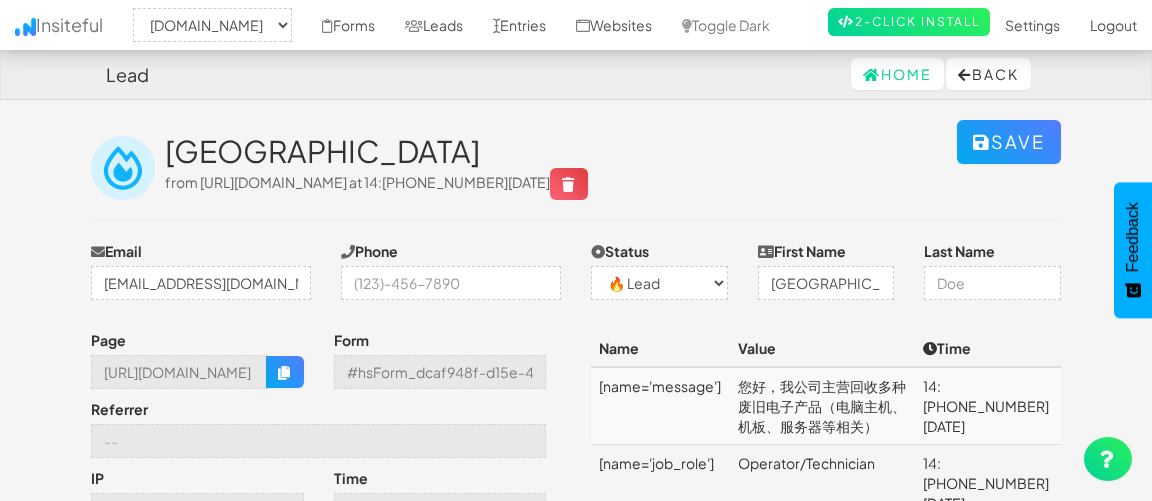 select on "1889" 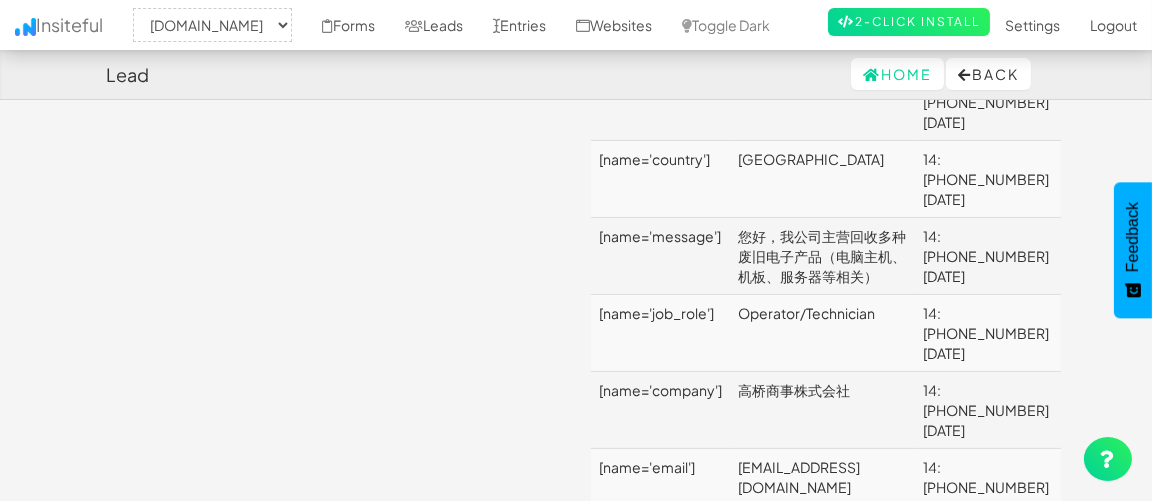 scroll, scrollTop: 727, scrollLeft: 0, axis: vertical 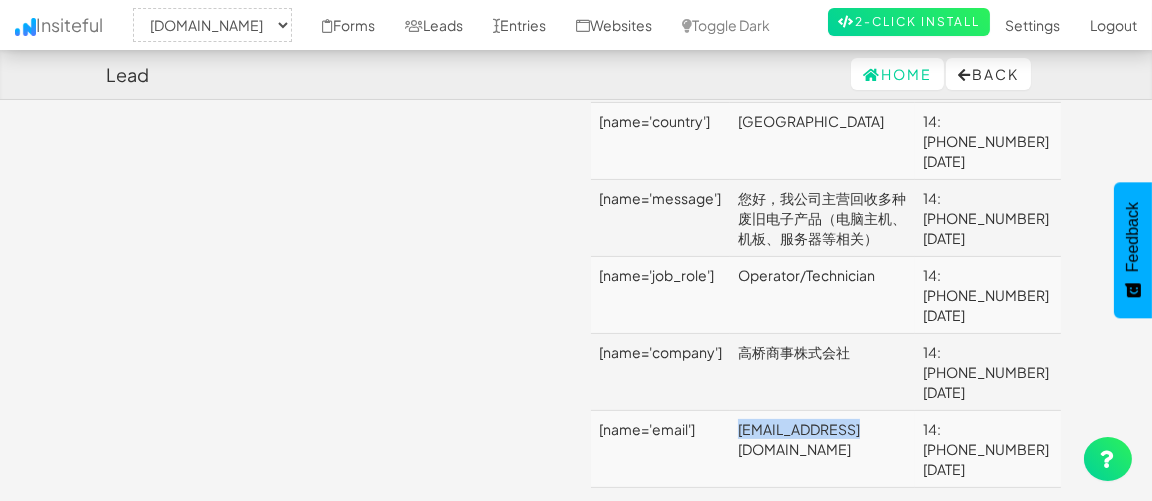 drag, startPoint x: 882, startPoint y: 263, endPoint x: 737, endPoint y: 265, distance: 145.0138 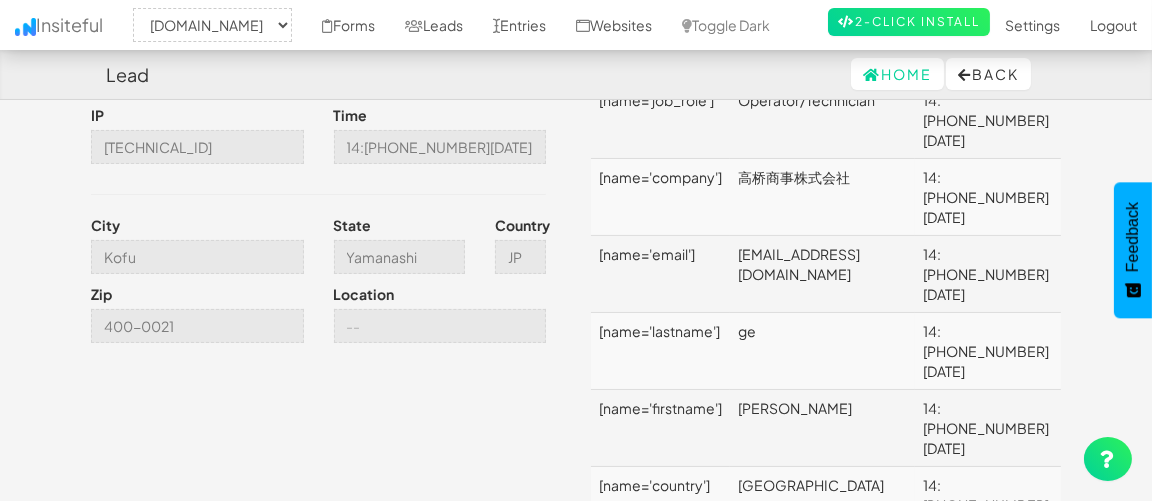 scroll, scrollTop: 0, scrollLeft: 0, axis: both 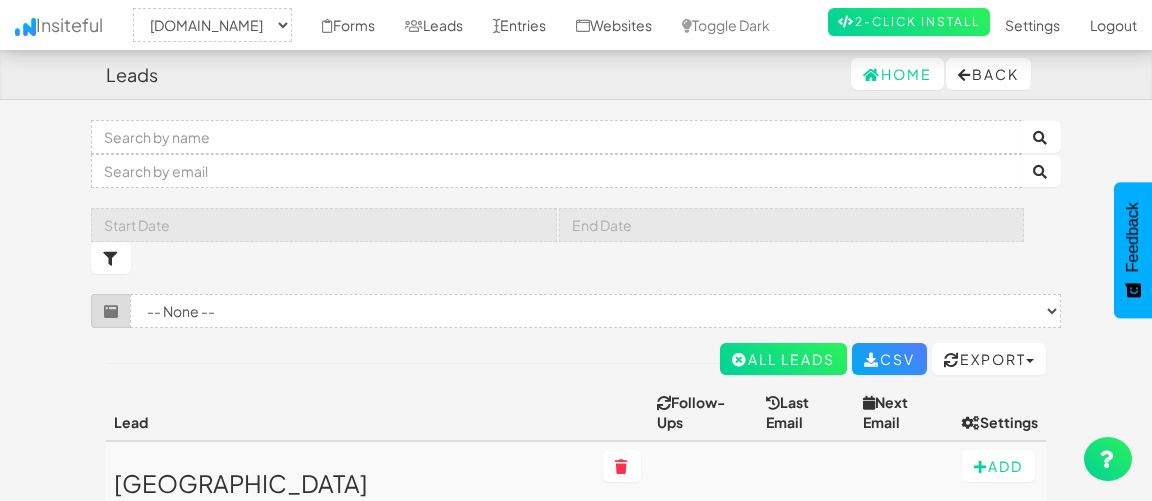 select on "1889" 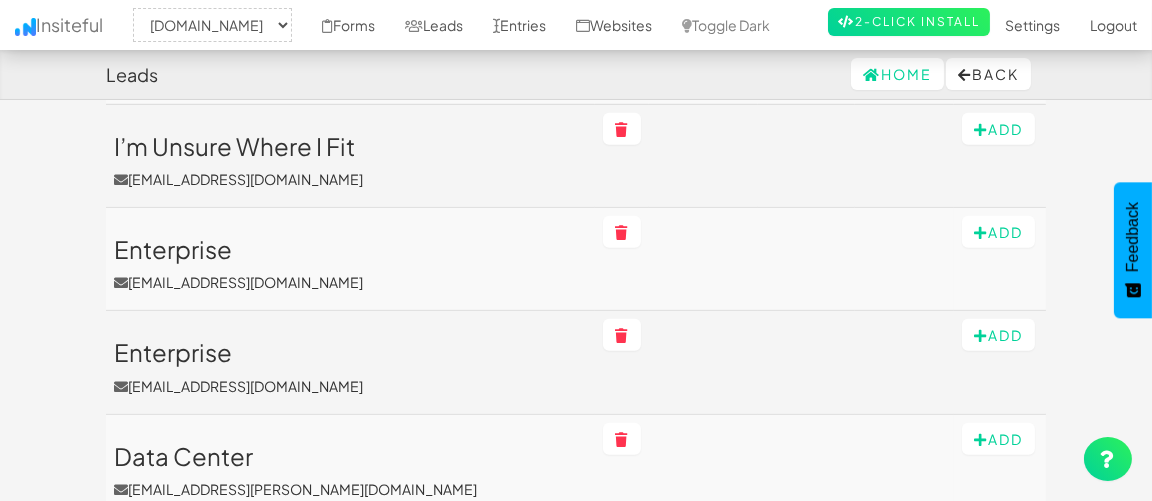scroll, scrollTop: 1272, scrollLeft: 0, axis: vertical 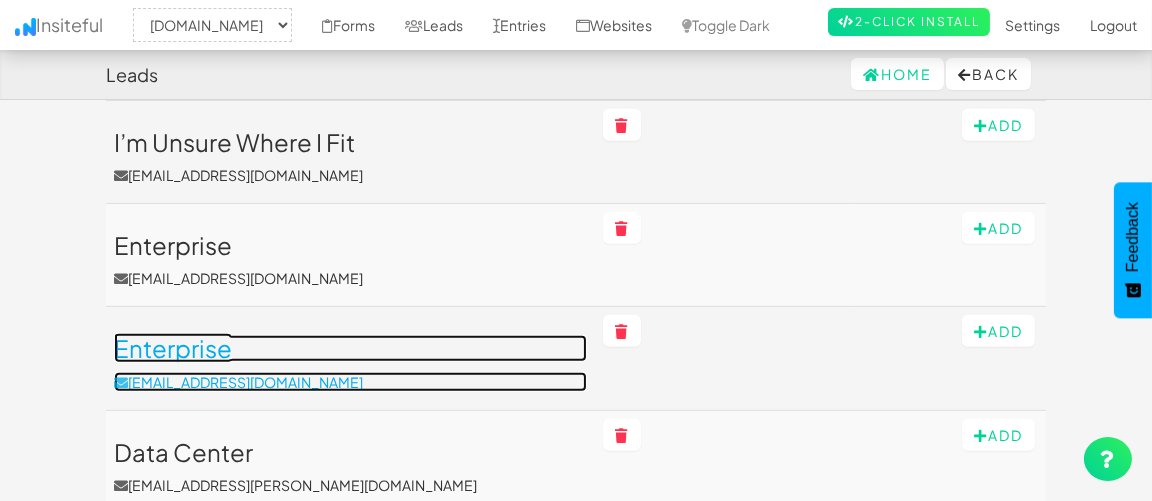 click on "Enterprise" at bounding box center (350, 348) 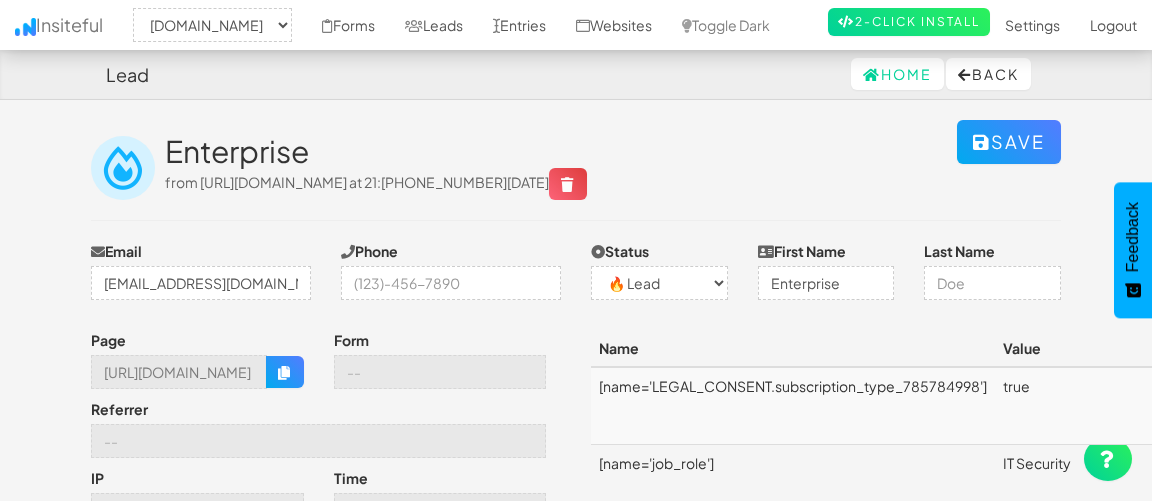 select on "1889" 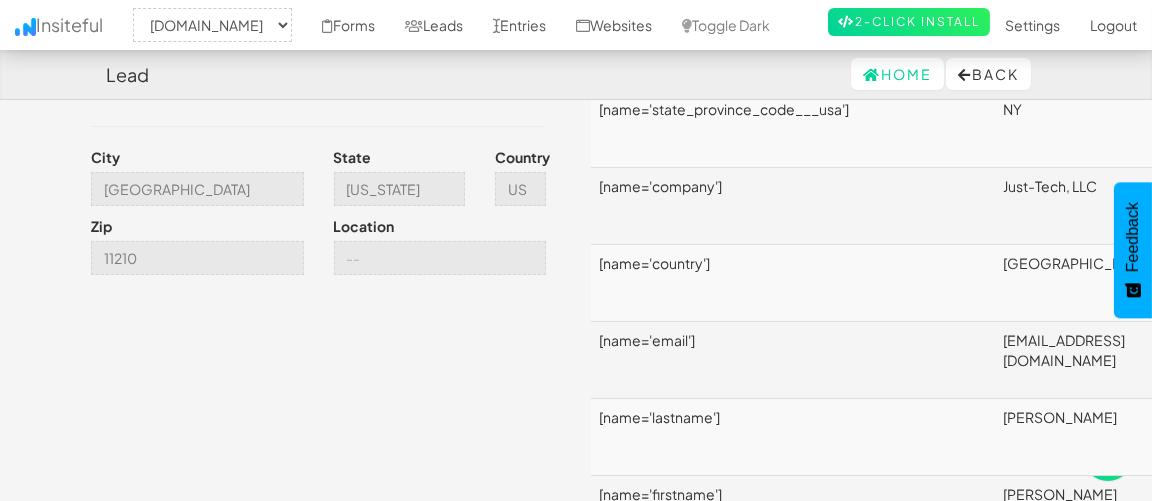 scroll, scrollTop: 454, scrollLeft: 0, axis: vertical 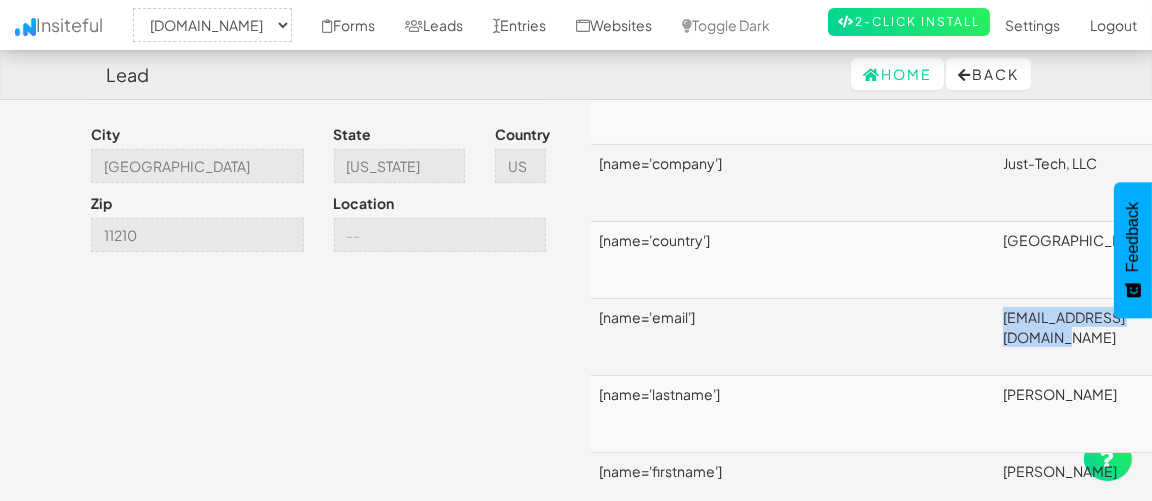 drag, startPoint x: 1073, startPoint y: 231, endPoint x: 987, endPoint y: 224, distance: 86.28442 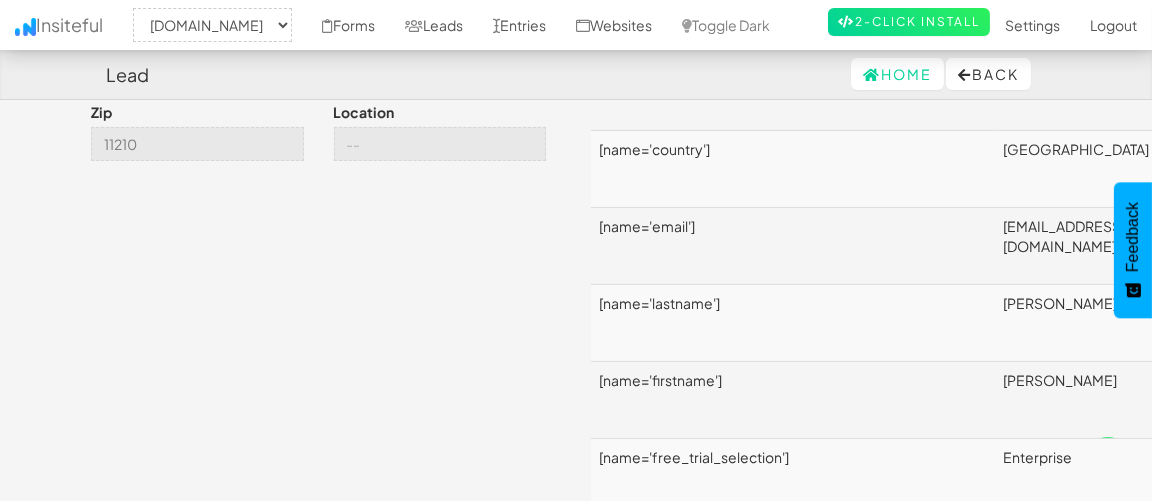 click on "[name='job_role']" at bounding box center [793, 631] 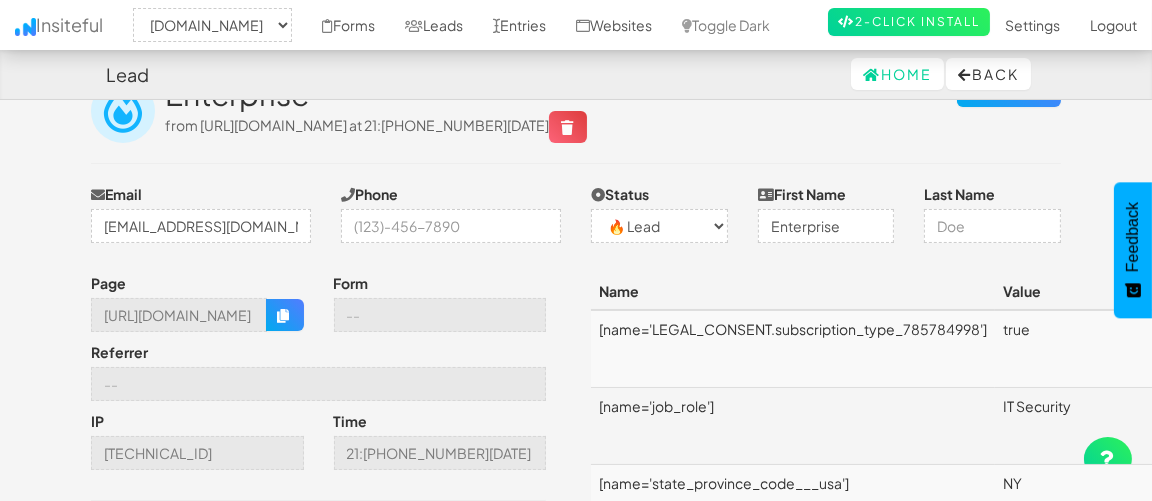scroll, scrollTop: 0, scrollLeft: 0, axis: both 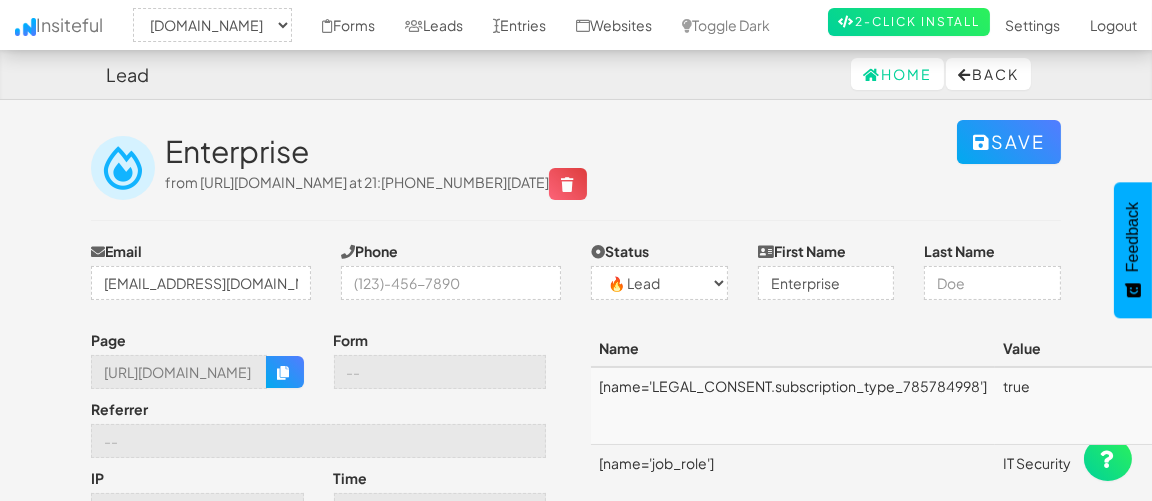 click on "Enterprise
from https://blancco.com/free-trial/ at 21:25 07.16.25" at bounding box center (561, 167) 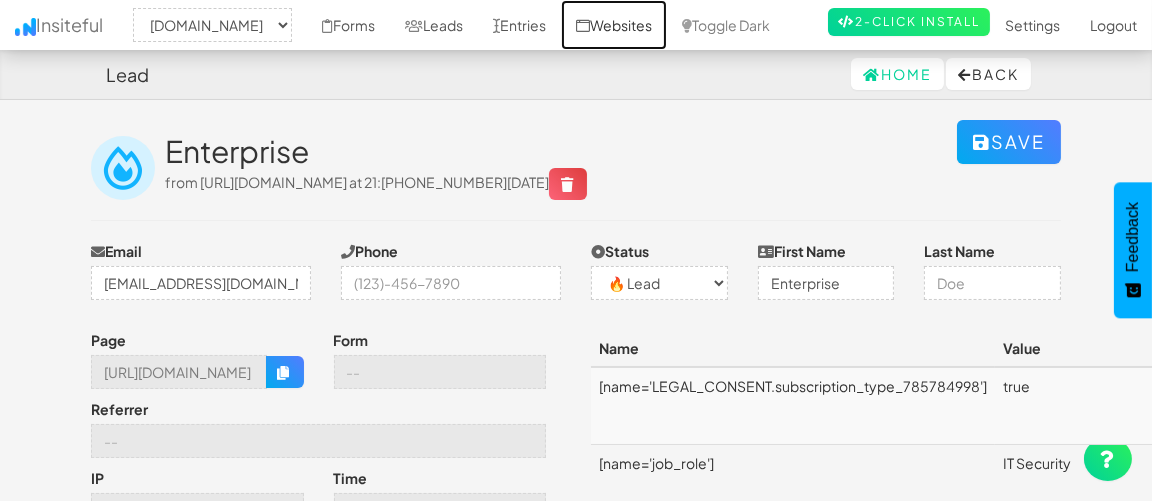 click on "Websites" at bounding box center [614, 25] 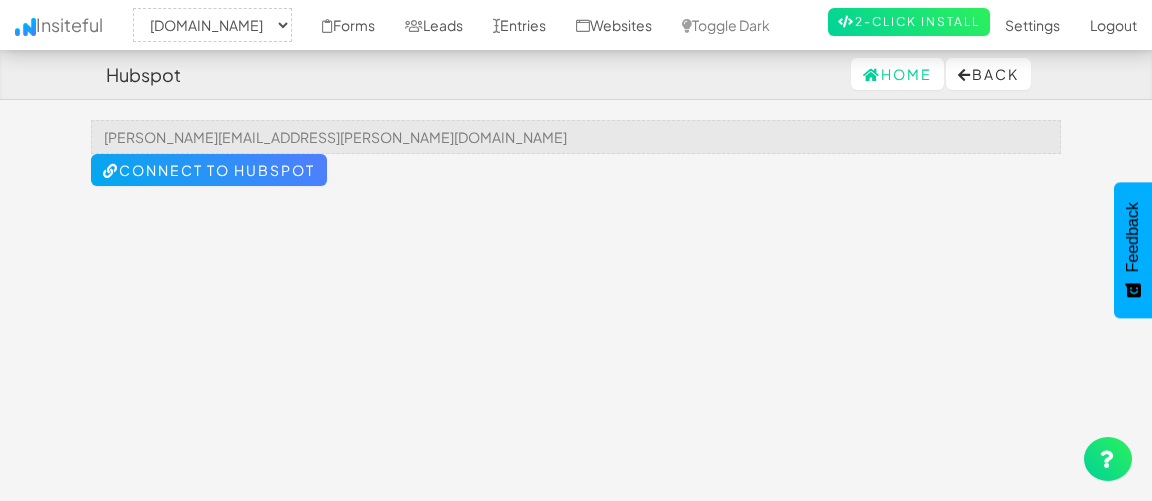 select on "1889" 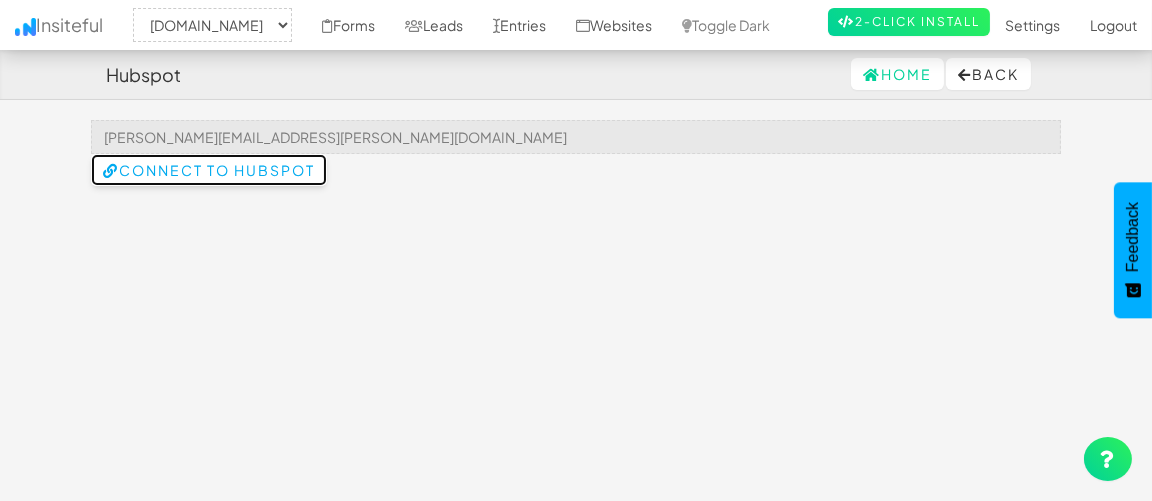 click on "Connect to HubSpot" at bounding box center (209, 170) 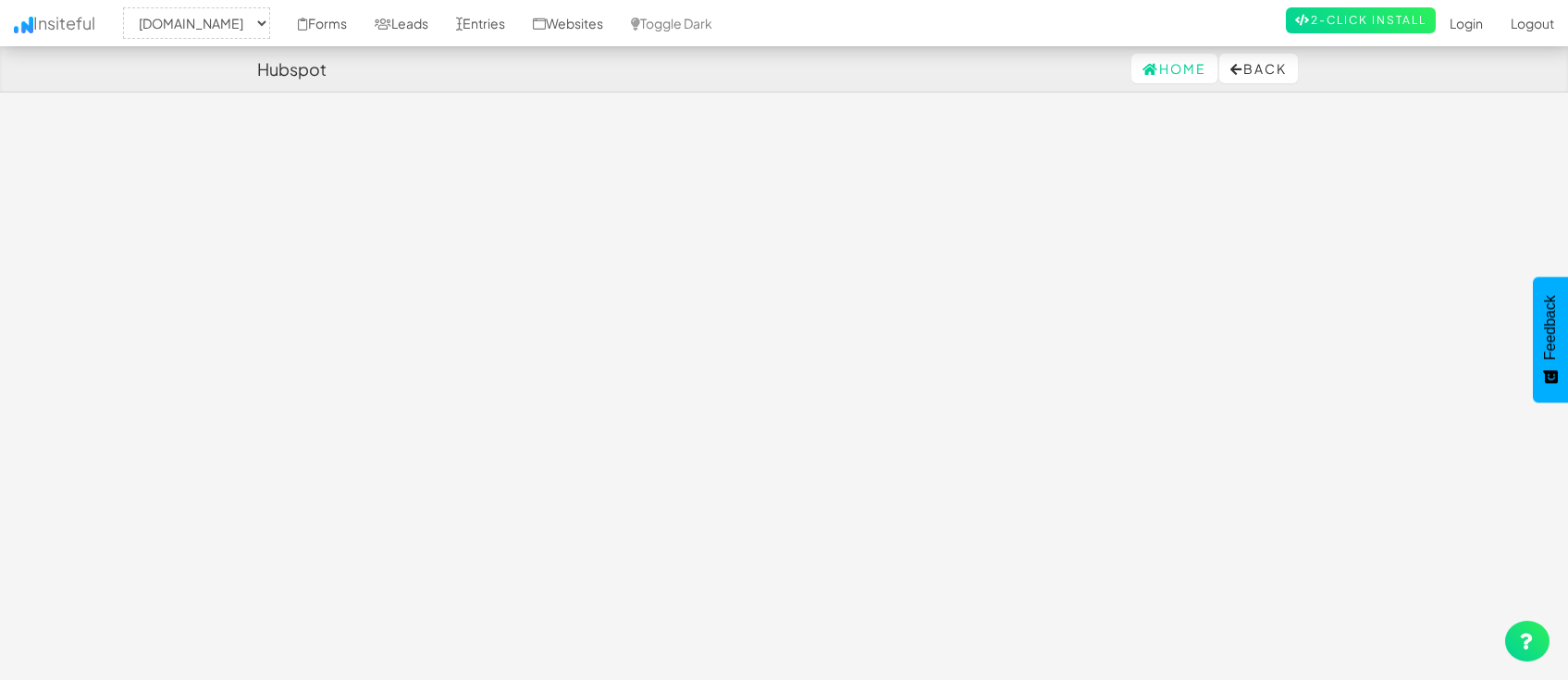 select on "1889" 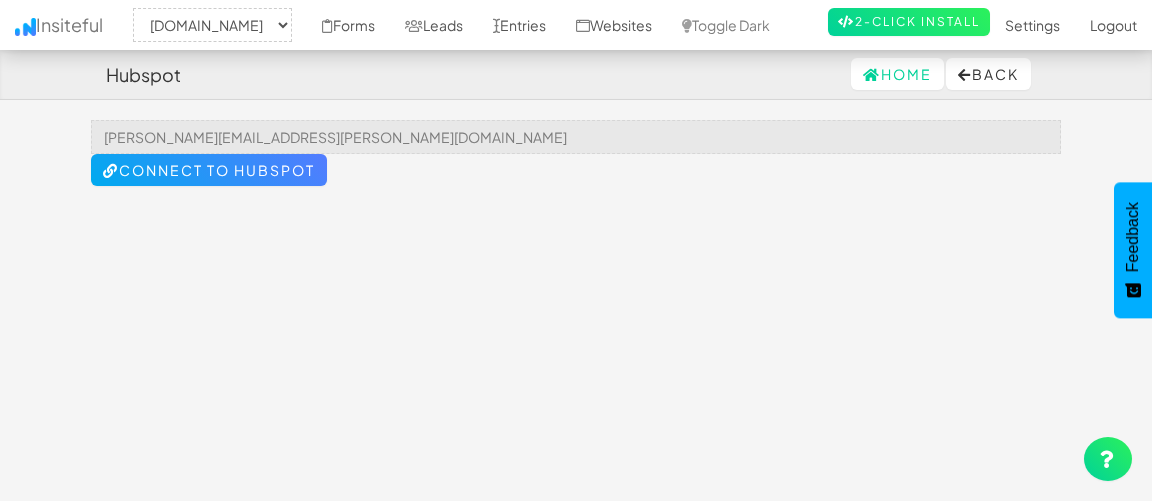 select on "1889" 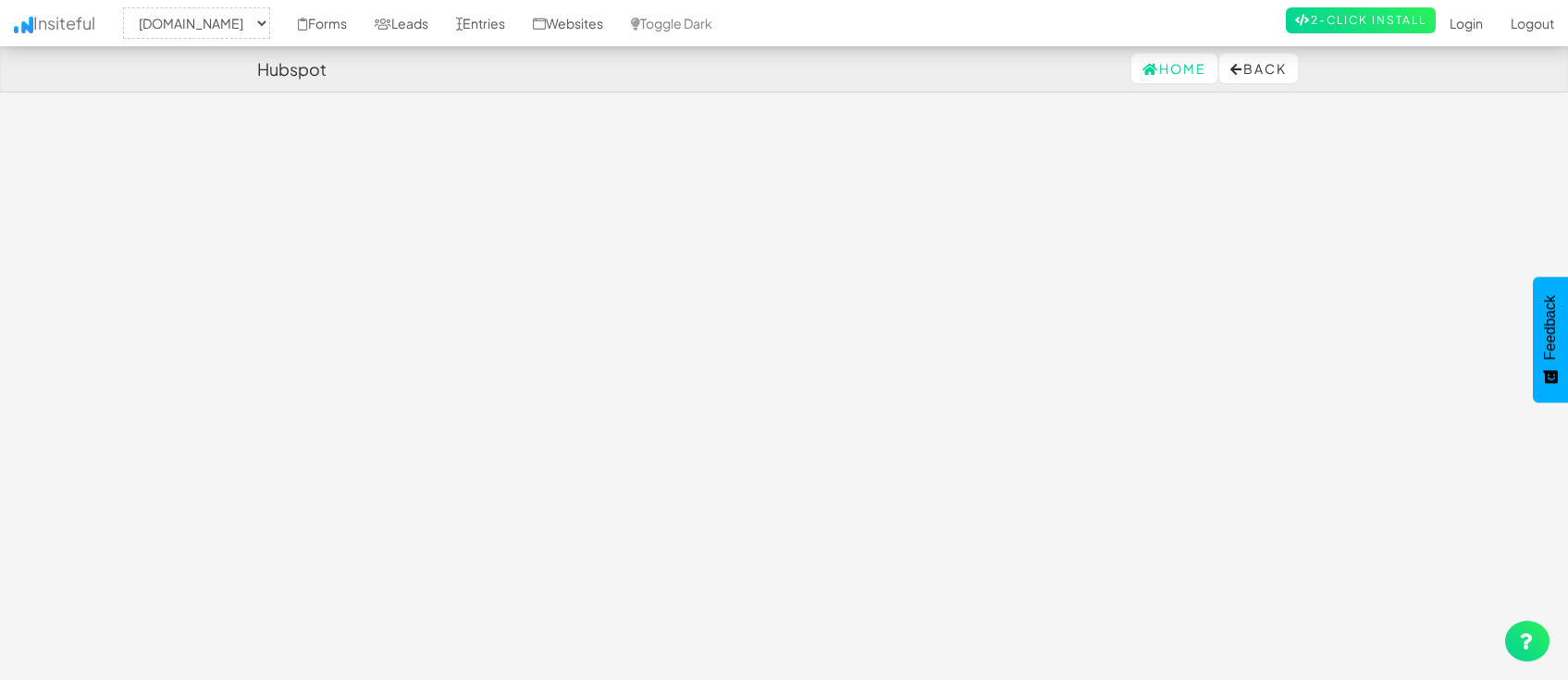 select on "1889" 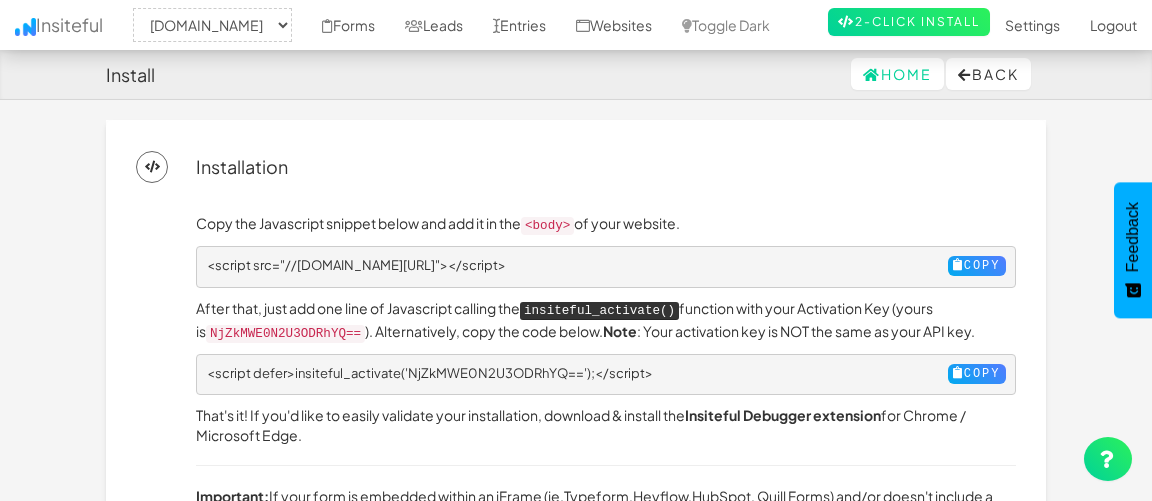 select on "1889" 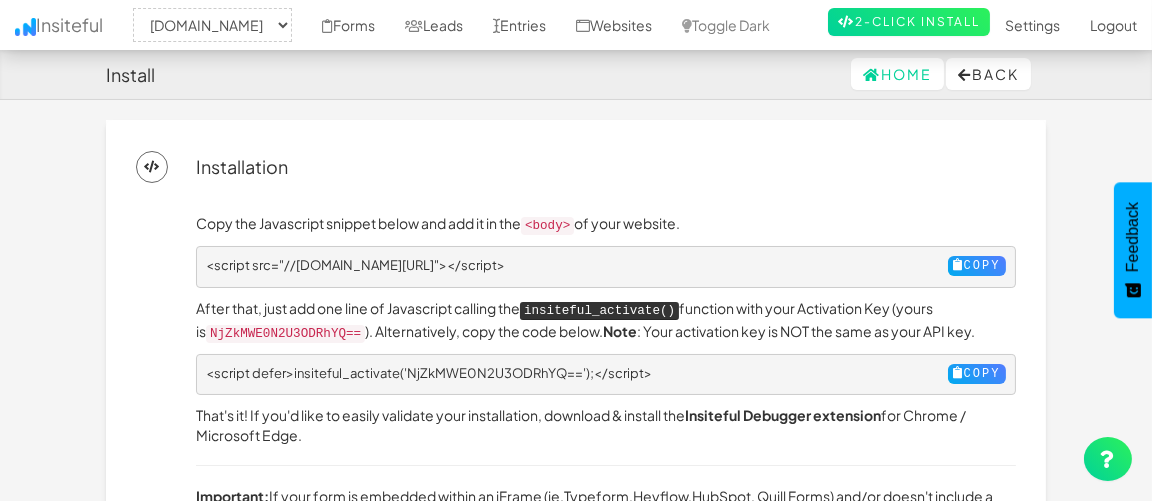 click on "<script src="//[DOMAIN_NAME][URL]"></script>" at bounding box center [356, 265] 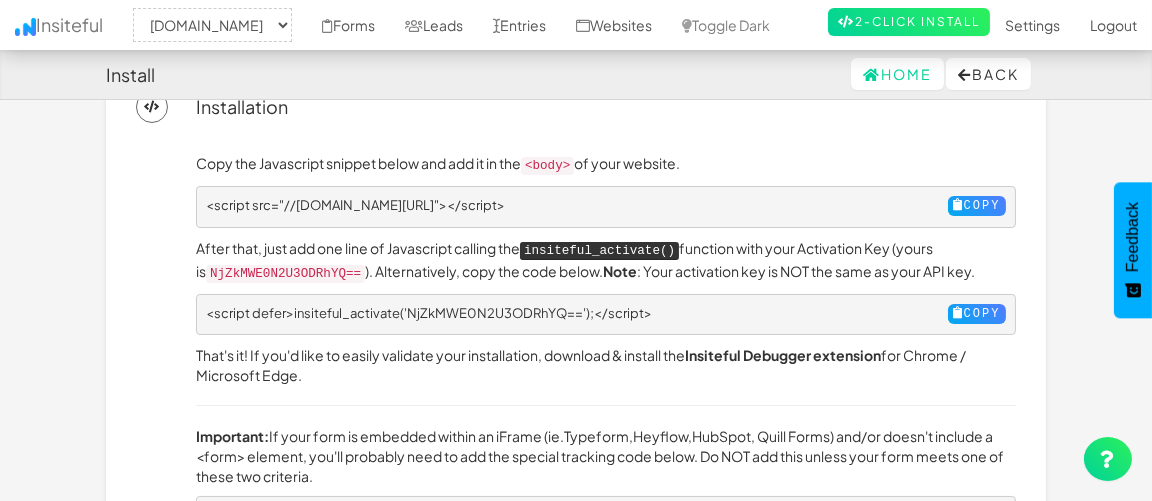 scroll, scrollTop: 31, scrollLeft: 0, axis: vertical 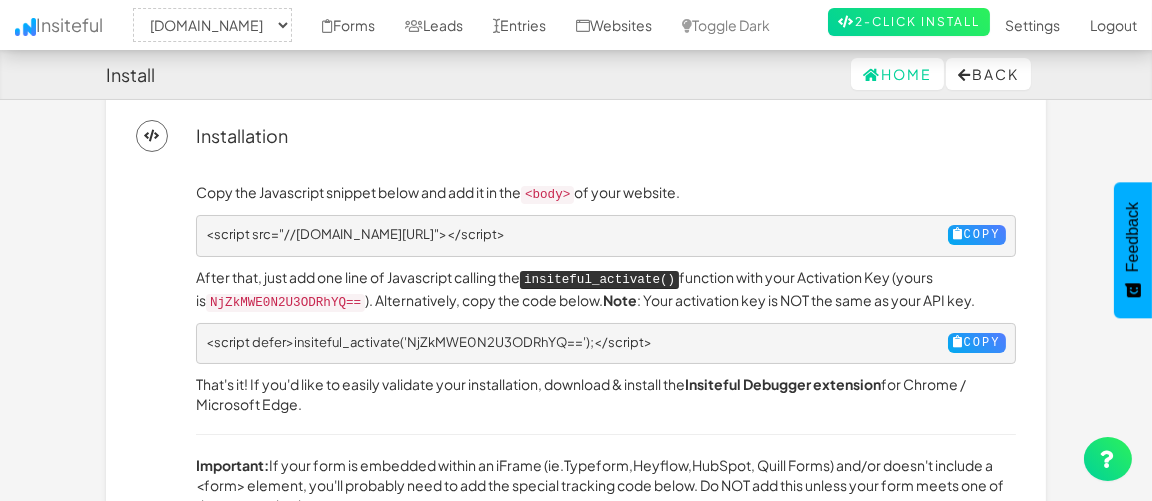 click on "<script defer>insiteful_activate('NjZkMWE0N2U3ODRhYQ==');</script>" at bounding box center [430, 342] 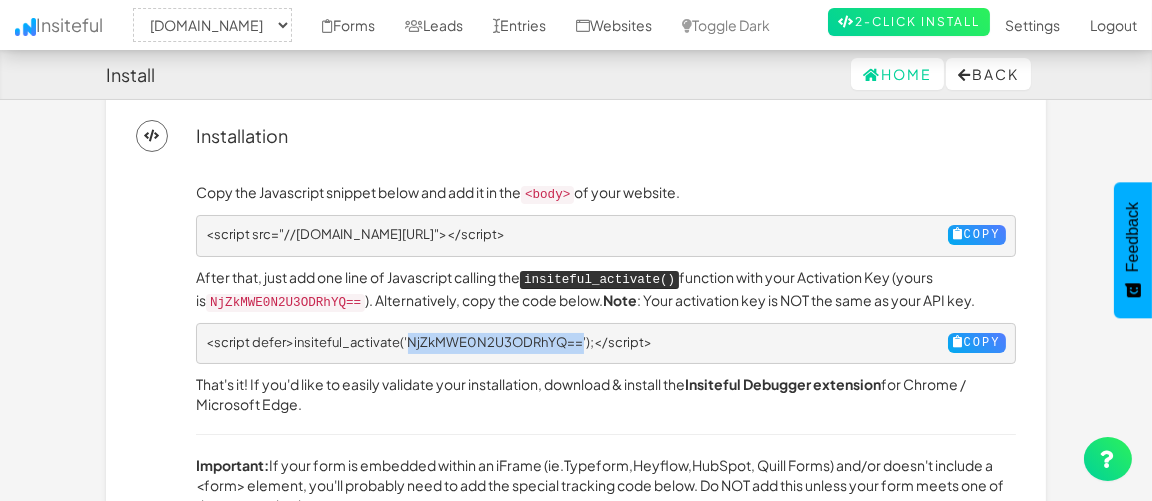 drag, startPoint x: 579, startPoint y: 335, endPoint x: 407, endPoint y: 336, distance: 172.00291 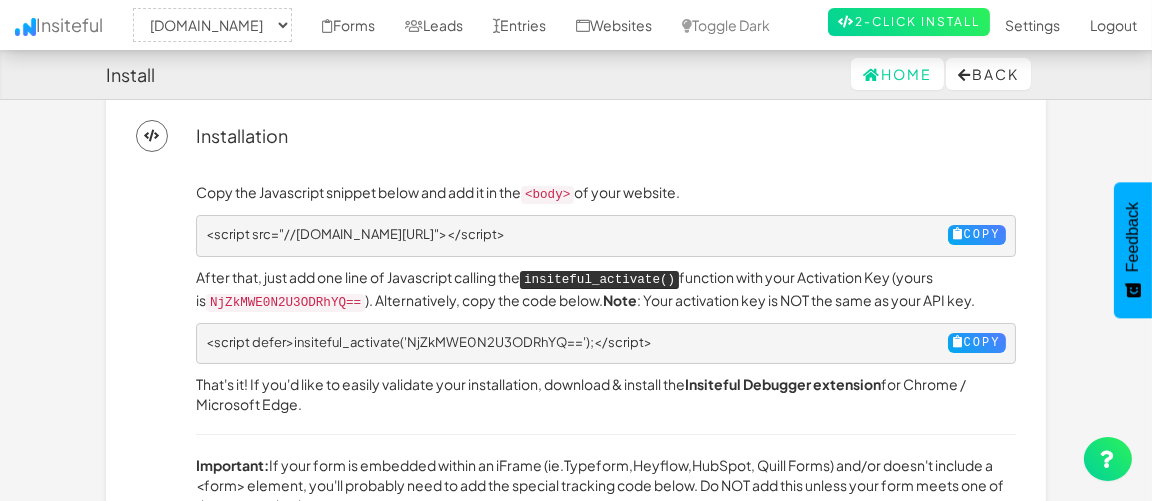 click on "Copy the Javascript snippet below and add it in the  <body>  of your website.
<script src="//a.insiteful.co/dist/compile.min.js"></script>  Copy
After that, just add one line of Javascript calling the  insiteful_activate()  function with your Activation Key (yours is  NjZkMWE0N2U3ODRhYQ== ). Alternatively, copy the code below.  Note : Your activation key is NOT the same as your API key.
<script defer>insiteful_activate('NjZkMWE0N2U3ODRhYQ==');</script>    Copy
That's it! If you'd like to easily validate your installation, download & install the  Insiteful Debugger extension  for Chrome / Microsoft Edge.
Important:  If your form is embedded within an iFrame (ie.  Typeform ,  Heyflow ,  HubSpot , Quill Forms) and/or doesn't include a <form> element, you'll probably need to add the special tracking code below. Do NOT add this unless your form meets one of these two criteria.
Copy" at bounding box center (576, 482) 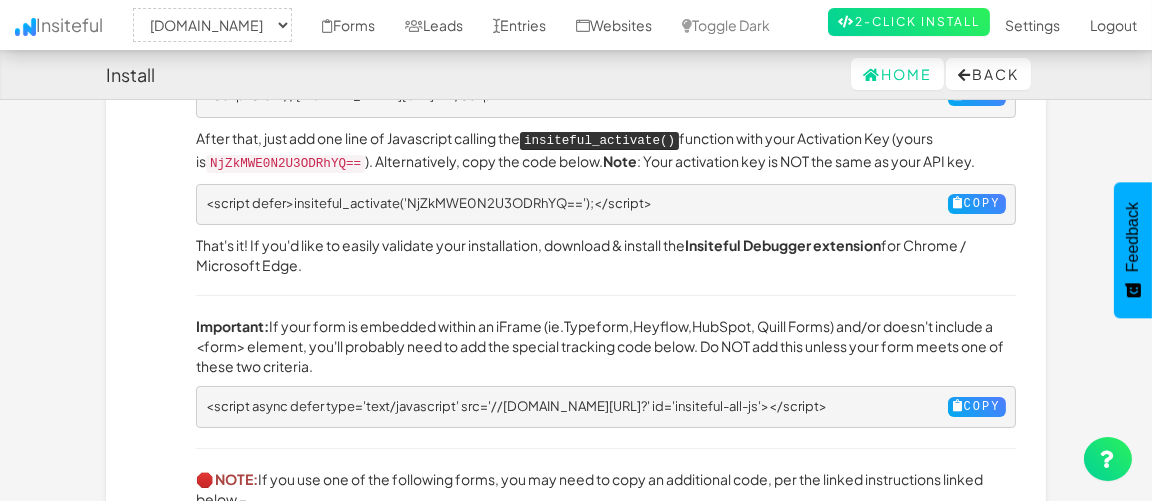 scroll, scrollTop: 213, scrollLeft: 0, axis: vertical 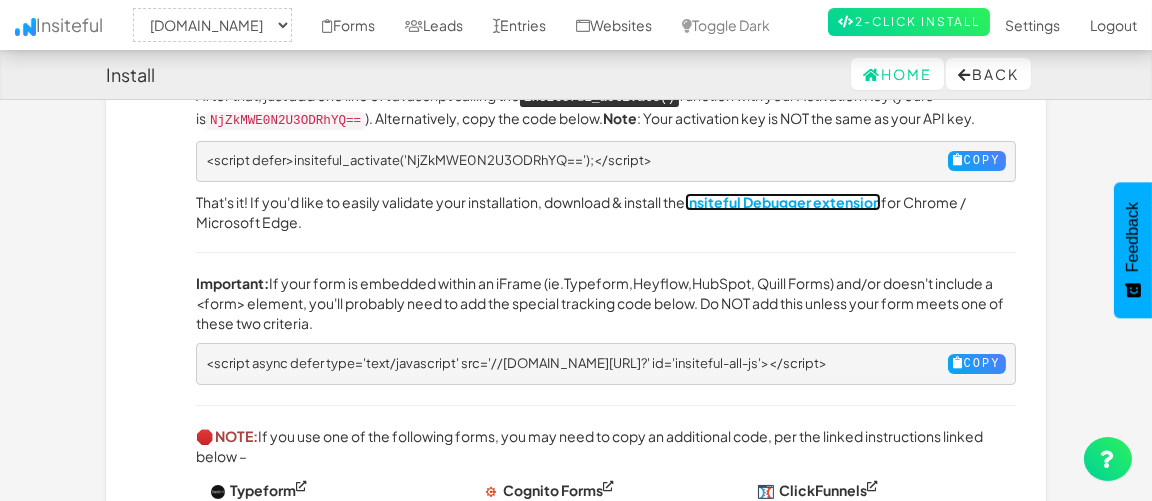 click on "Insiteful Debugger extension" at bounding box center (783, 202) 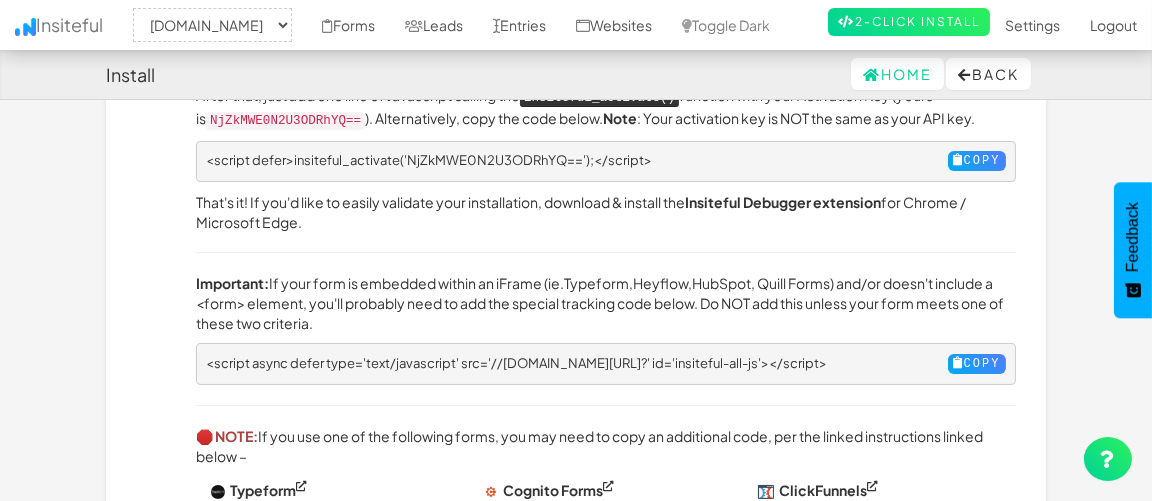 click on "Install
Home
Back
Toggle navigation
Insiteful
-- None --  blancco.com www.blancco.com
Forms
Leads
Entries
Websites
Toggle Dark
2-Click Install
Settings
Sign Up
Logout
Installation
Copy the Javascript snippet below and add it in the  <body>  of your website.
<script src="//a.insiteful.co/dist/compile.min.js"></script>  Copy
After that, just add one line of Javascript calling the  insiteful_activate()  function with your Activation Key (yours is  NjZkMWE0N2U3ODRhYQ== ). Alternatively, copy the code below.  Note : Your activation key is NOT the same as your API key." at bounding box center [576, 287] 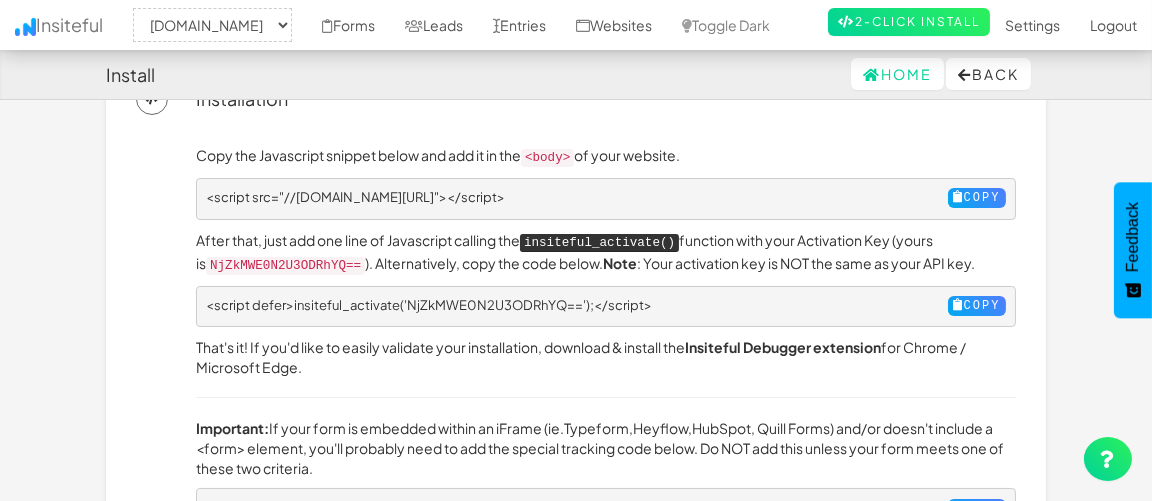 scroll, scrollTop: 122, scrollLeft: 0, axis: vertical 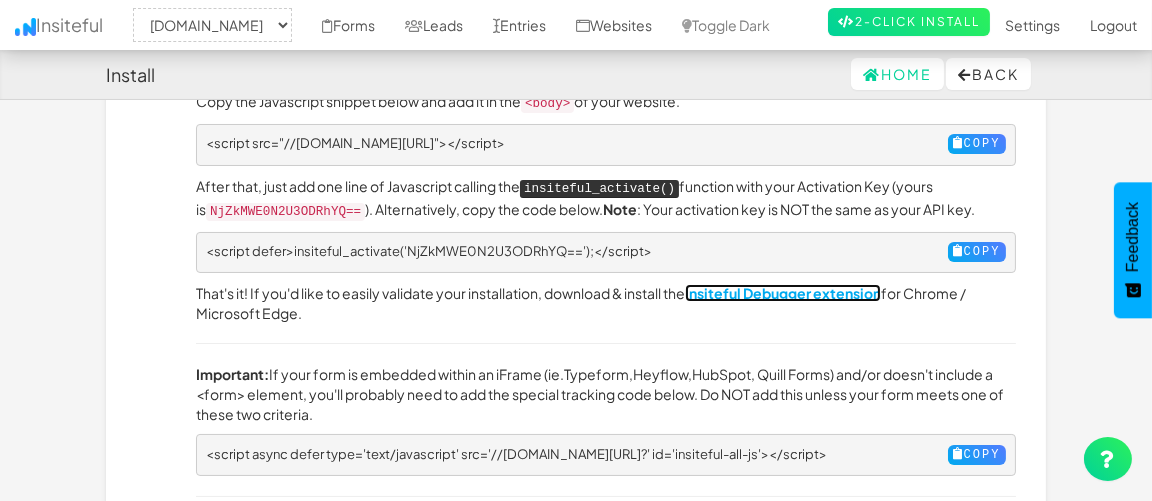click on "Insiteful Debugger extension" at bounding box center [783, 293] 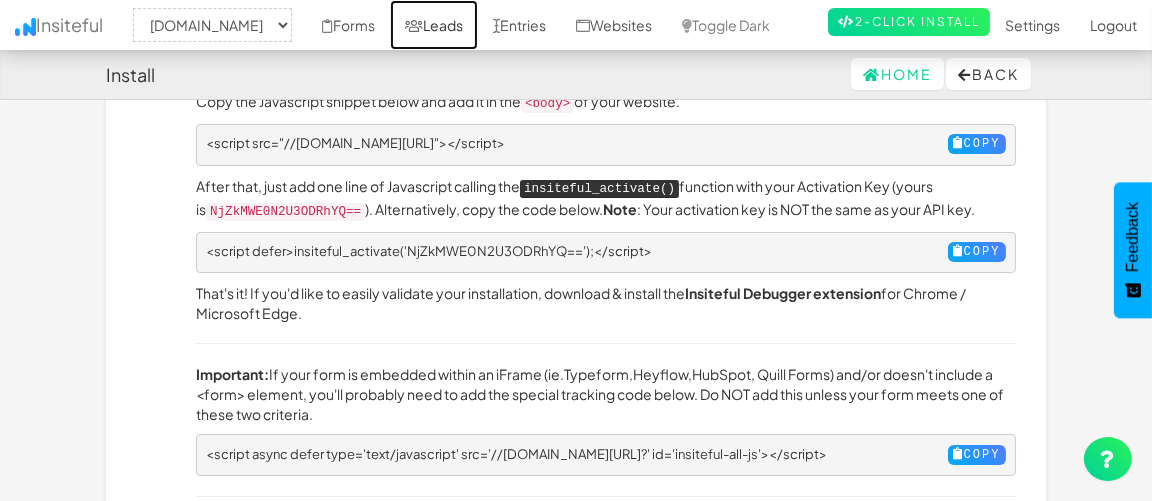 click on "Leads" at bounding box center [434, 25] 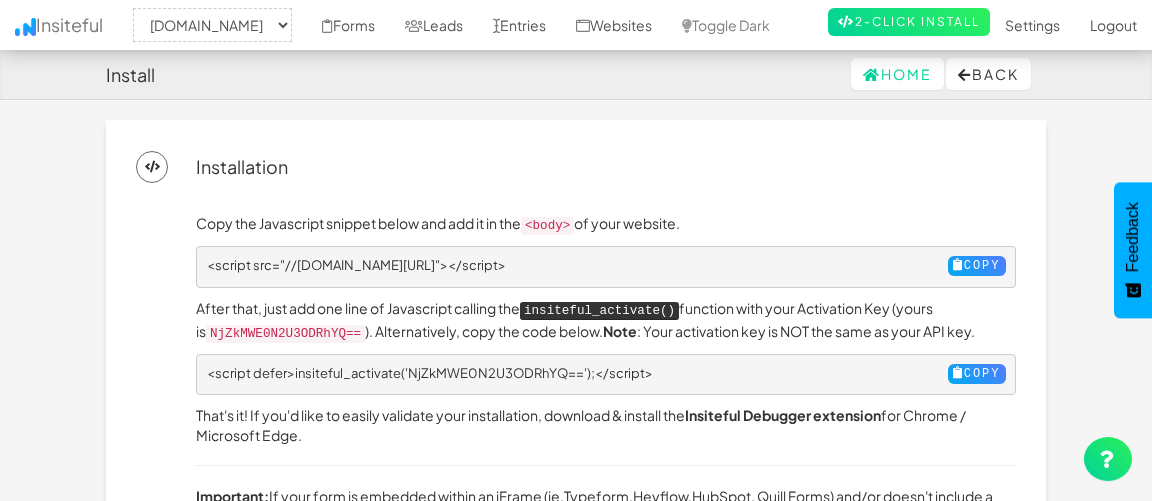 select on "1889" 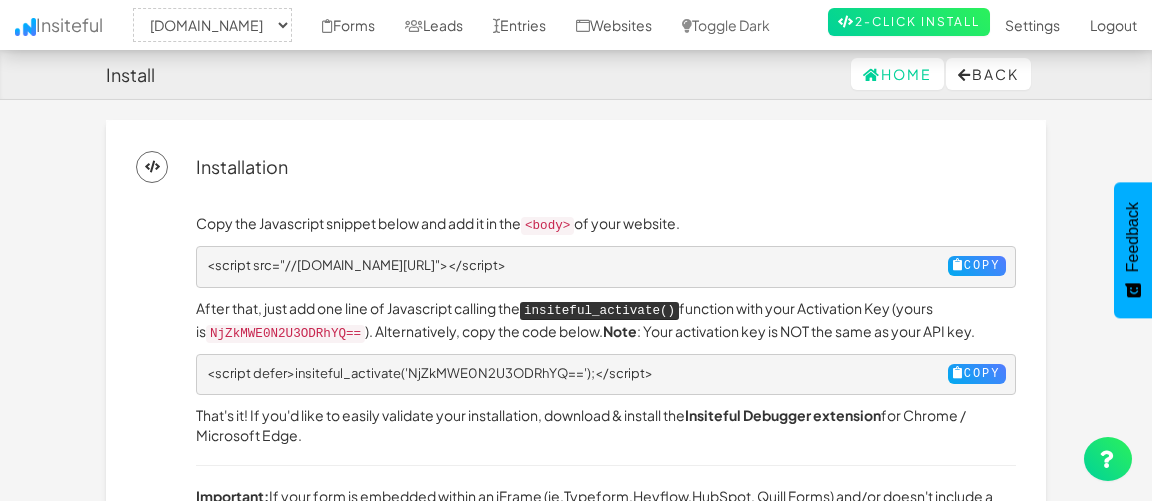 scroll, scrollTop: 0, scrollLeft: 0, axis: both 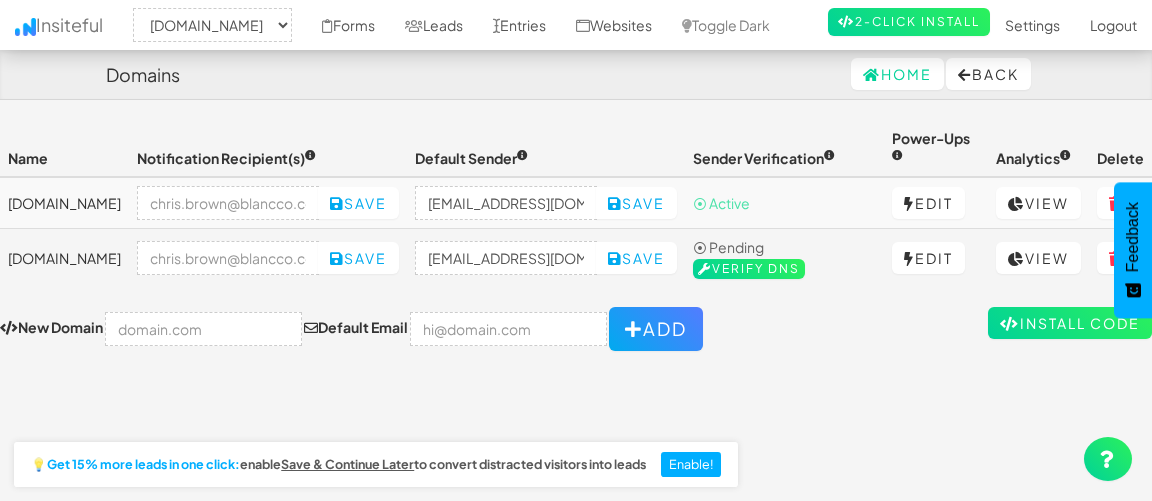 select on "1889" 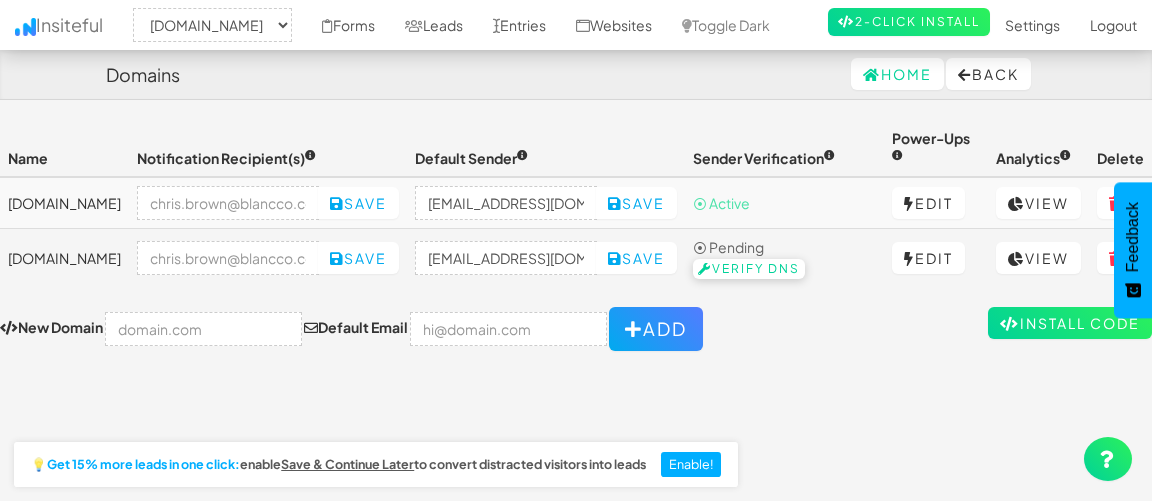 scroll, scrollTop: 0, scrollLeft: 0, axis: both 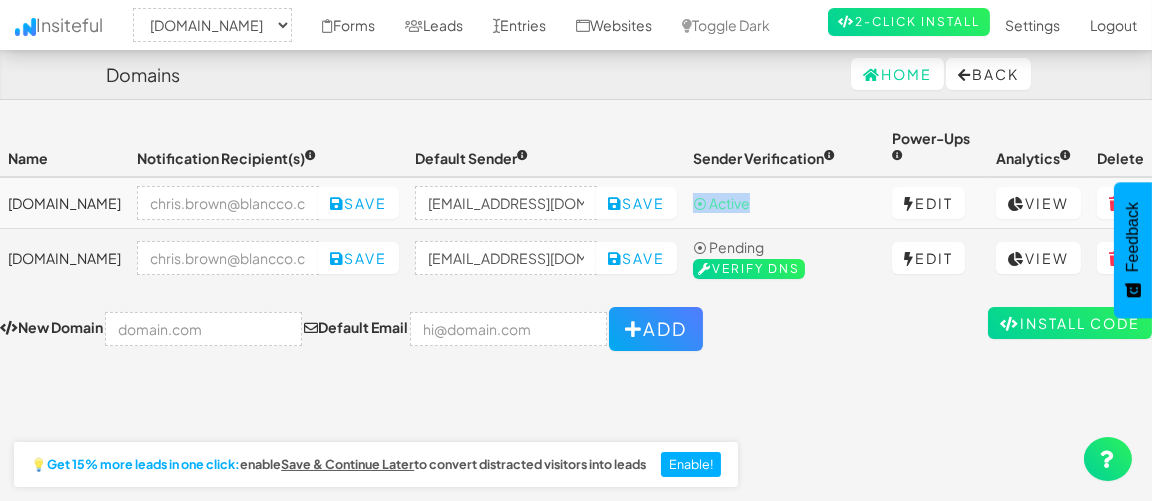 drag, startPoint x: 749, startPoint y: 197, endPoint x: 688, endPoint y: 216, distance: 63.89053 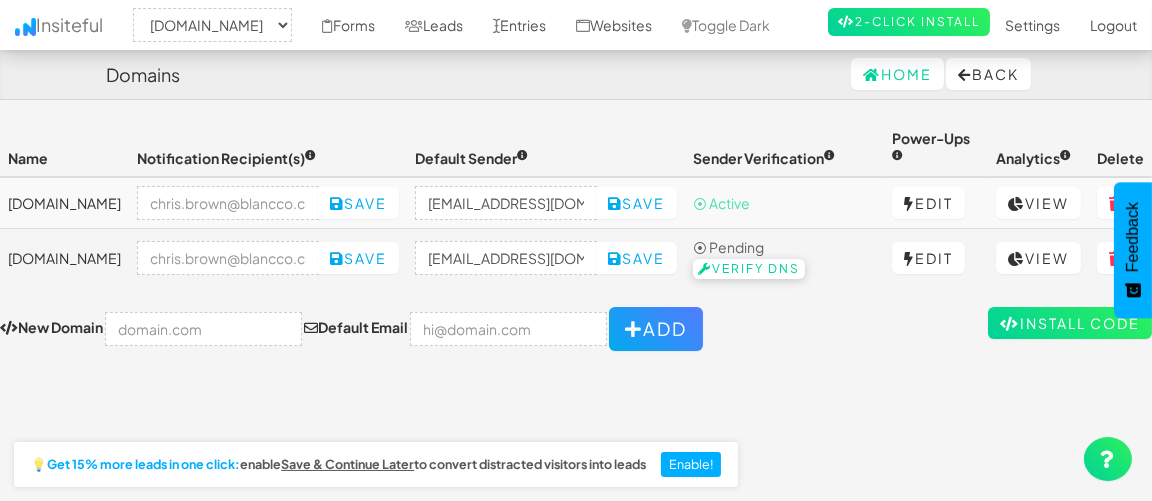 drag, startPoint x: 775, startPoint y: 325, endPoint x: 760, endPoint y: 272, distance: 55.081757 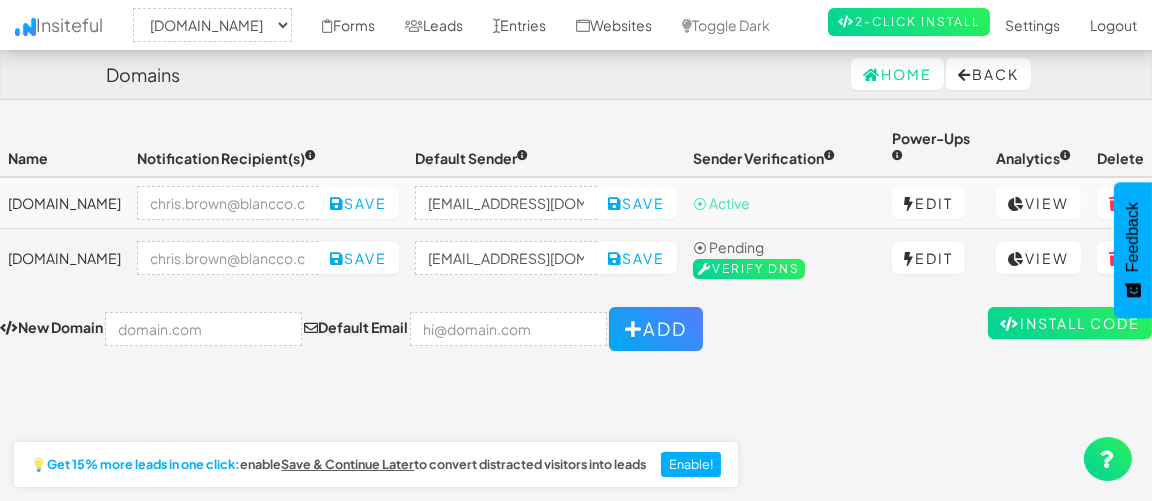 click on "Toggle navigation
Insiteful
-- None --  [DOMAIN_NAME] [DOMAIN_NAME]
Forms
Leads
Entries
Websites
Toggle Dark
2-Click Install
Settings
Sign Up
Logout
Name Notification Recipient(s)  Default Sender  Sender Verification  Power-Ups  Analytics  Delete [DOMAIN_NAME]  Save [EMAIL_ADDRESS][DOMAIN_NAME]  Save ⦿ Active  Edit  View [DOMAIN_NAME]  Save [EMAIL_ADDRESS][DOMAIN_NAME]  Save ⦿ Pending    Verify DNS  Edit  View  Install Code
New Domain
Default Email
Add
1889 []" at bounding box center [576, 333] 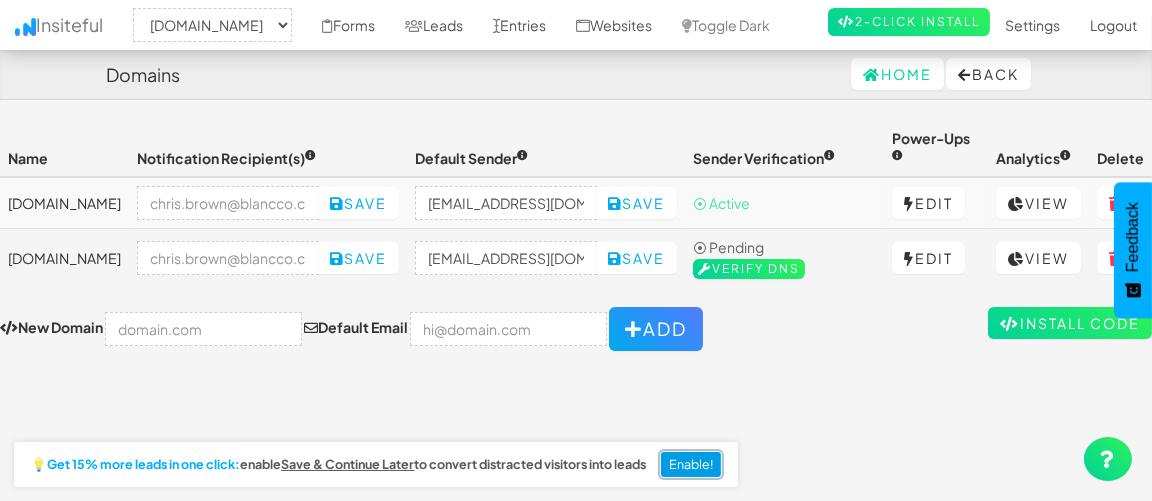 click on "Enable!" at bounding box center (691, 465) 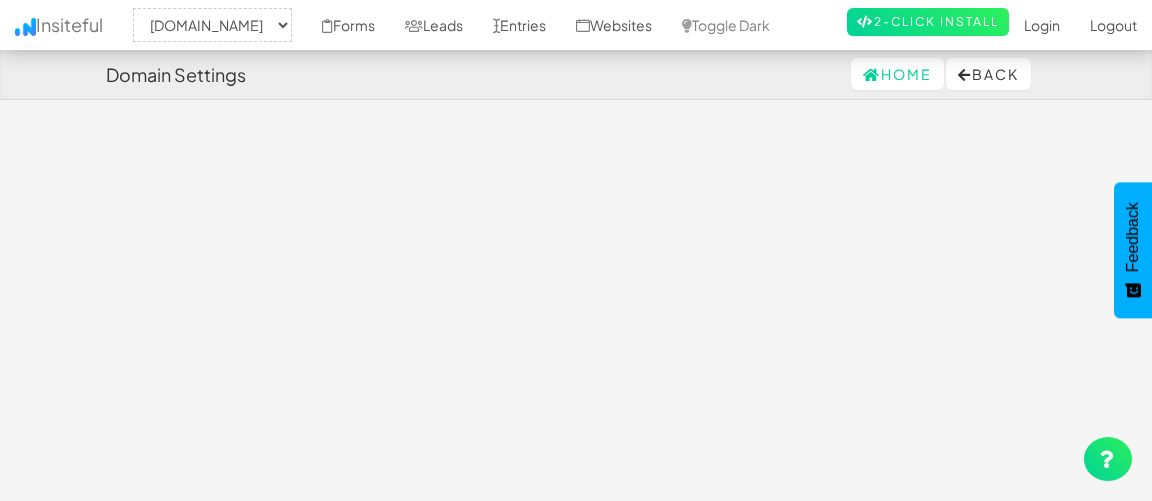 select on "1889" 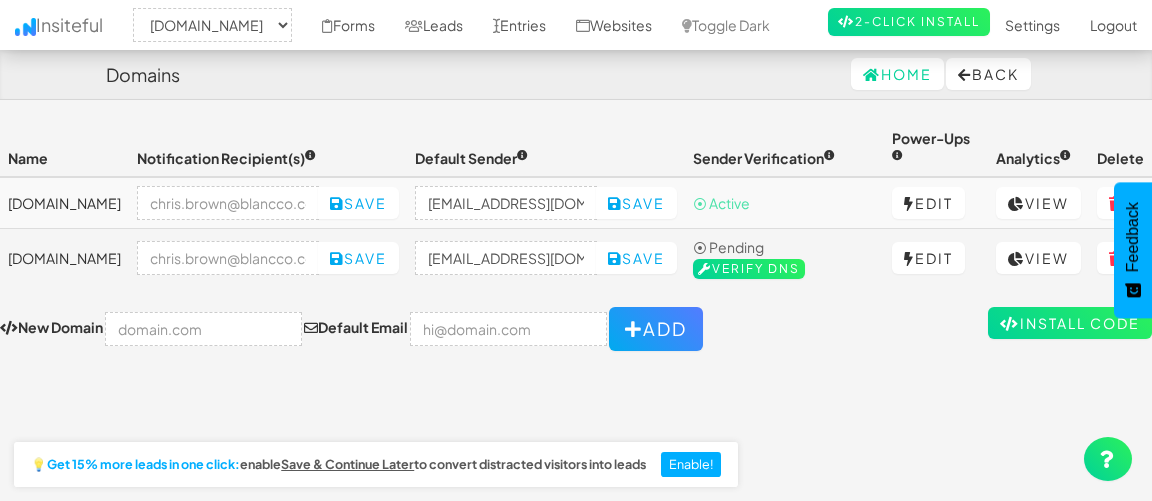 select on "1889" 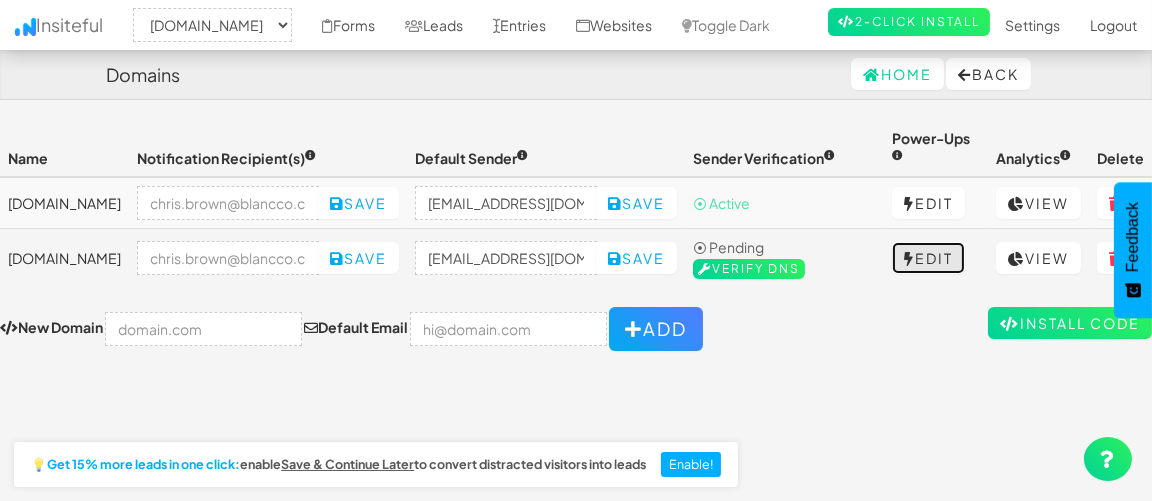 click on "Edit" at bounding box center [928, 258] 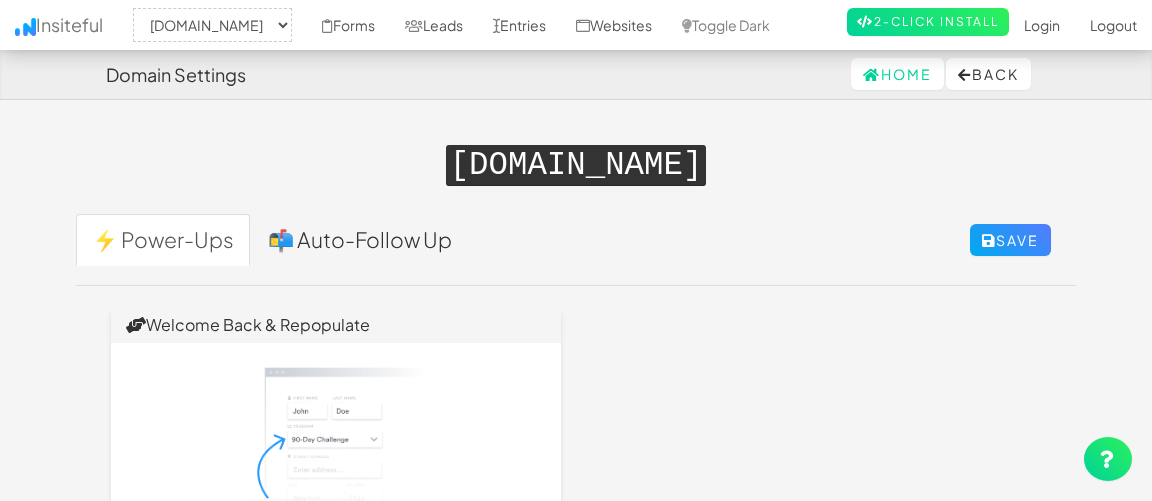 select on "1889" 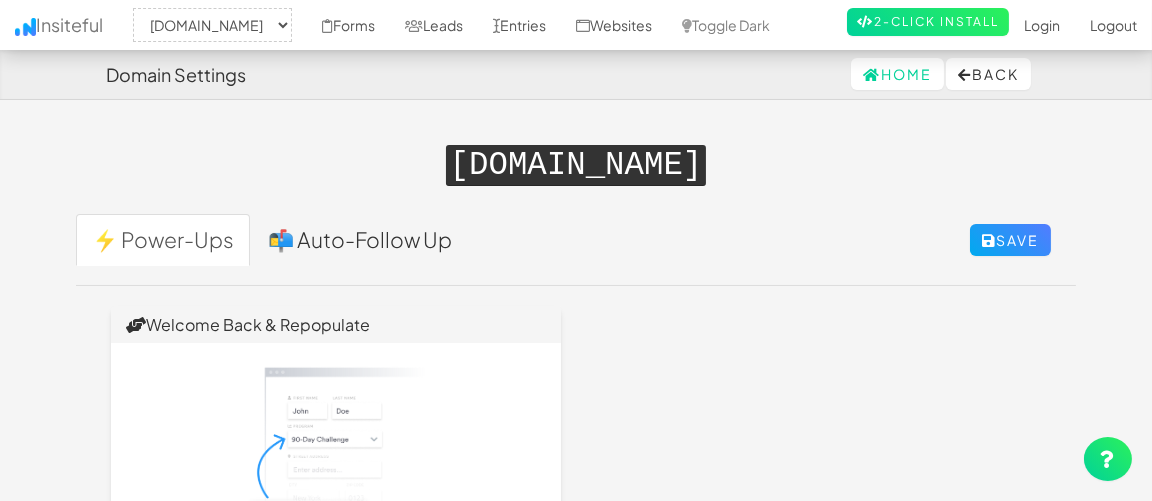 select on "false" 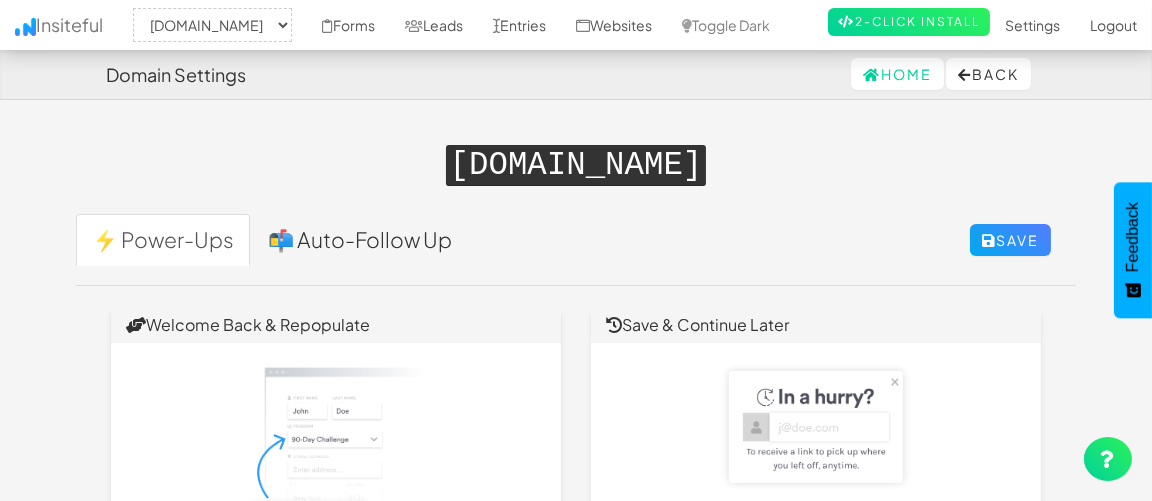 scroll, scrollTop: 0, scrollLeft: 0, axis: both 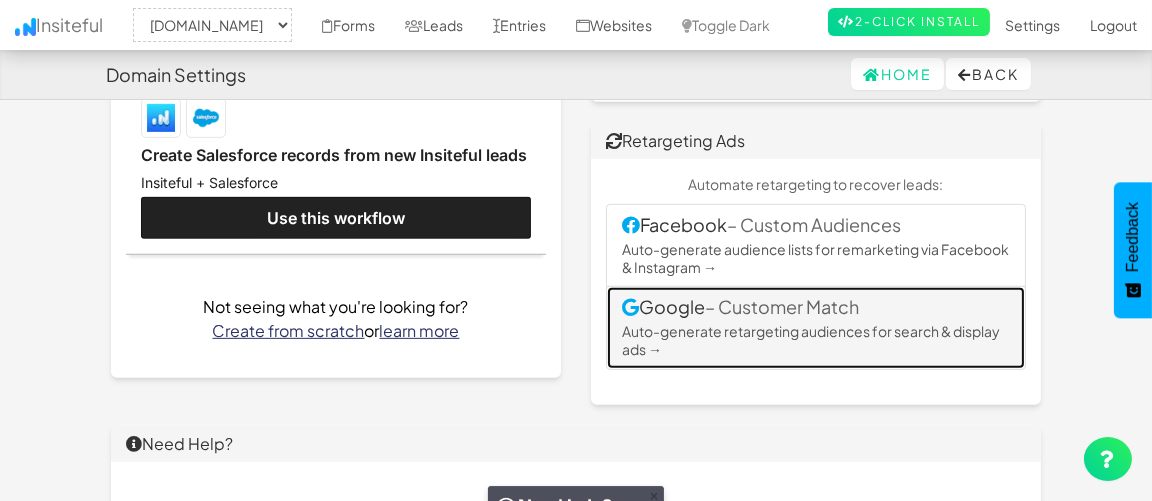 click on "Auto-generate retargeting audiences for search & display ads →" at bounding box center (816, 340) 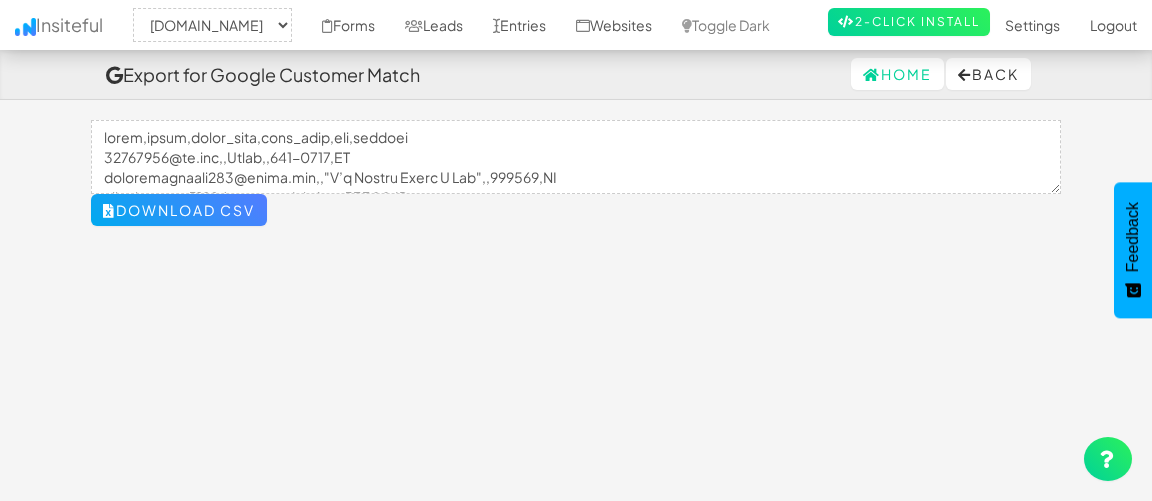 select on "1889" 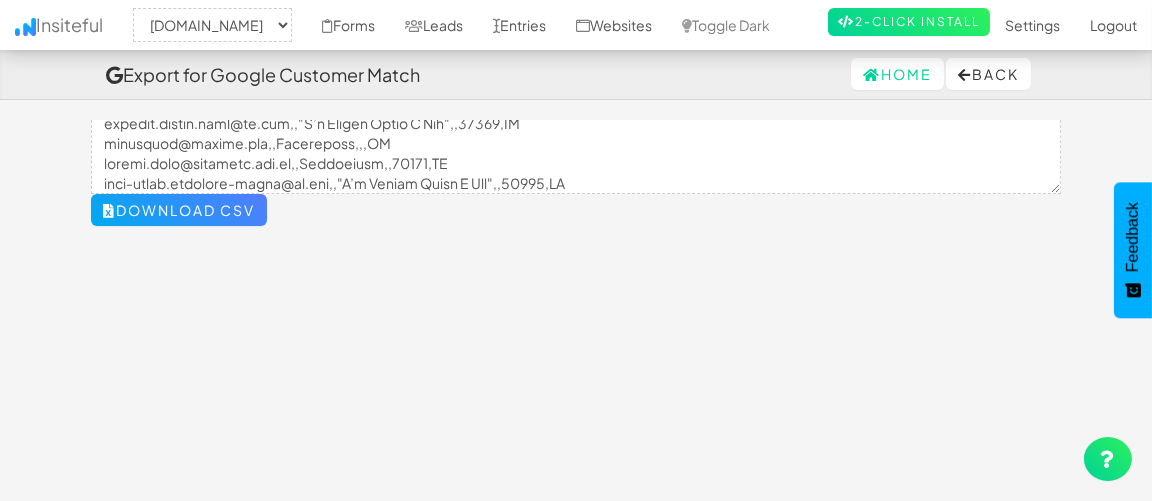 scroll, scrollTop: 1090, scrollLeft: 0, axis: vertical 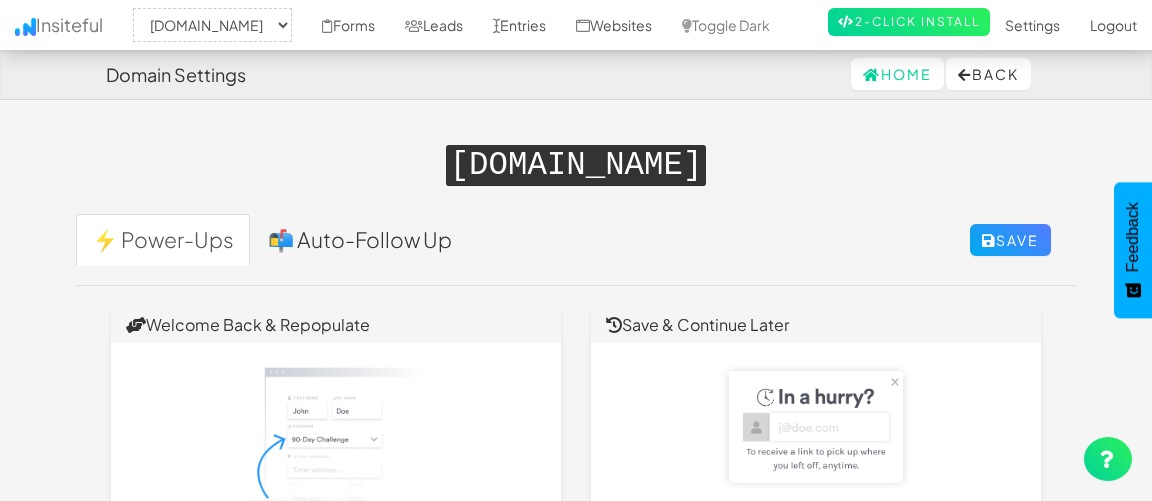 select on "1889" 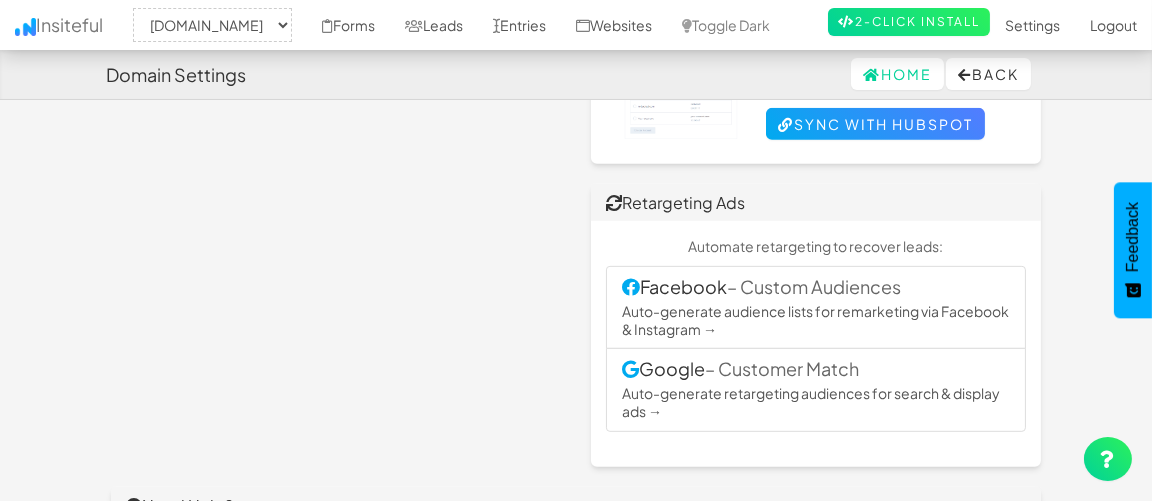scroll, scrollTop: 0, scrollLeft: 0, axis: both 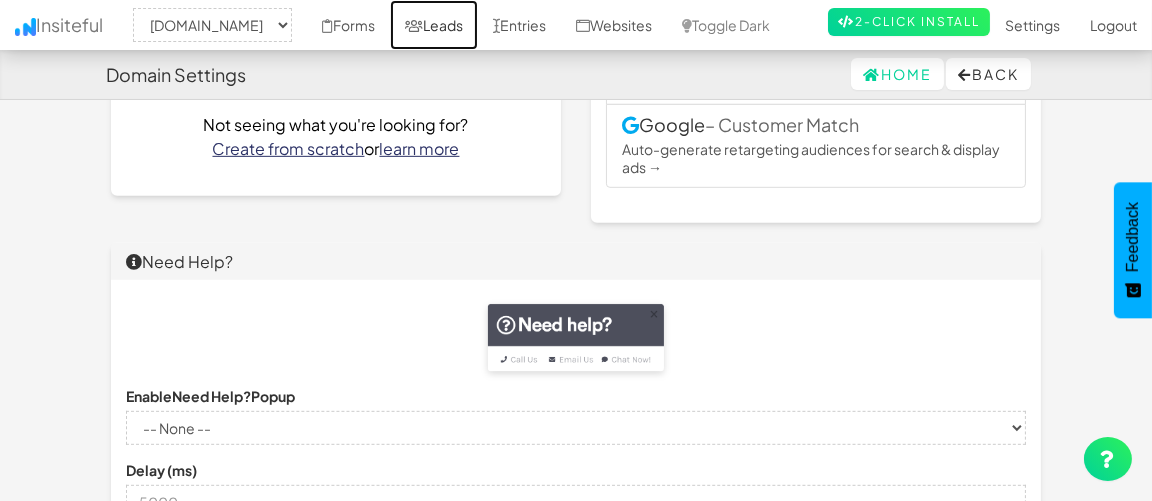 click on "Leads" at bounding box center (434, 25) 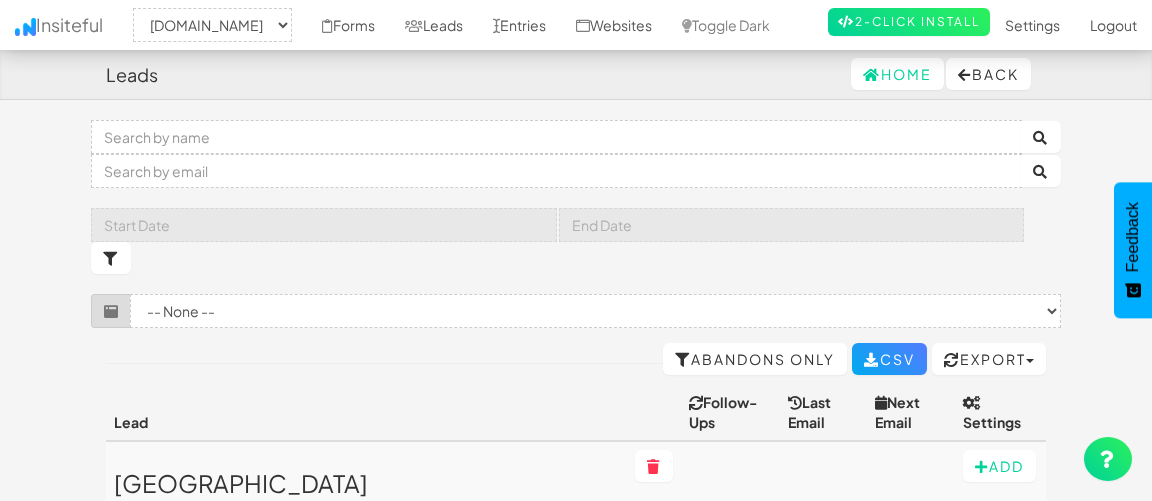 select on "1889" 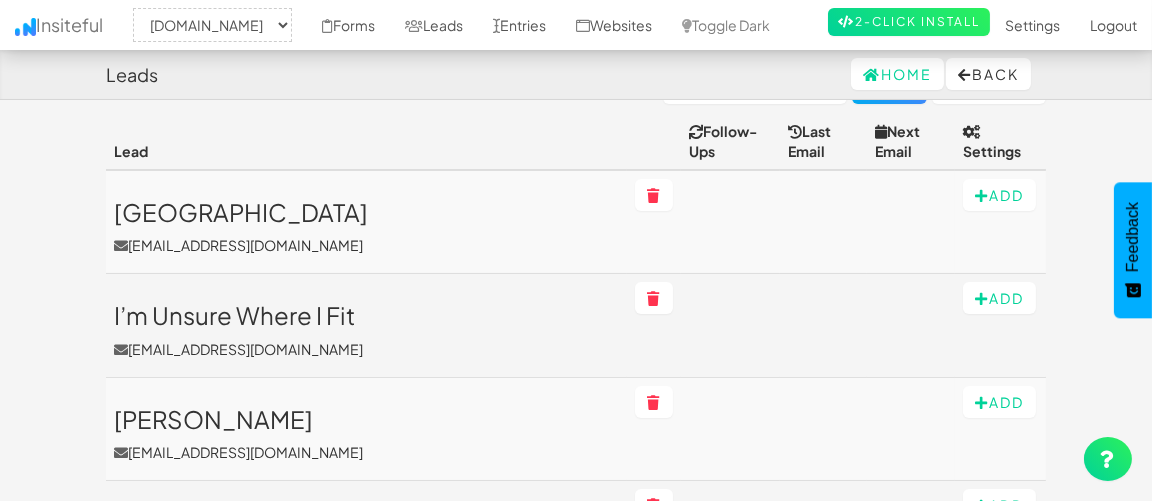 scroll, scrollTop: 272, scrollLeft: 0, axis: vertical 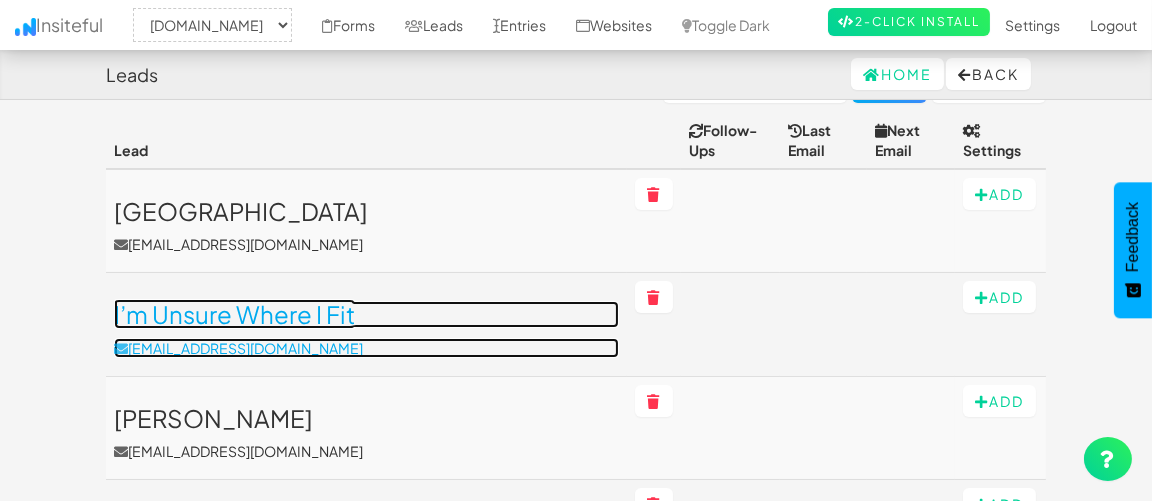 click on "[EMAIL_ADDRESS][DOMAIN_NAME]" at bounding box center (366, 348) 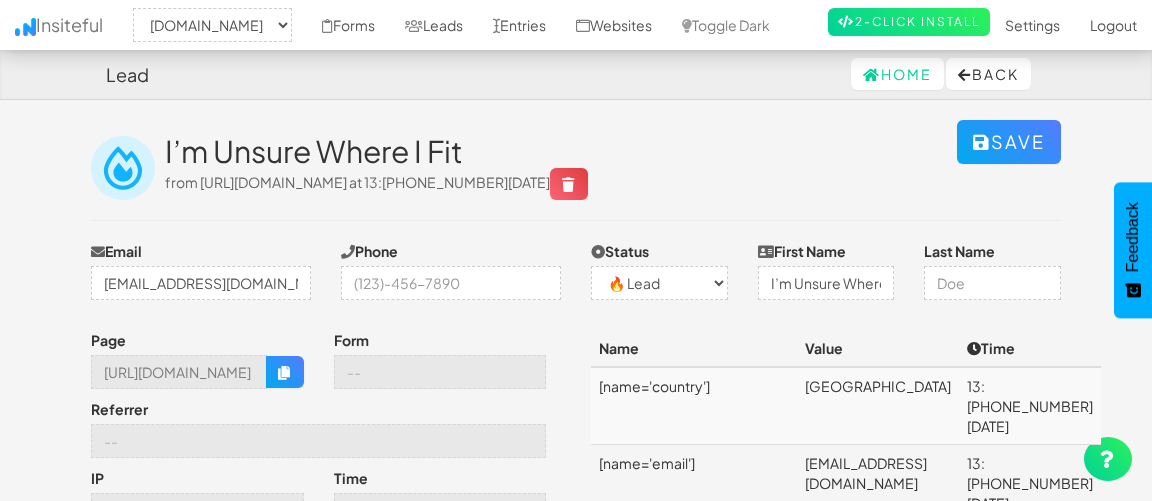 select on "1889" 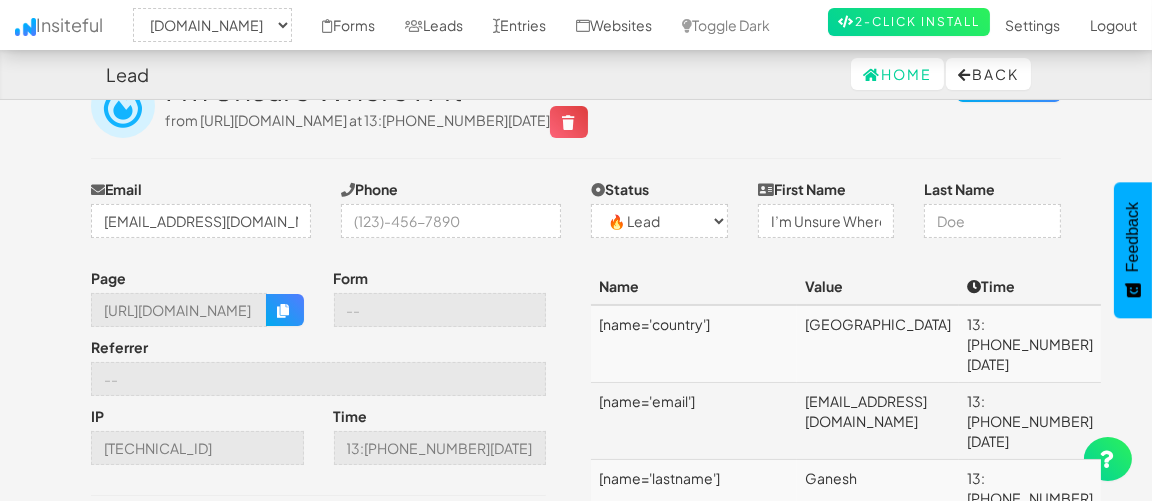 scroll, scrollTop: 90, scrollLeft: 0, axis: vertical 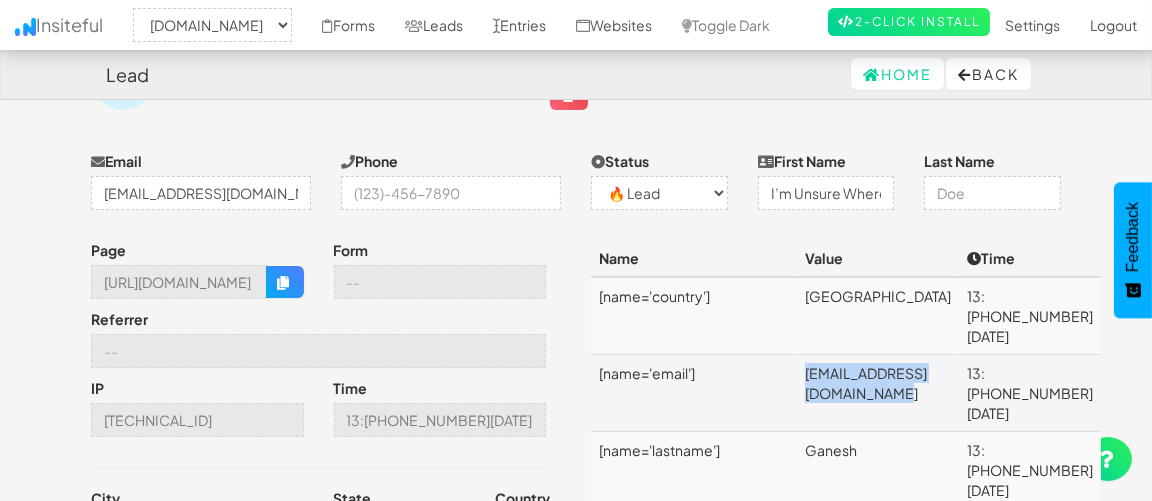 drag, startPoint x: 1024, startPoint y: 357, endPoint x: 807, endPoint y: 357, distance: 217 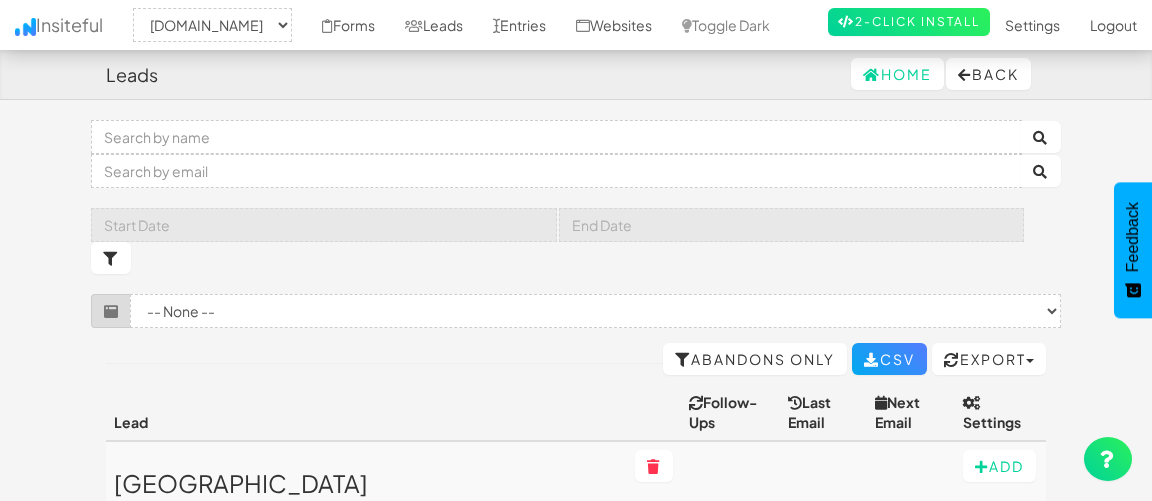 select on "1889" 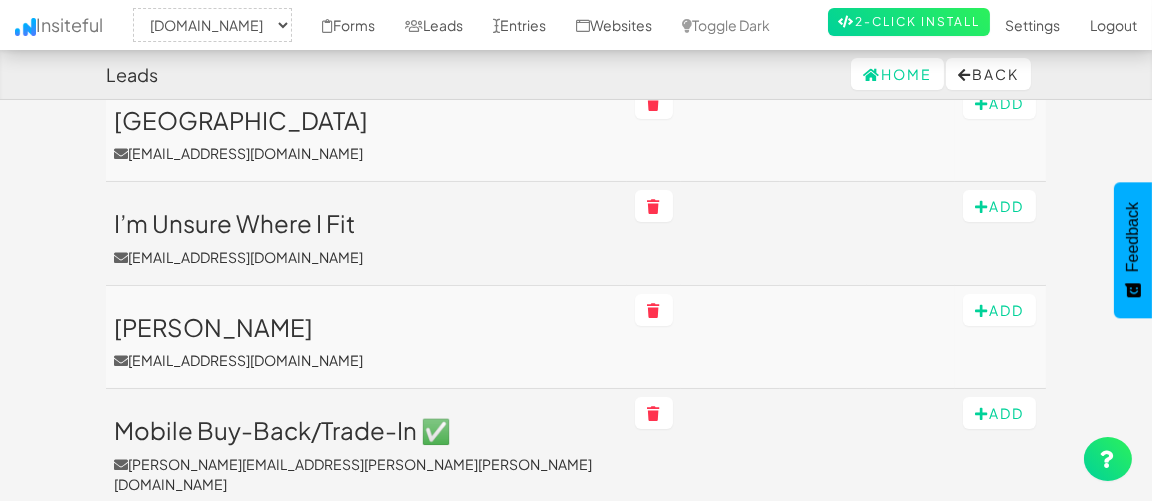 scroll, scrollTop: 545, scrollLeft: 0, axis: vertical 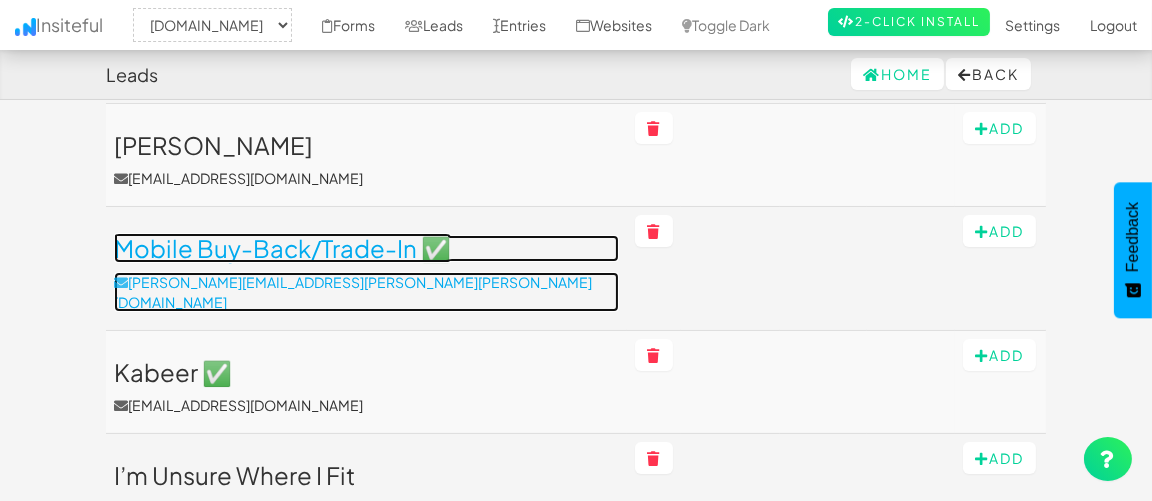 click on "[PERSON_NAME][EMAIL_ADDRESS][PERSON_NAME][PERSON_NAME][DOMAIN_NAME]" at bounding box center (366, 292) 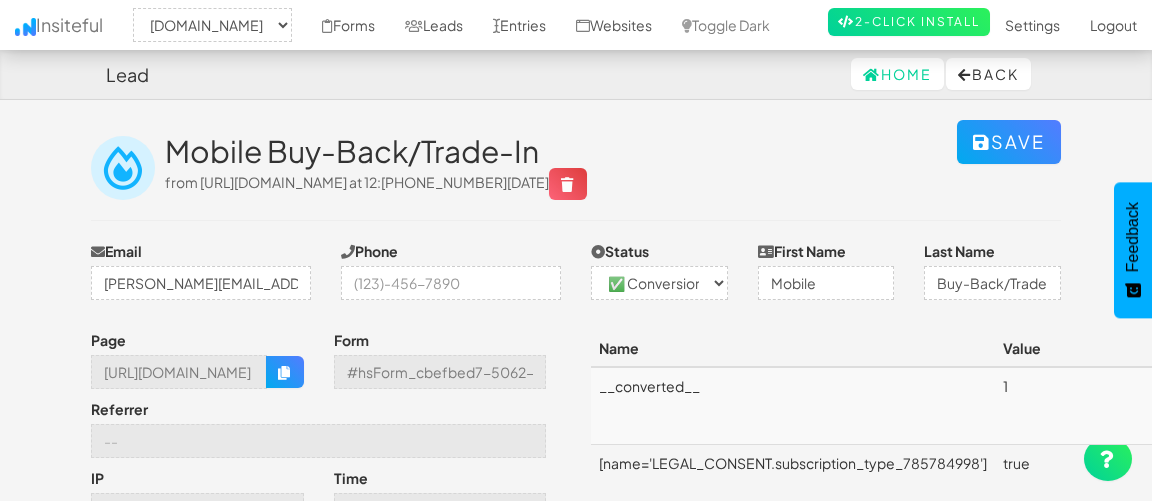 select on "1889" 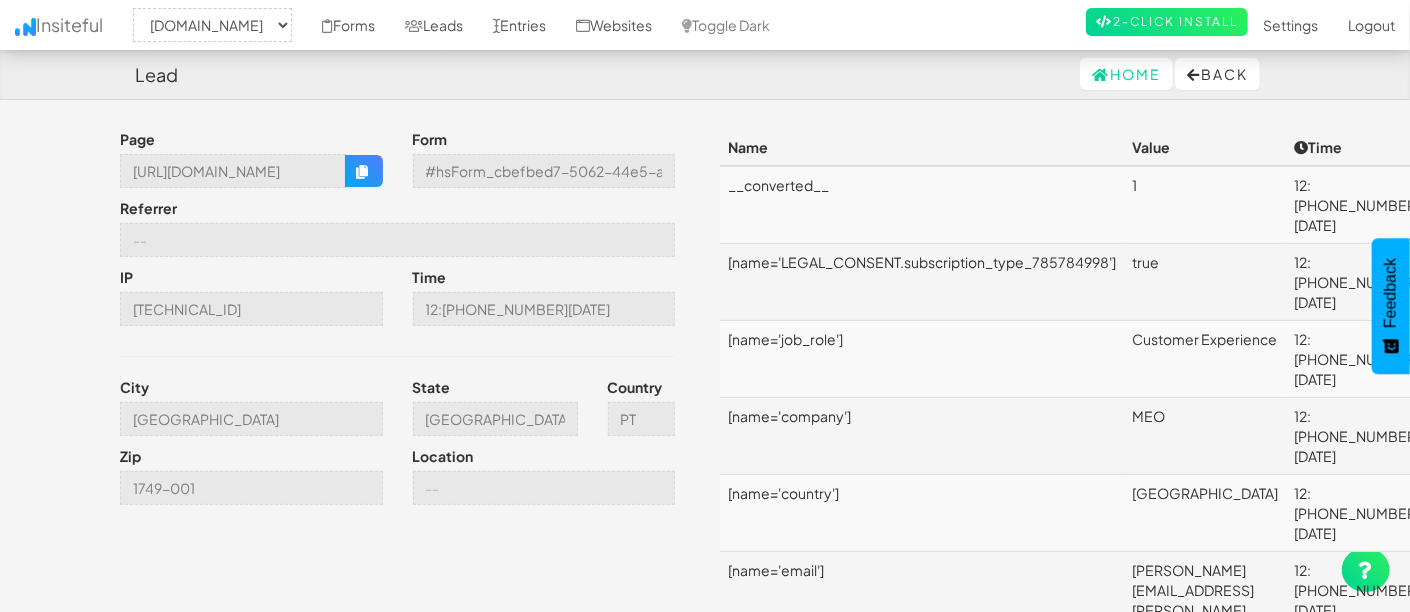 scroll, scrollTop: 191, scrollLeft: 0, axis: vertical 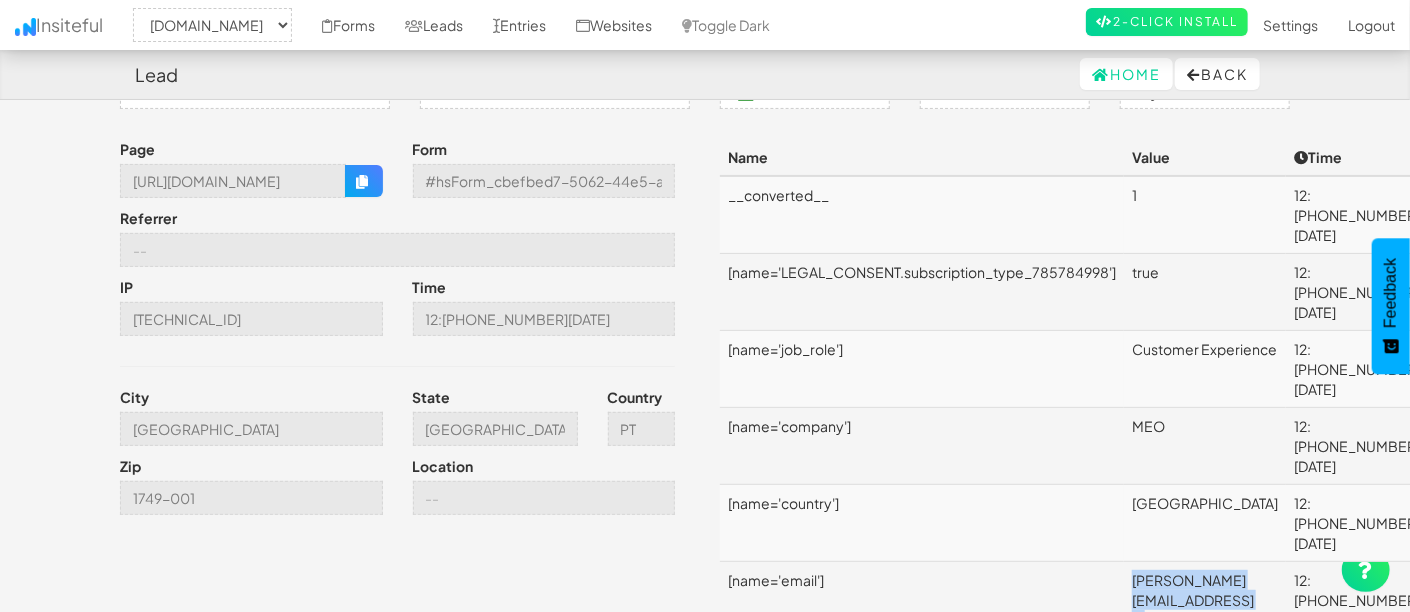drag, startPoint x: 1349, startPoint y: 478, endPoint x: 1136, endPoint y: 478, distance: 213 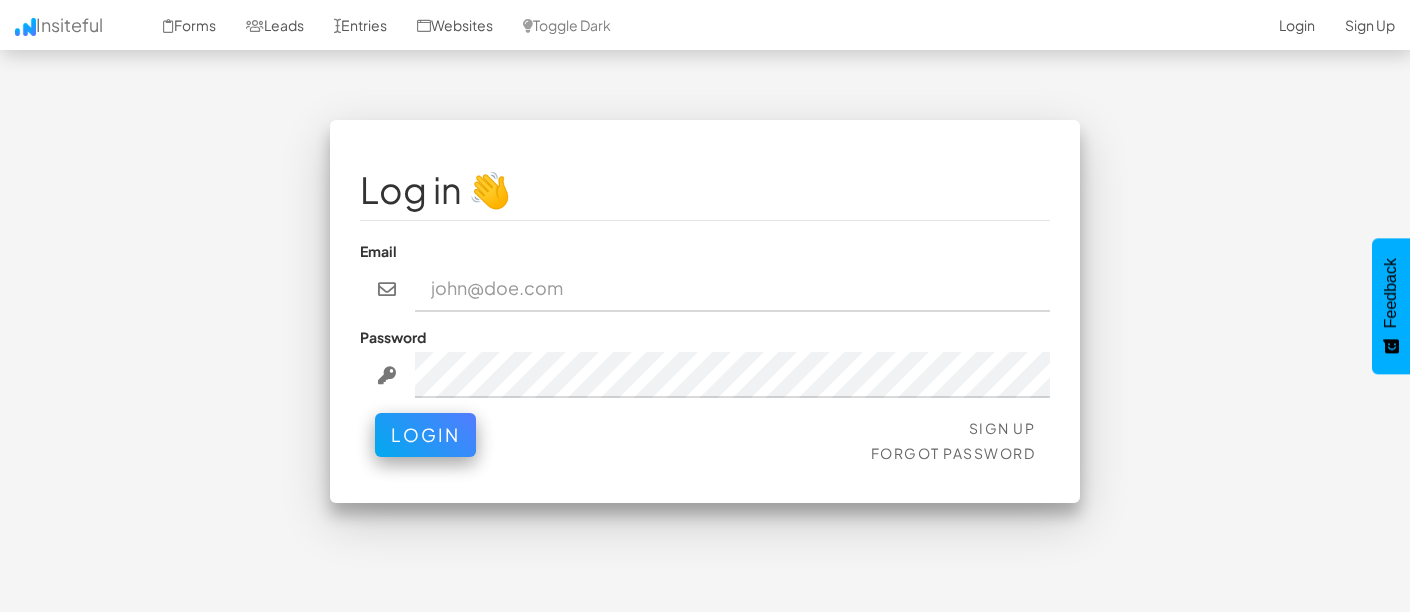 scroll, scrollTop: 0, scrollLeft: 0, axis: both 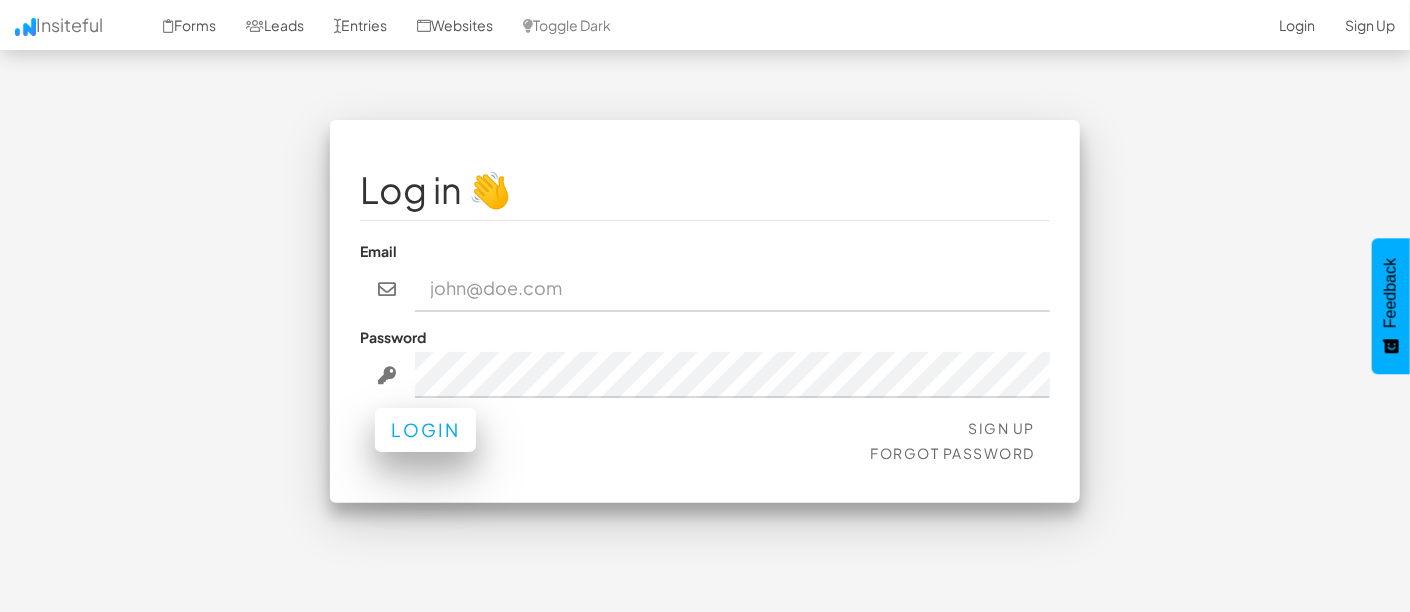type on "chris.brown@blancco.com" 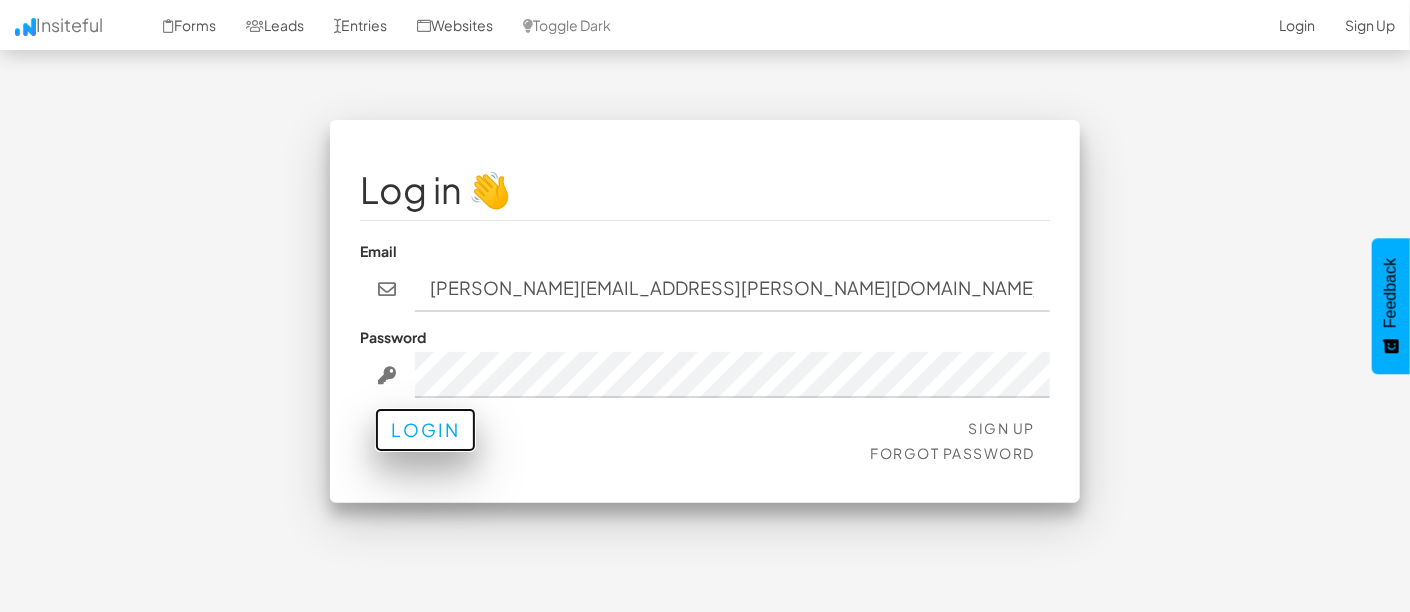 click on "Login" at bounding box center [425, 430] 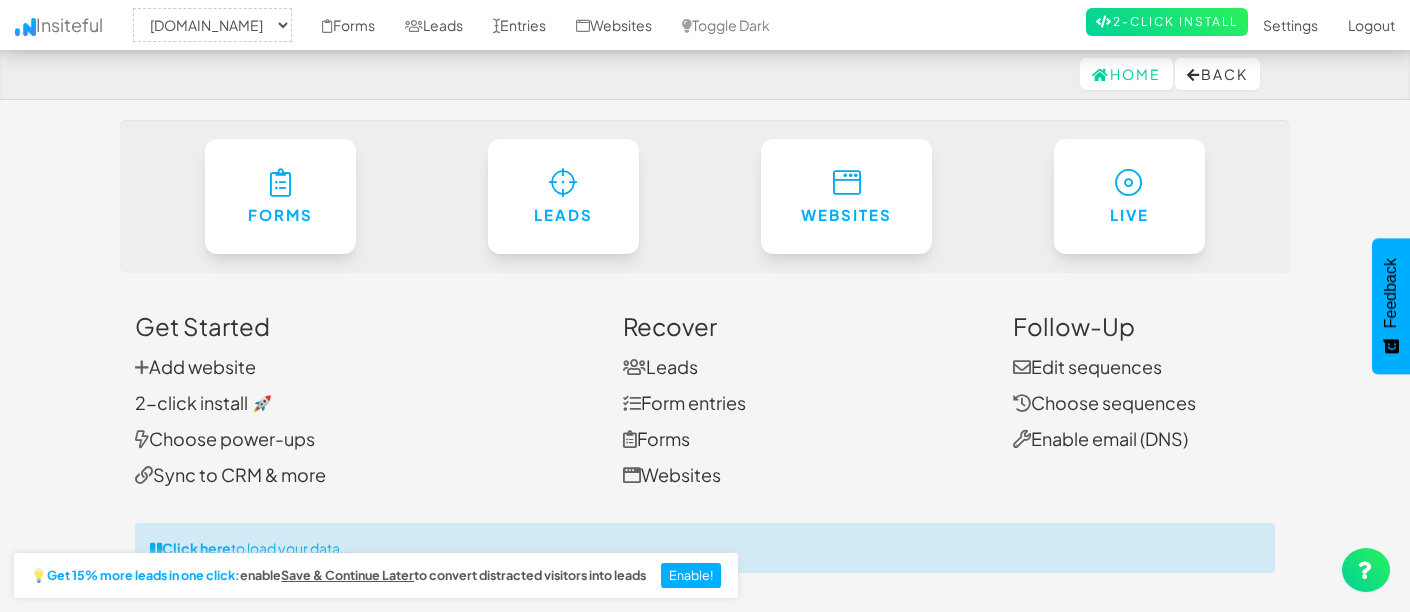 select on "1889" 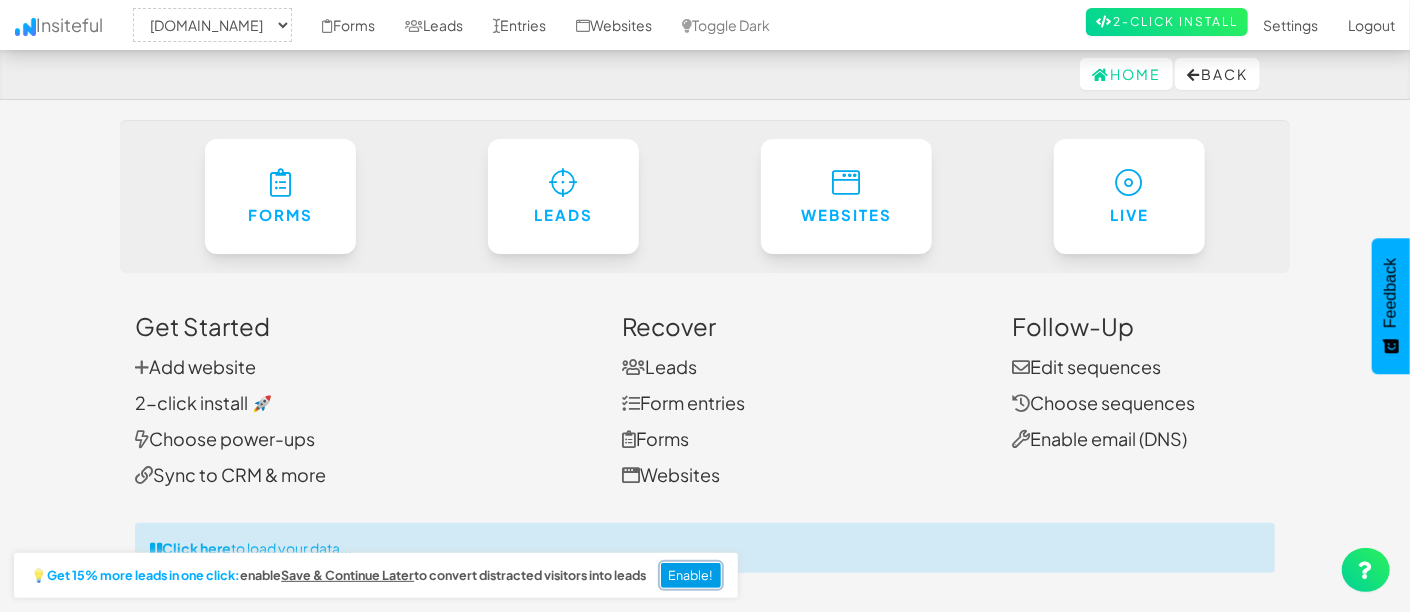 click on "Enable!" at bounding box center (691, 576) 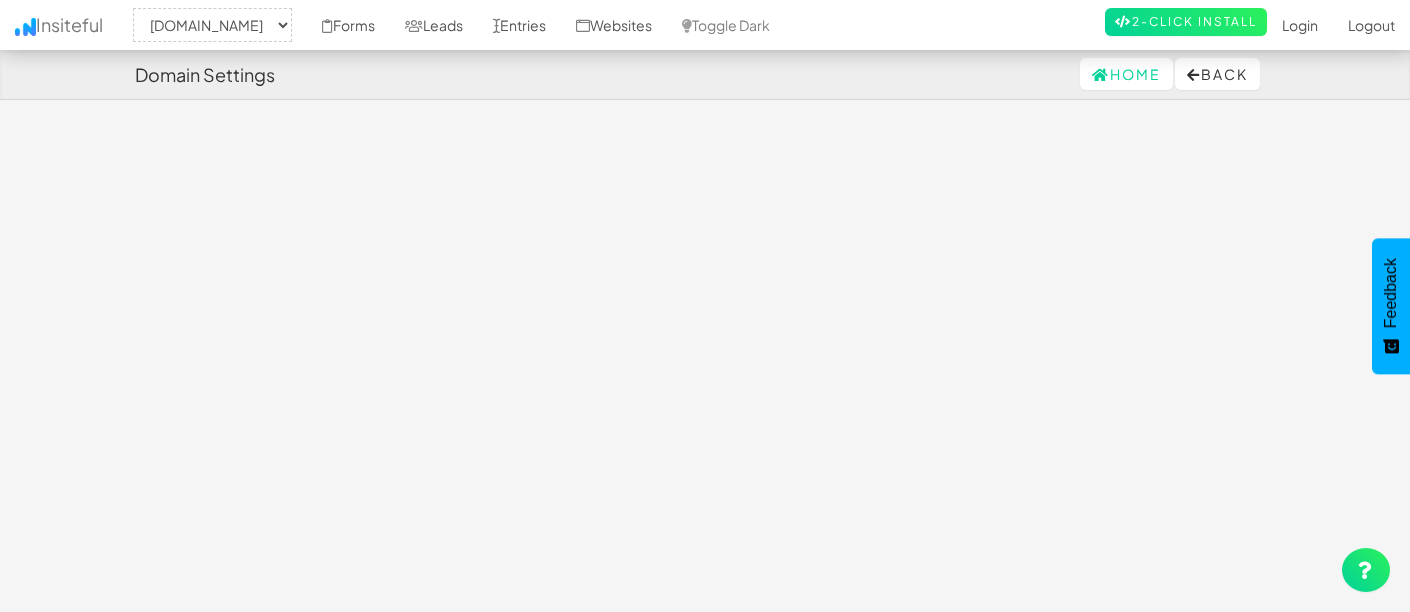 select on "1889" 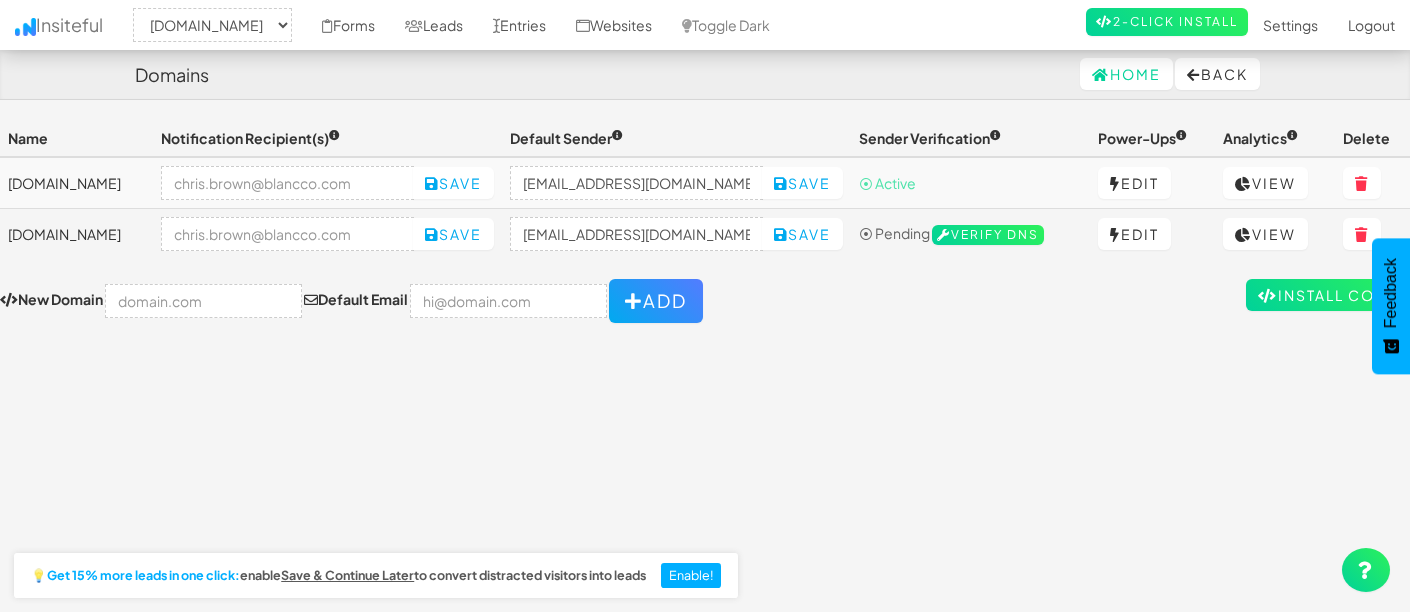 select on "1889" 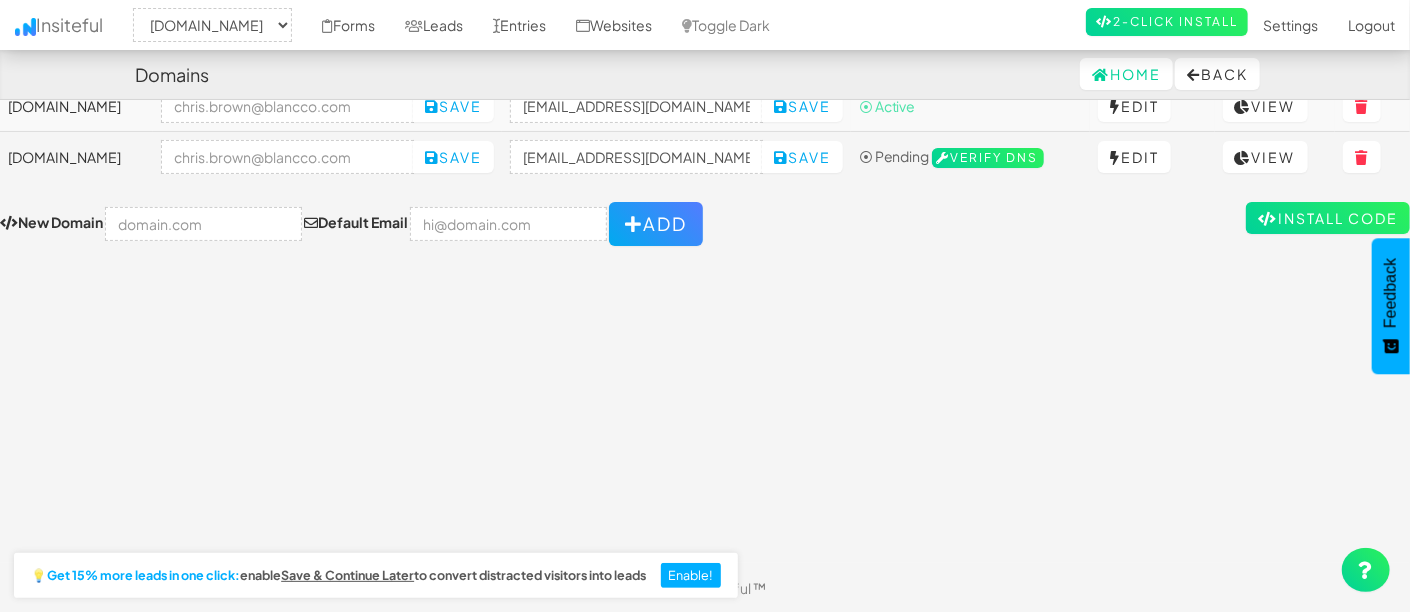 scroll, scrollTop: 0, scrollLeft: 0, axis: both 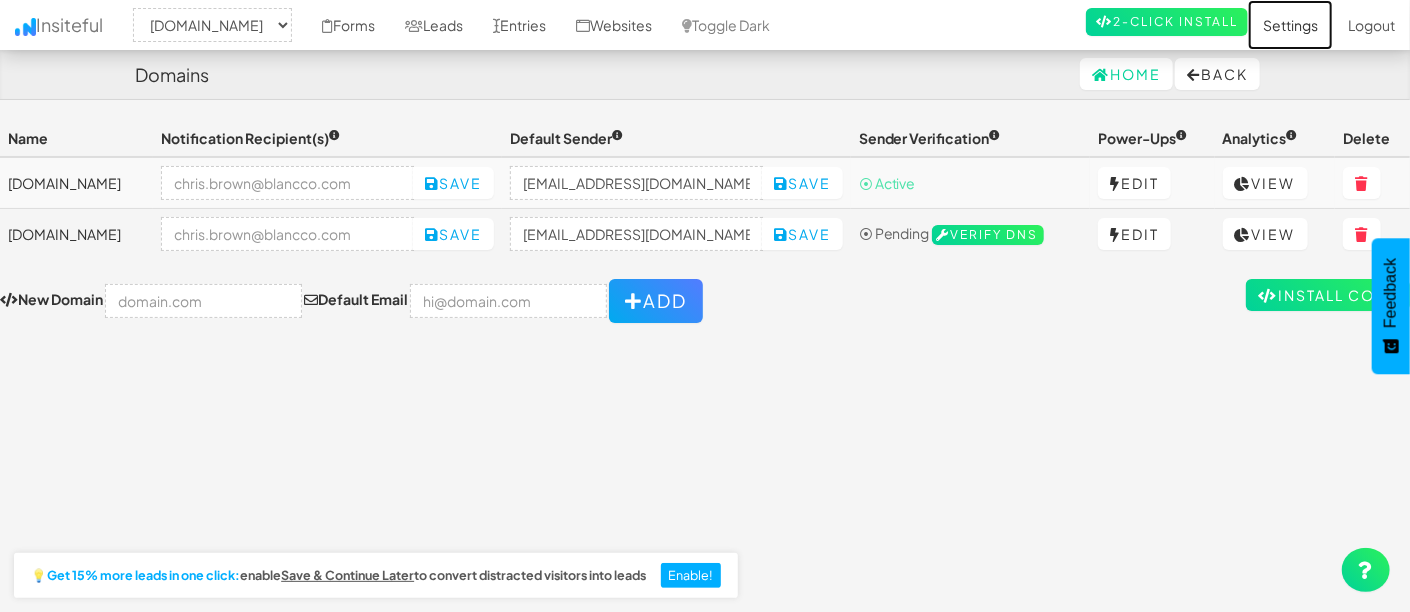 click on "Settings" at bounding box center (1290, 25) 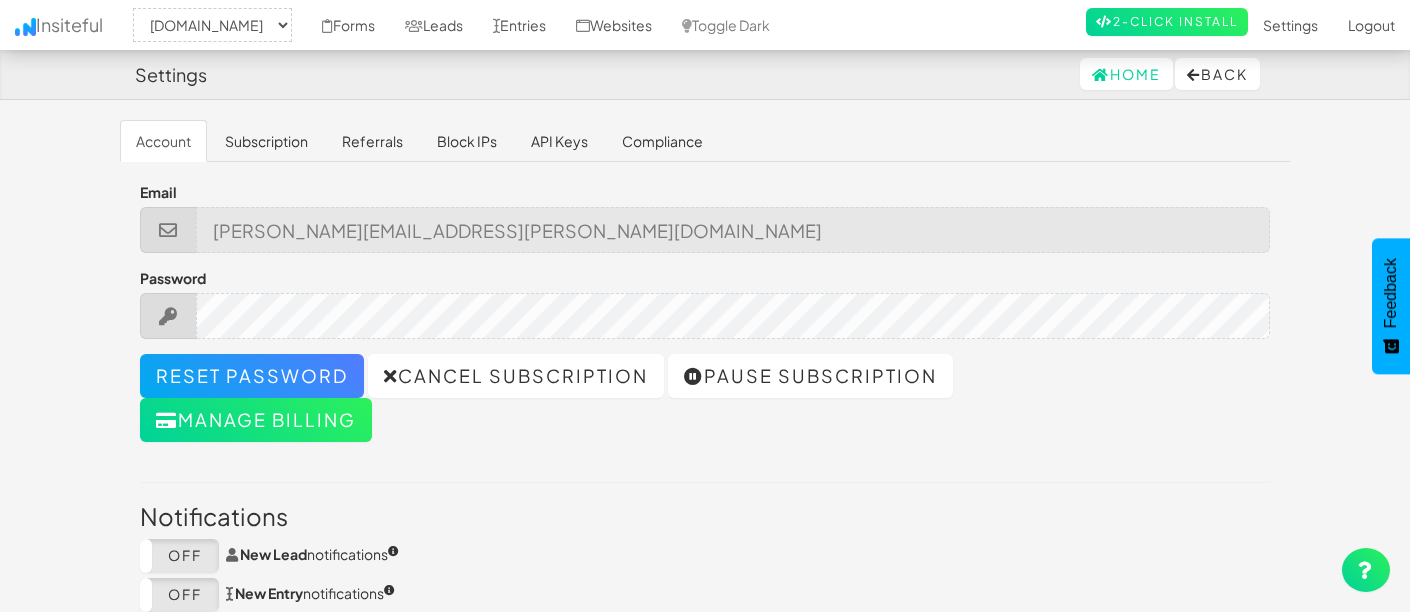 select on "1889" 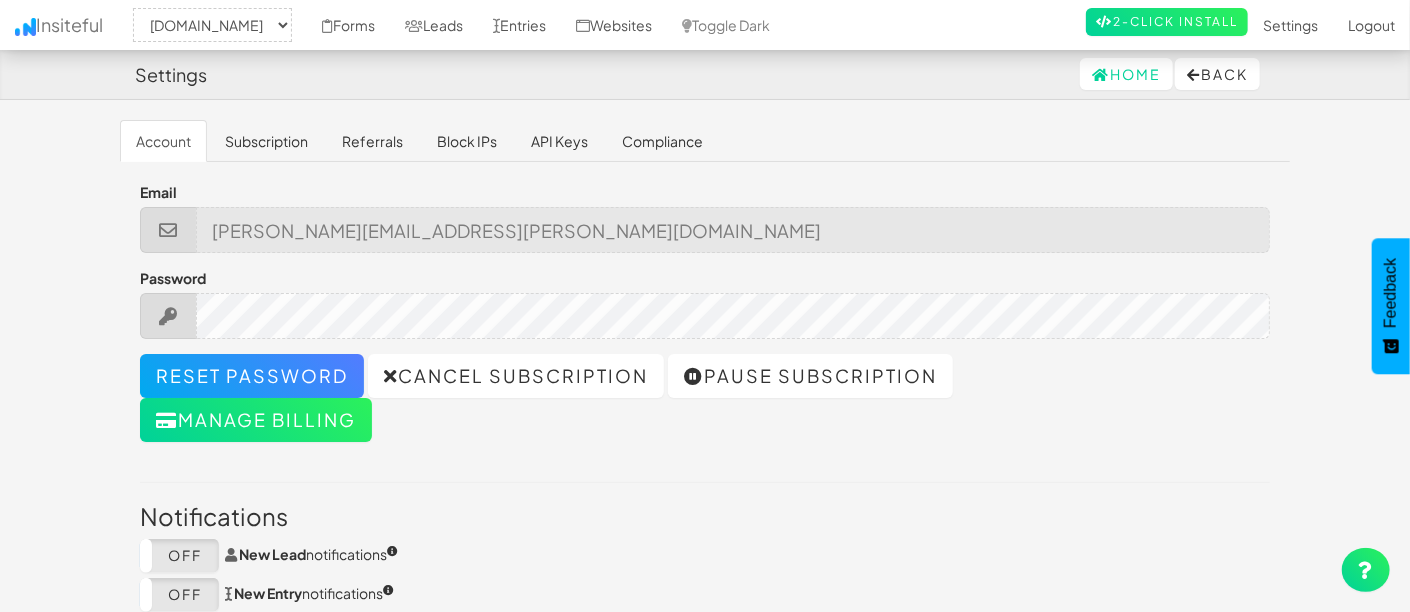 click on "Settings
Home
Back
Toggle navigation
Insiteful
-- None --  blancco.com www.blancco.com
Forms
Leads
Entries
Websites
Toggle Dark
2-Click Install
Settings
Sign Up
Logout
Account
Subscription
Referrals
Block IPs
API Keys
Compliance
Email
chris.brown@blancco.com
Password
Reset password
On Off" at bounding box center (705, 368) 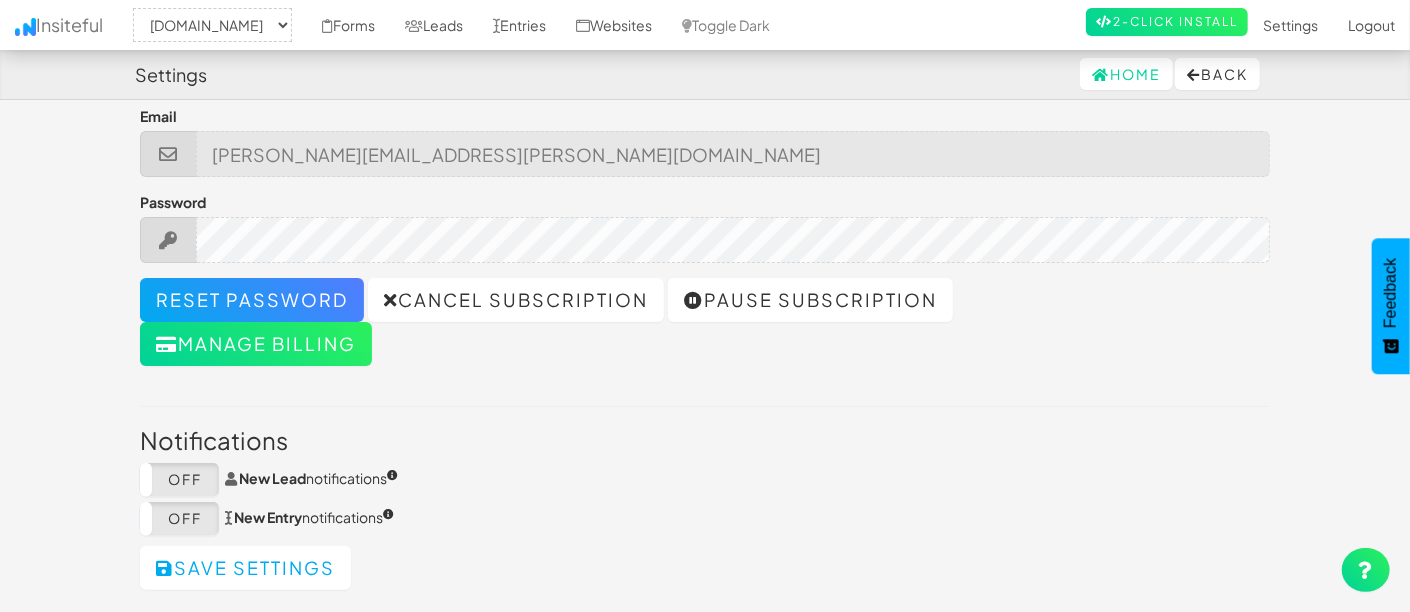 scroll, scrollTop: 122, scrollLeft: 0, axis: vertical 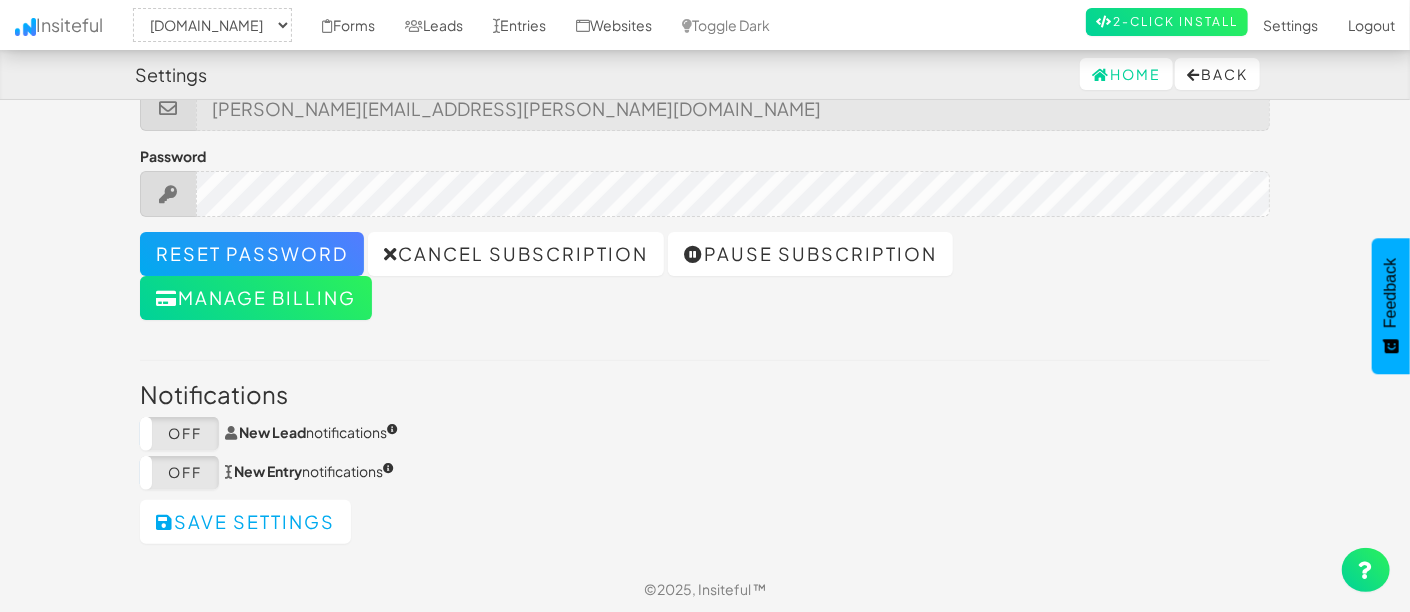 click on "Settings
Home
Back
Toggle navigation
Insiteful
-- None --  blancco.com www.blancco.com
Forms
Leads
Entries
Websites
Toggle Dark
2-Click Install
Settings
Sign Up
Logout
Account
Subscription
Referrals
Block IPs
API Keys
Compliance
Email
chris.brown@blancco.com
Password
Reset password
On Off" at bounding box center (705, 246) 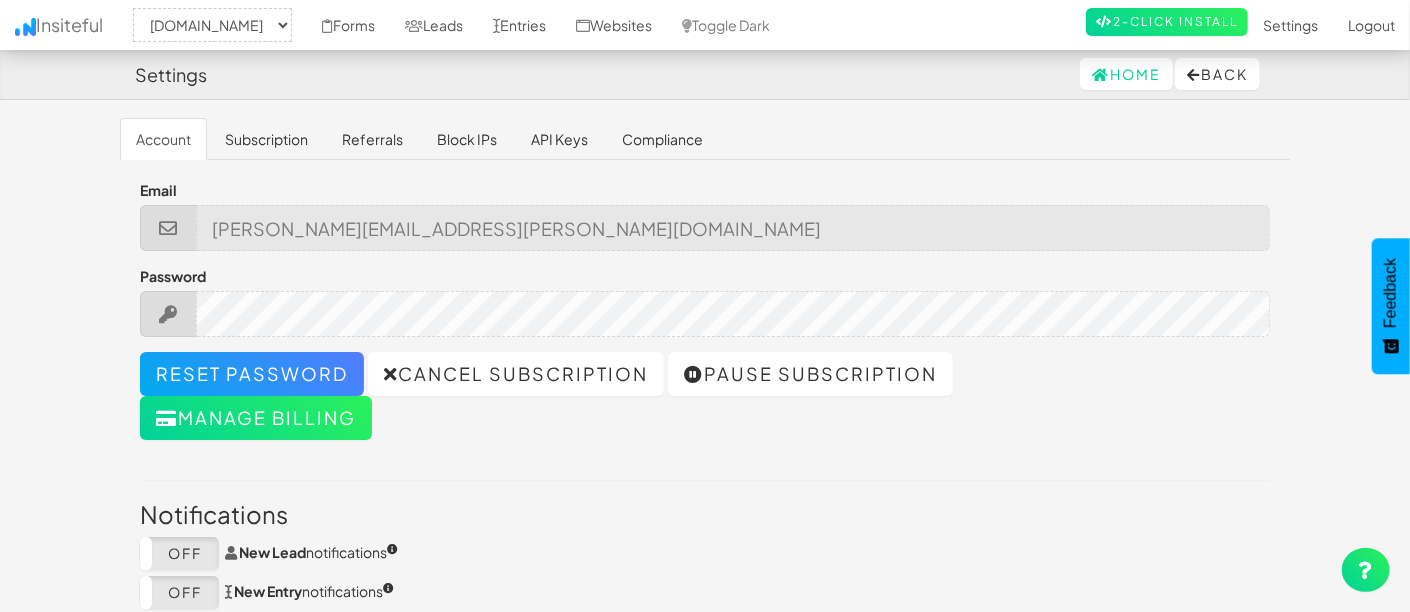 scroll, scrollTop: 0, scrollLeft: 0, axis: both 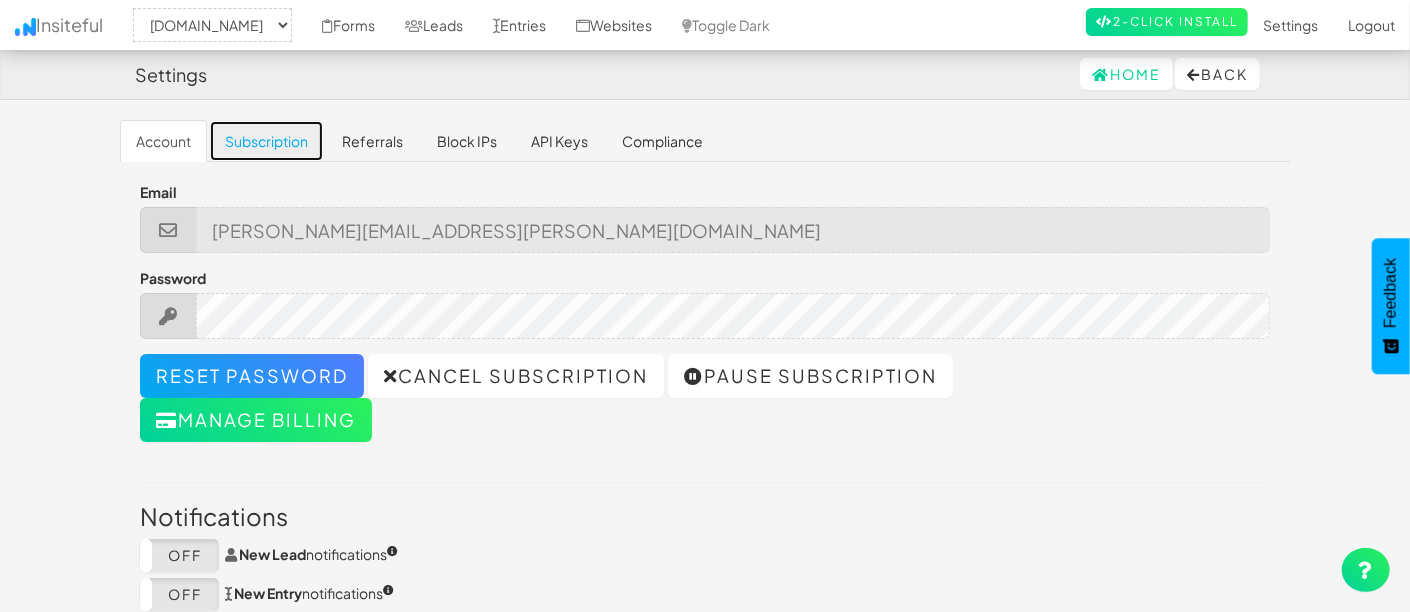 click on "Subscription" at bounding box center [266, 141] 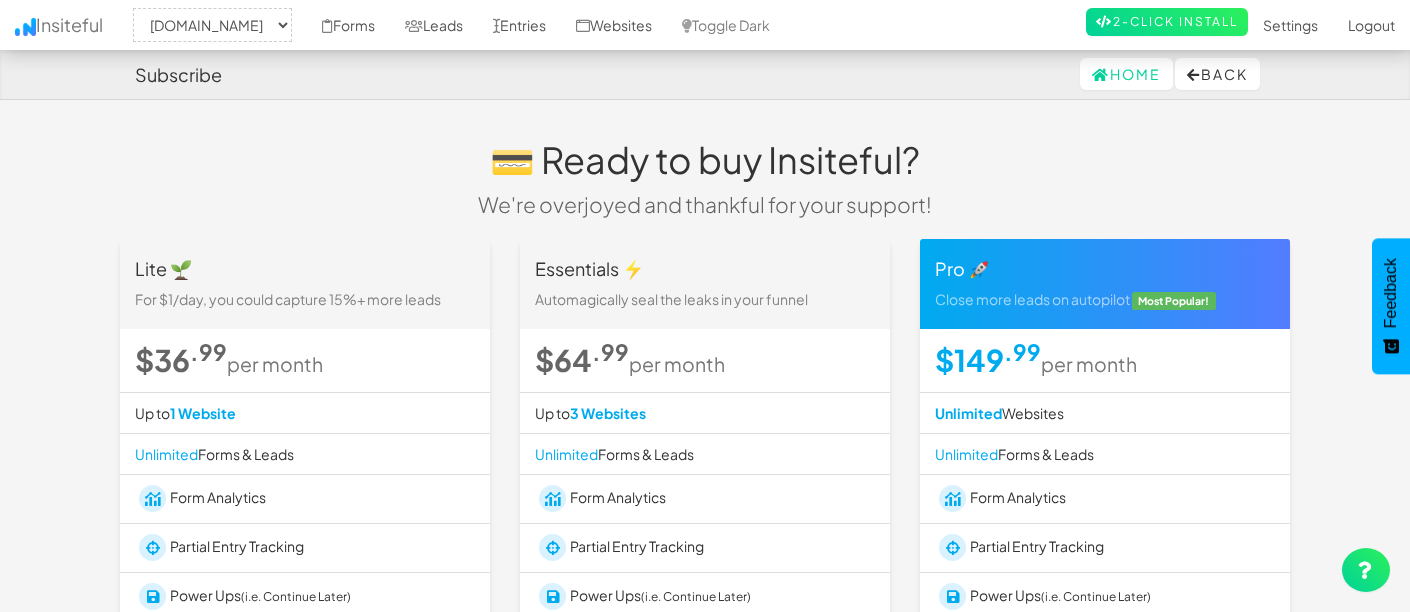 select on "1889" 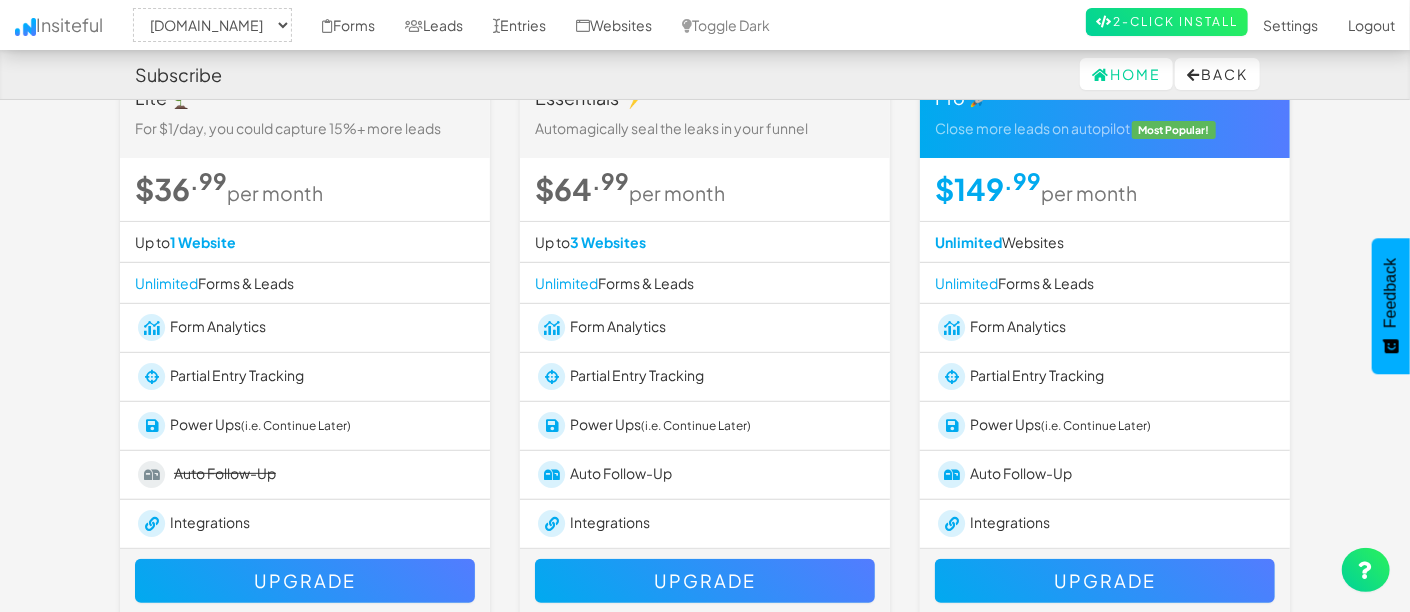 scroll, scrollTop: 0, scrollLeft: 0, axis: both 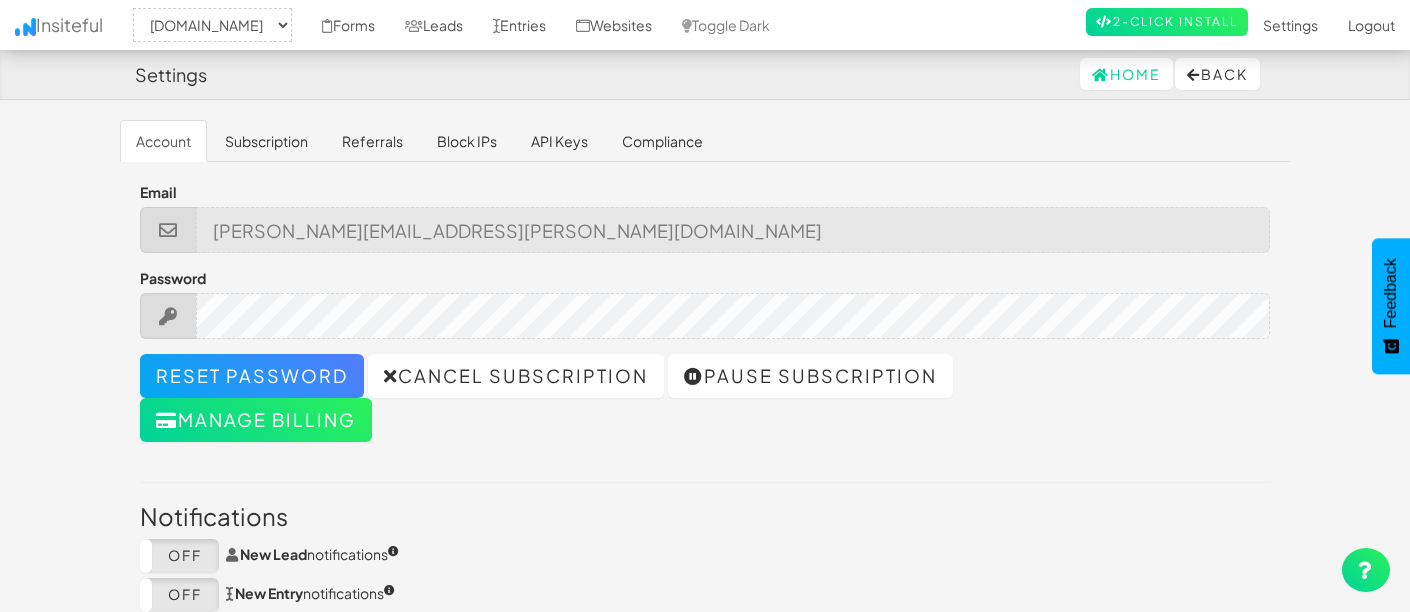 select on "1889" 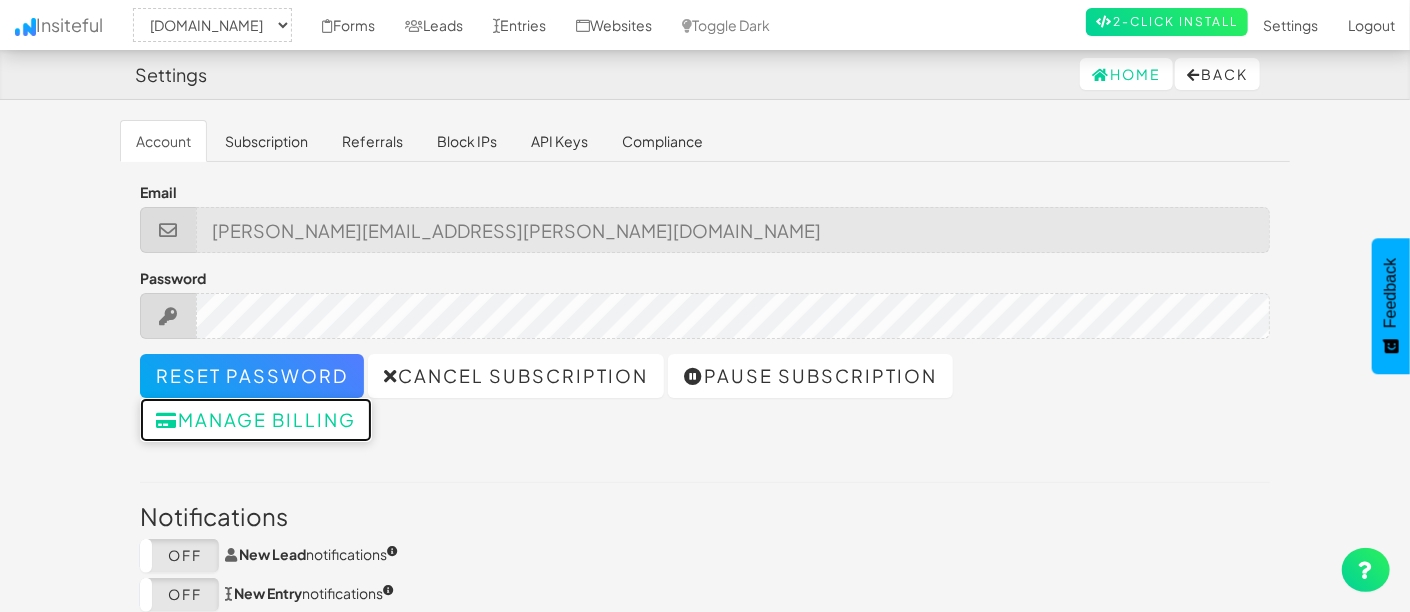 click on "Manage billing" at bounding box center [256, 420] 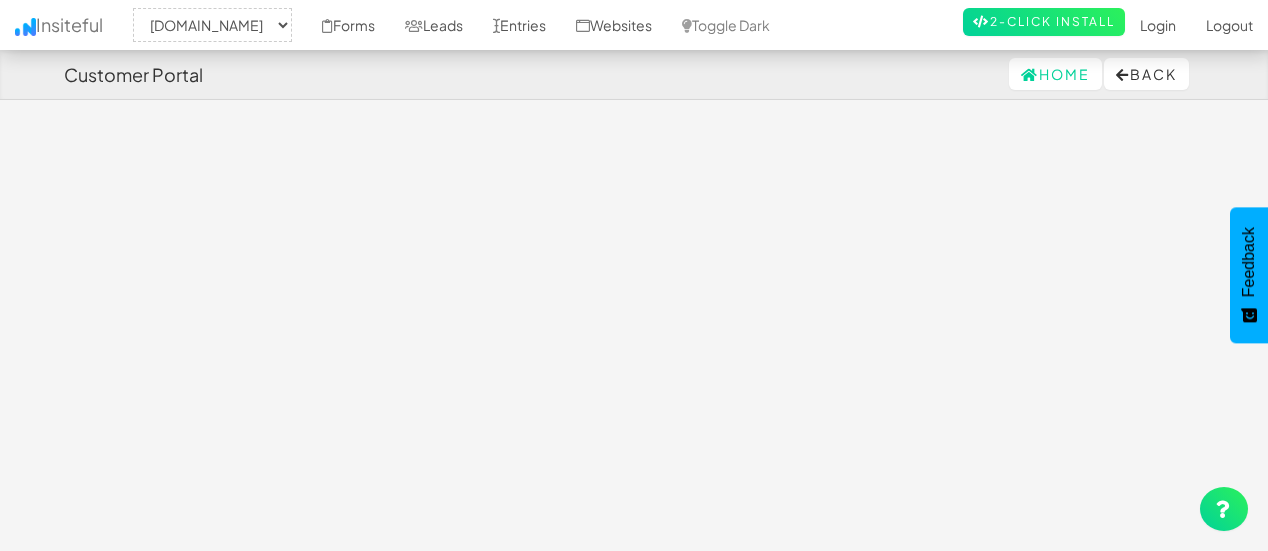 select on "1889" 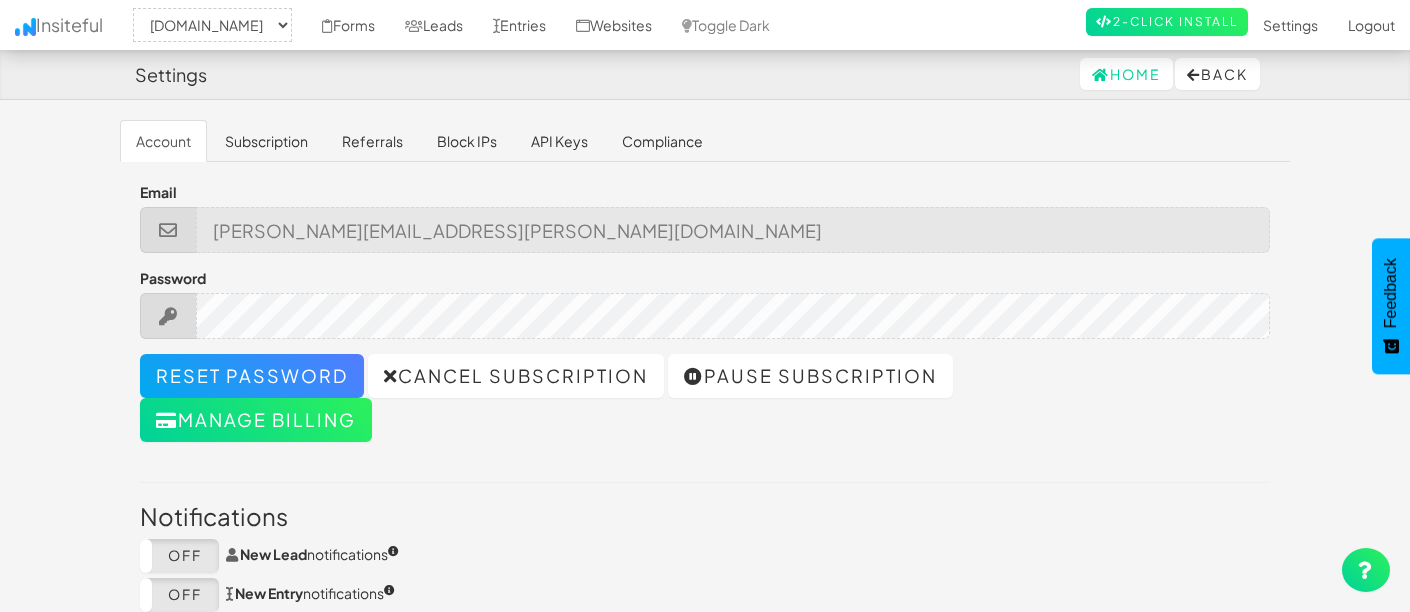select on "1889" 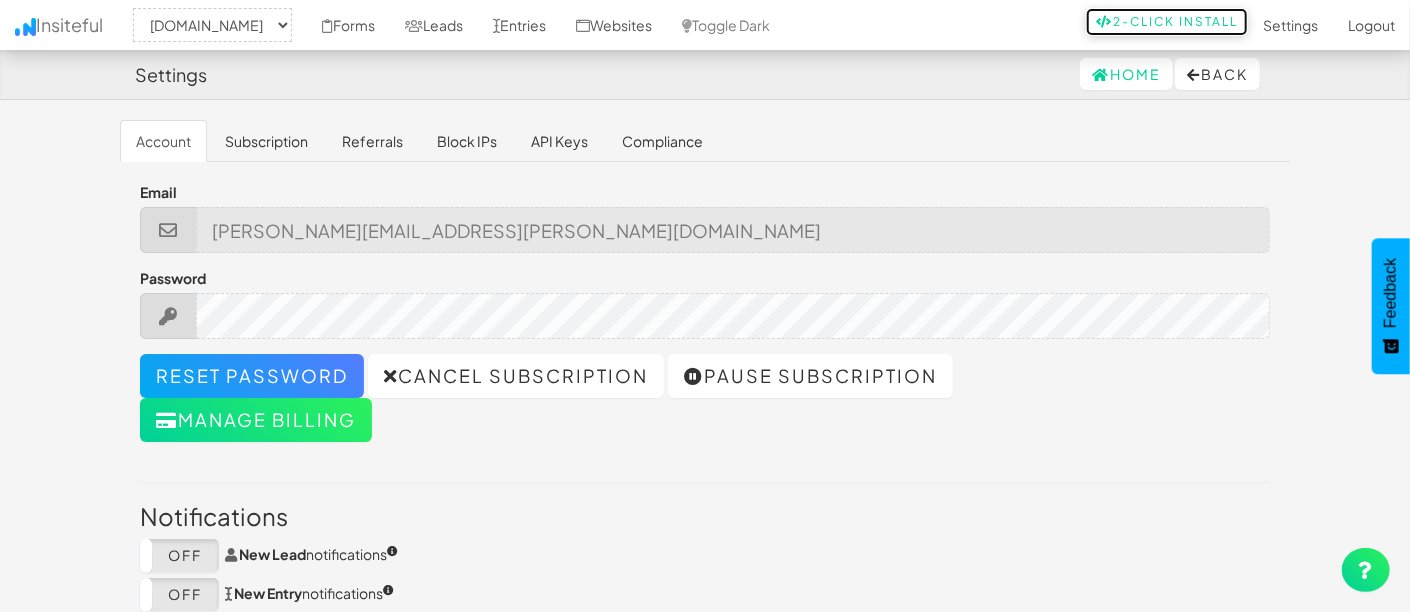 click on "2-Click Install" at bounding box center (1167, 22) 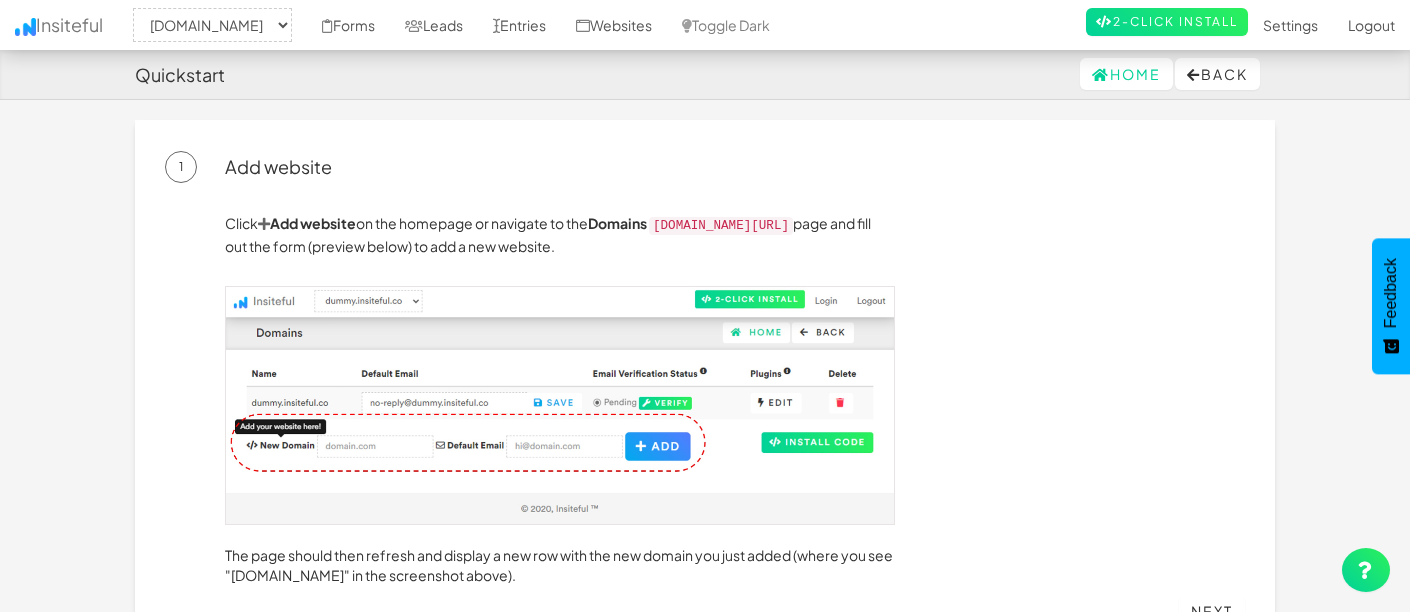 select on "1889" 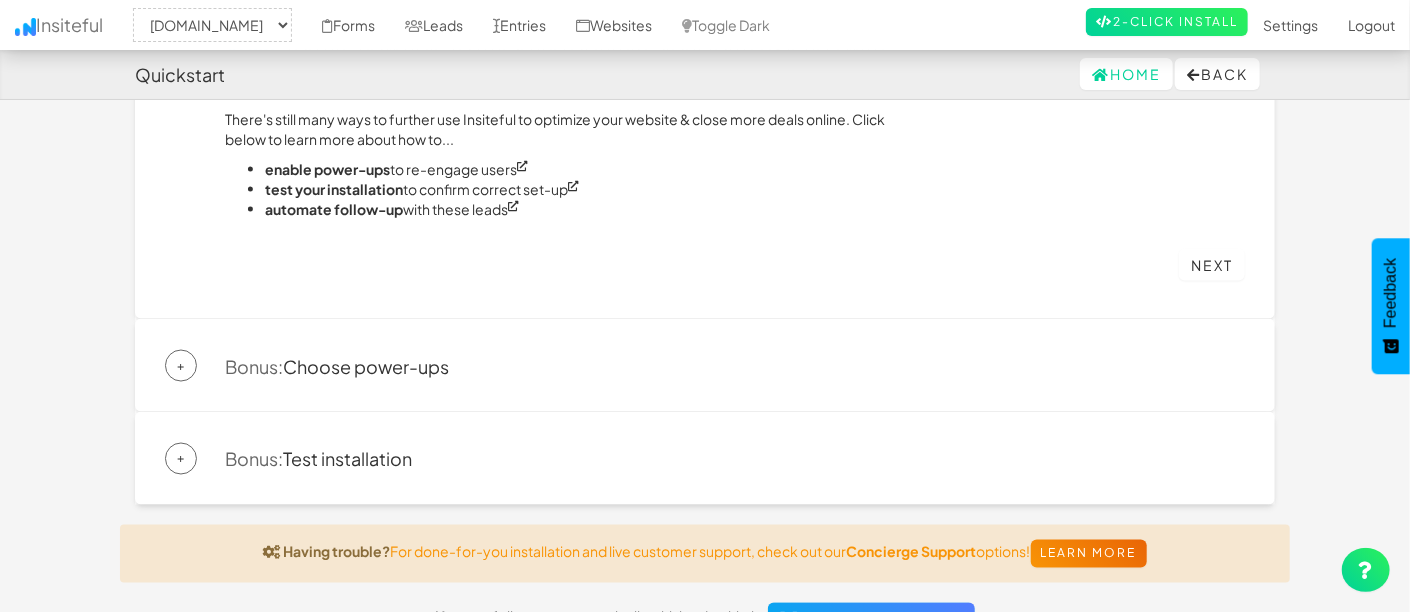 scroll, scrollTop: 1444, scrollLeft: 0, axis: vertical 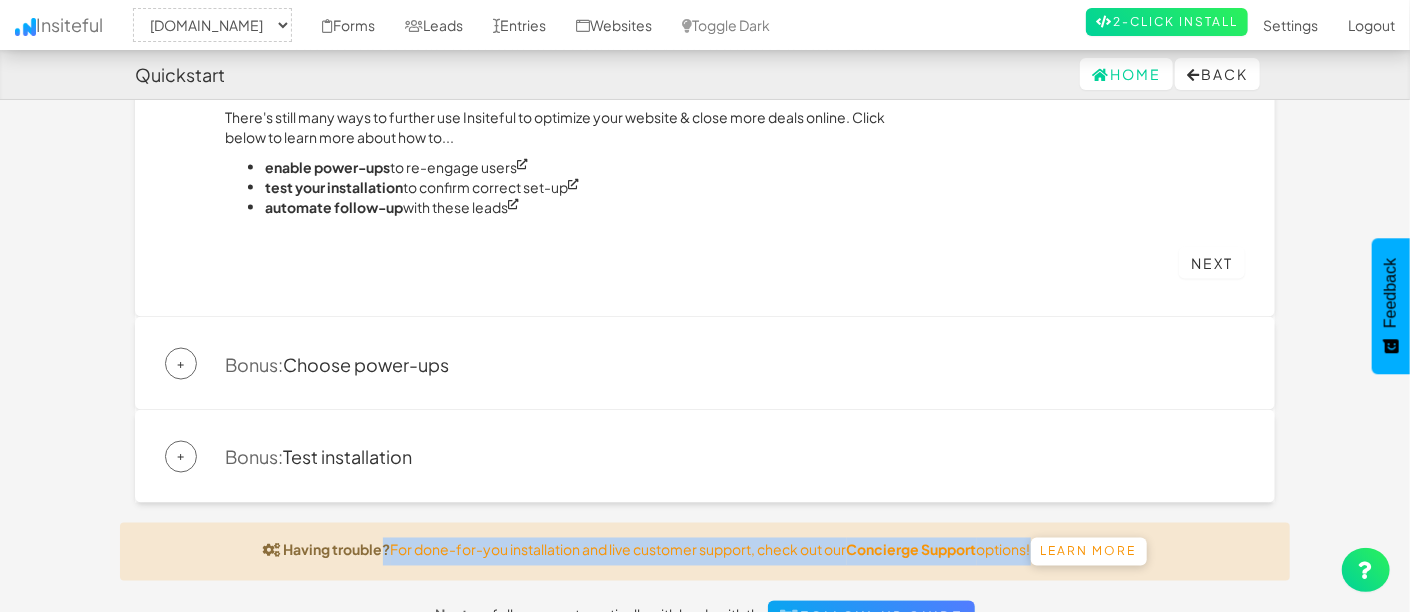 drag, startPoint x: 369, startPoint y: 533, endPoint x: 1066, endPoint y: 536, distance: 697.0065 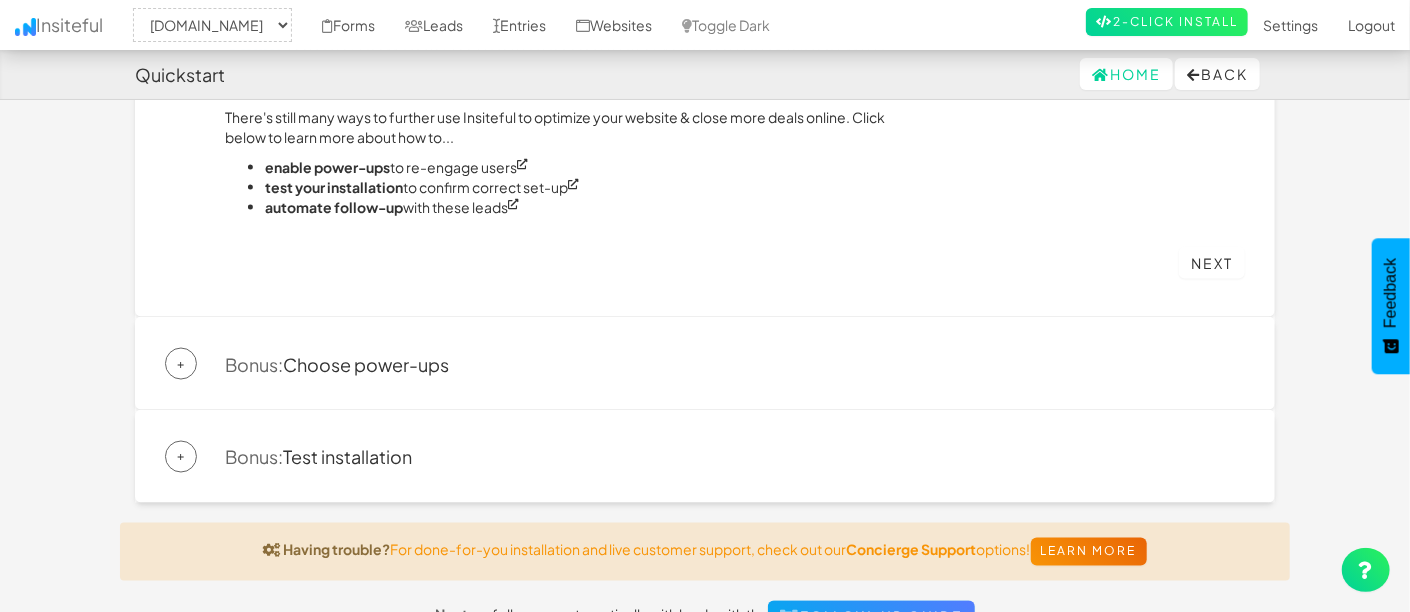 click on "Having trouble?  For done-for-you installation and live customer support, check out our  Concierge Support  options!
Learn more
Next up:  follow-up automatically with leads with the   Follow-Up Guide" at bounding box center (705, 578) 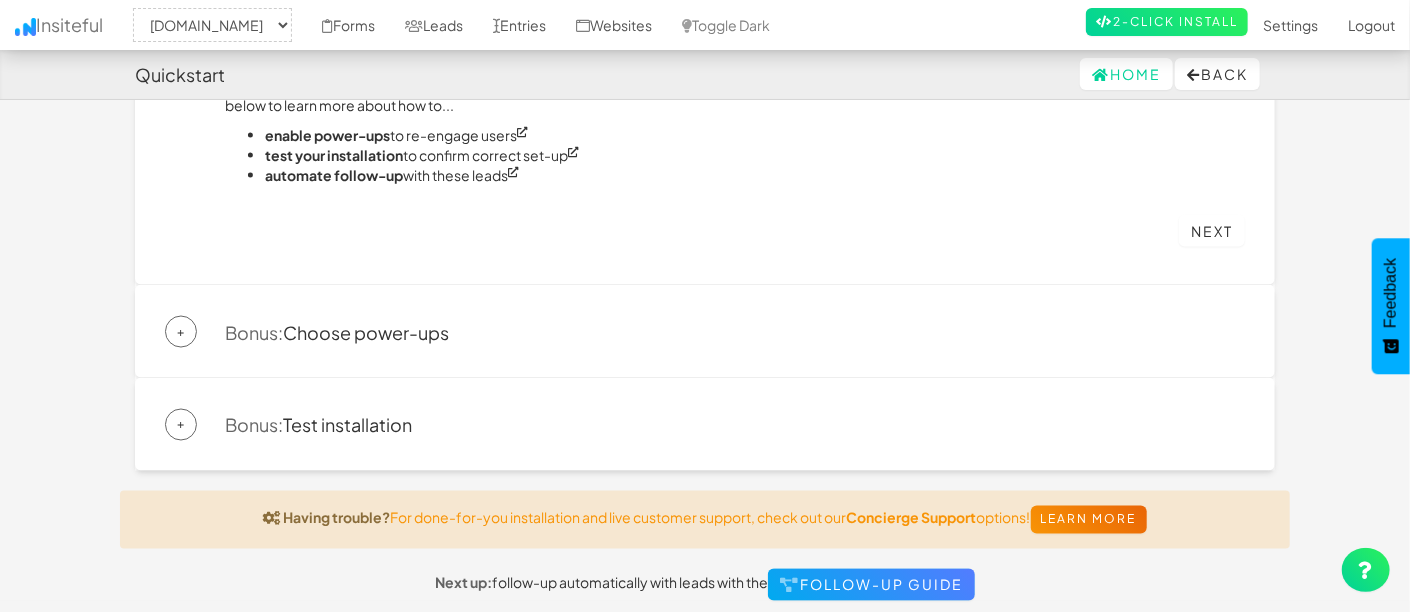 scroll, scrollTop: 1494, scrollLeft: 0, axis: vertical 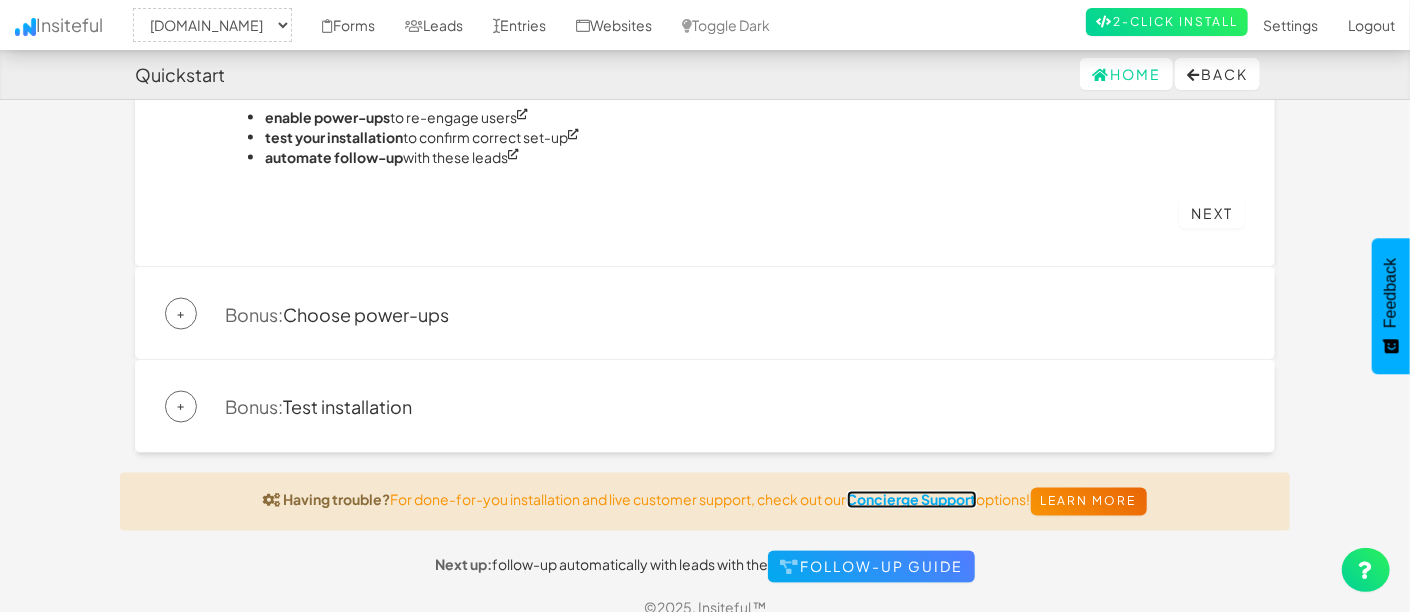 click on "Concierge Support" at bounding box center (912, 500) 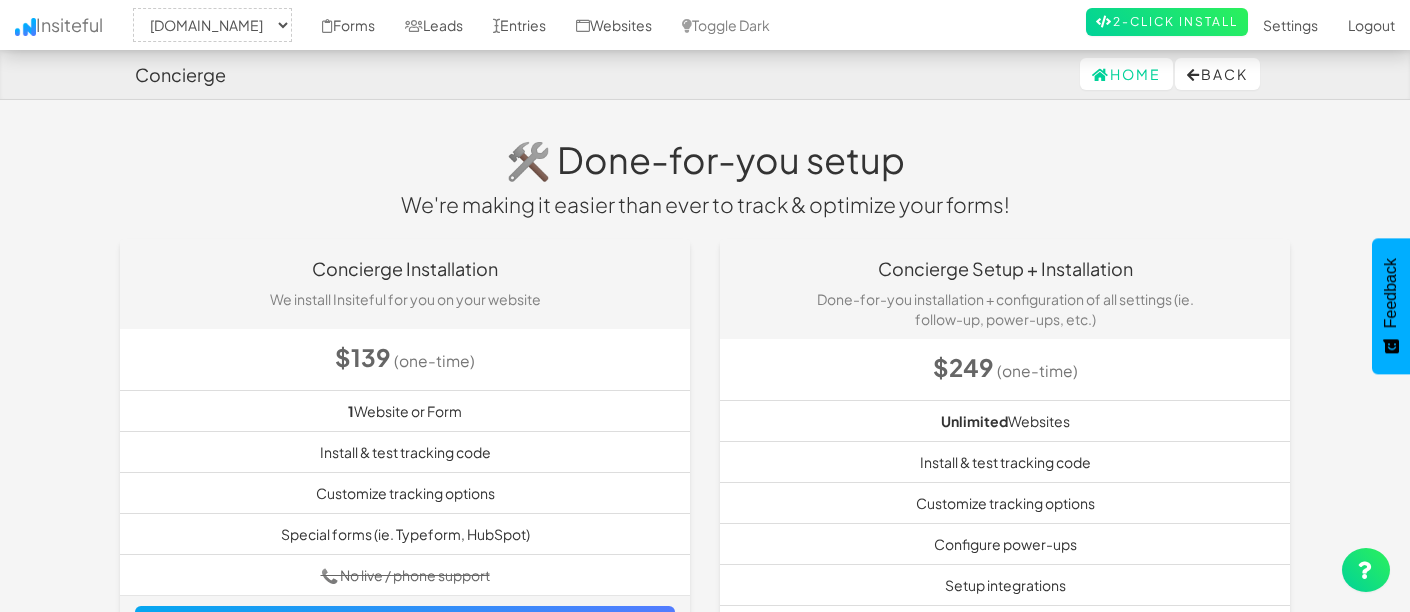 select on "1889" 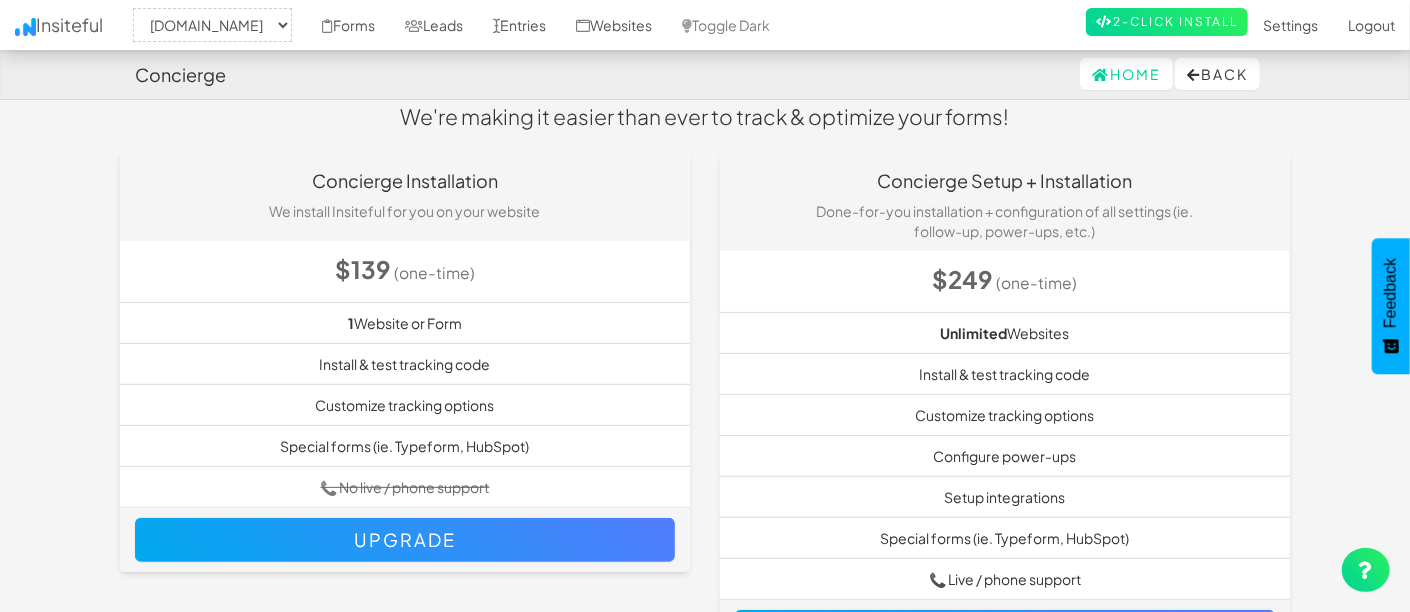scroll, scrollTop: 0, scrollLeft: 0, axis: both 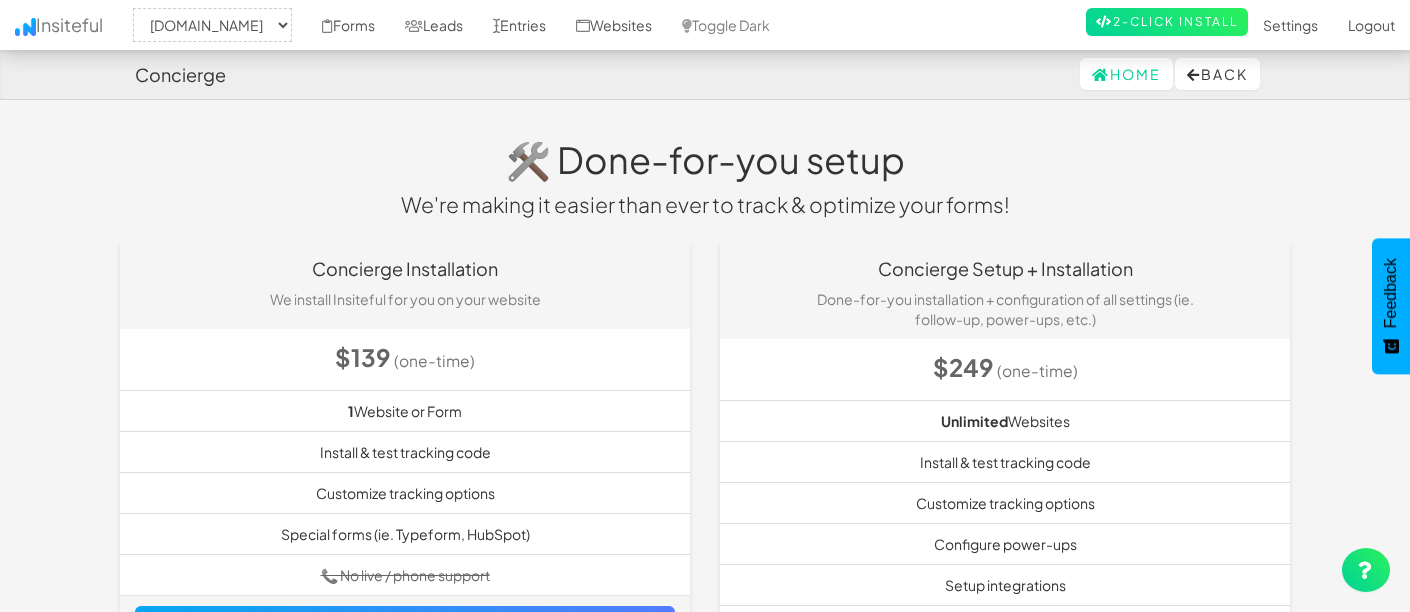 select on "1889" 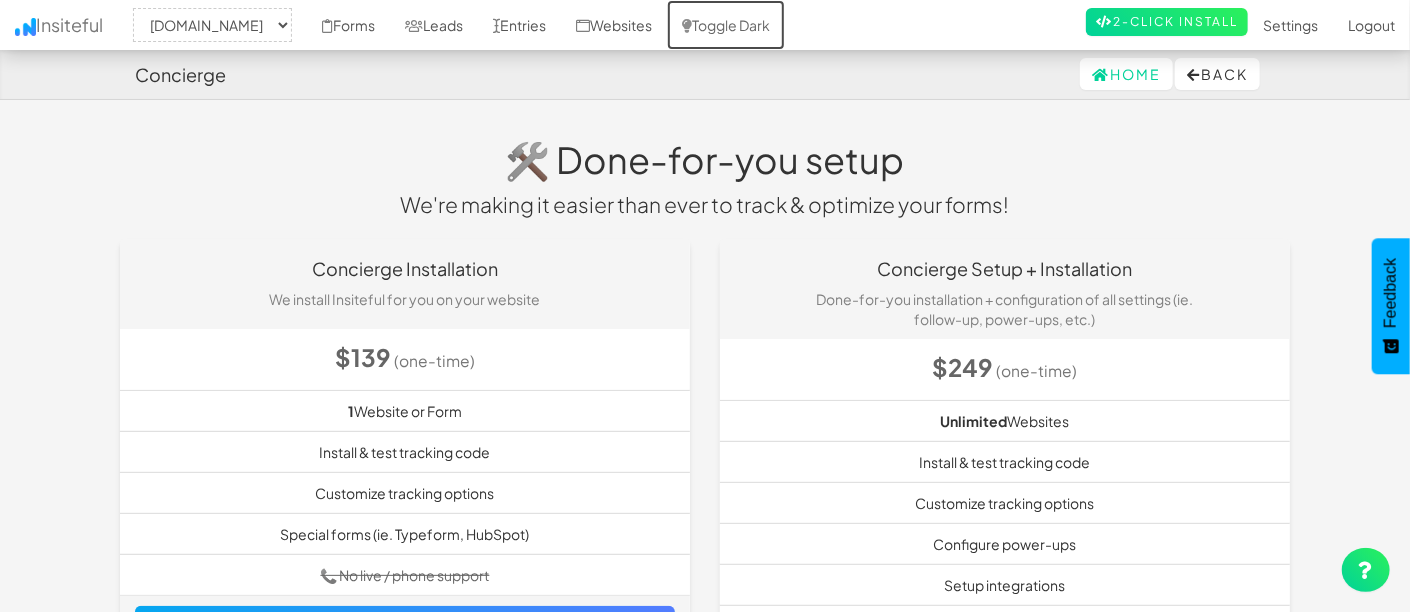 click on "Toggle Dark" at bounding box center (726, 25) 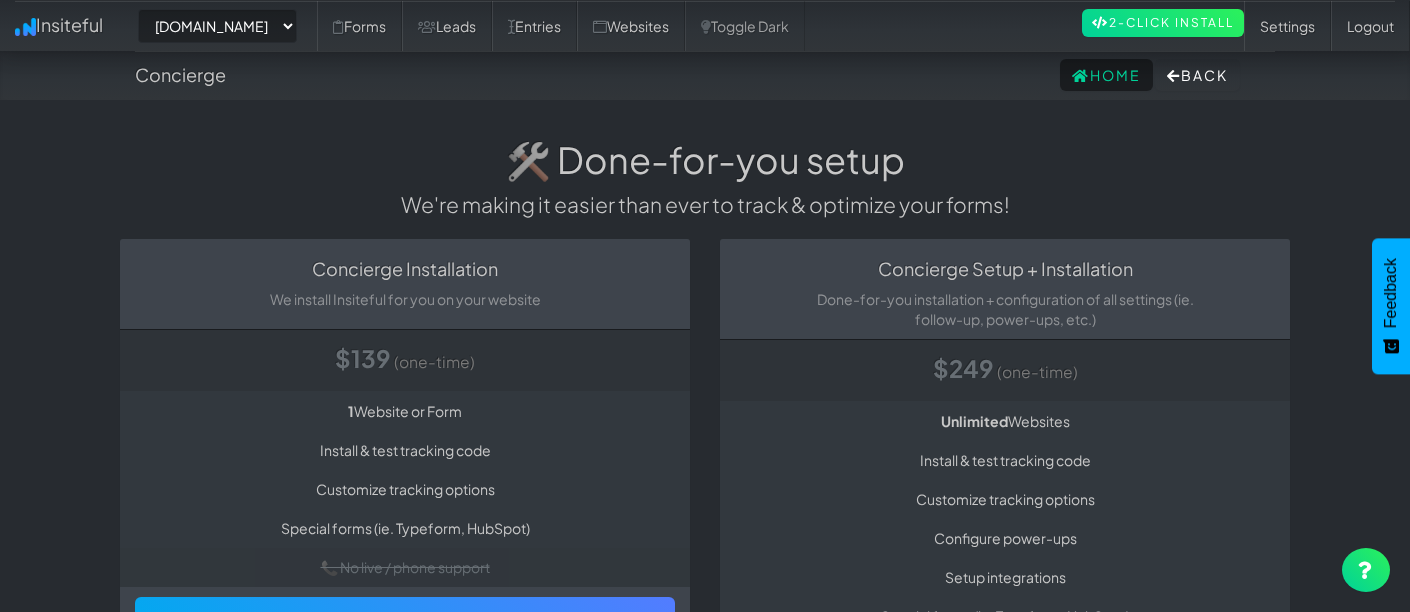 select on "1889" 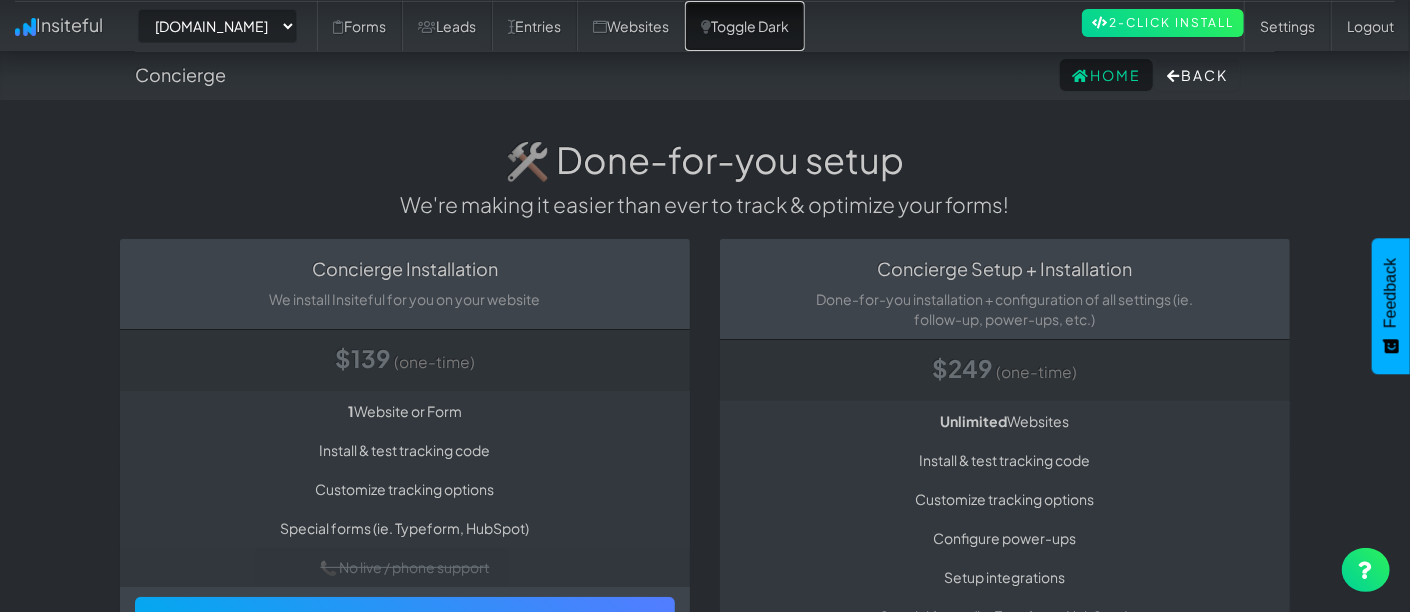 click on "Toggle Dark" at bounding box center (745, 26) 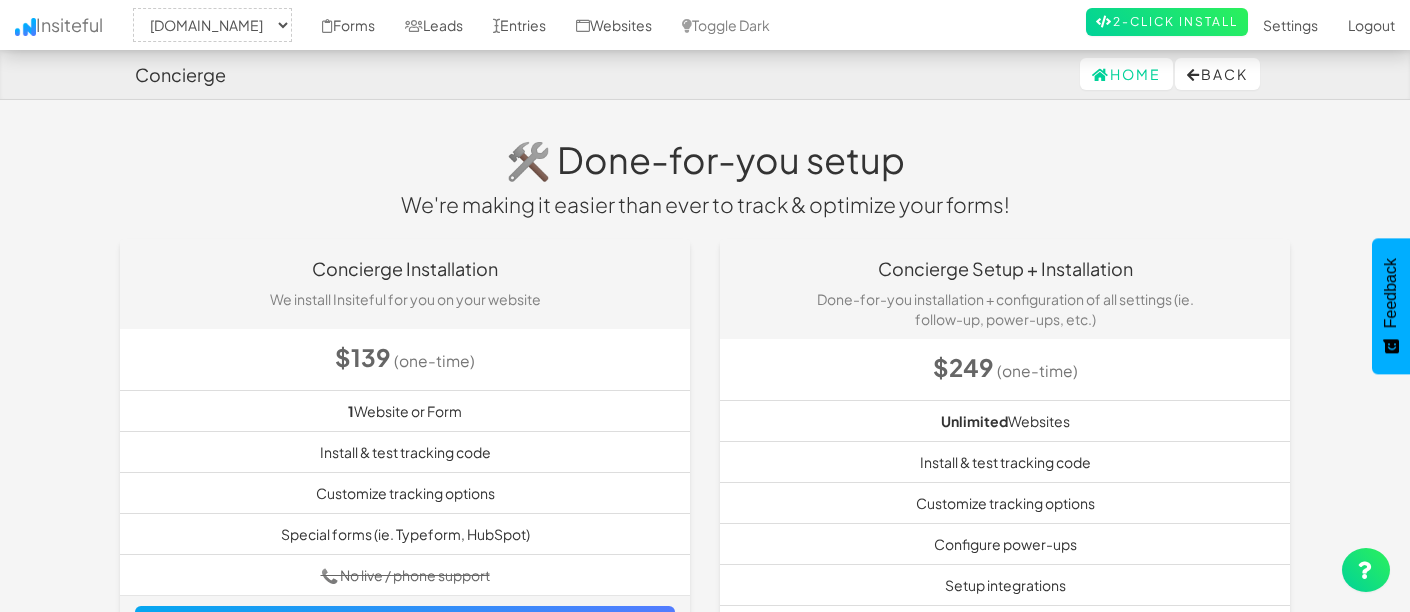 select on "1889" 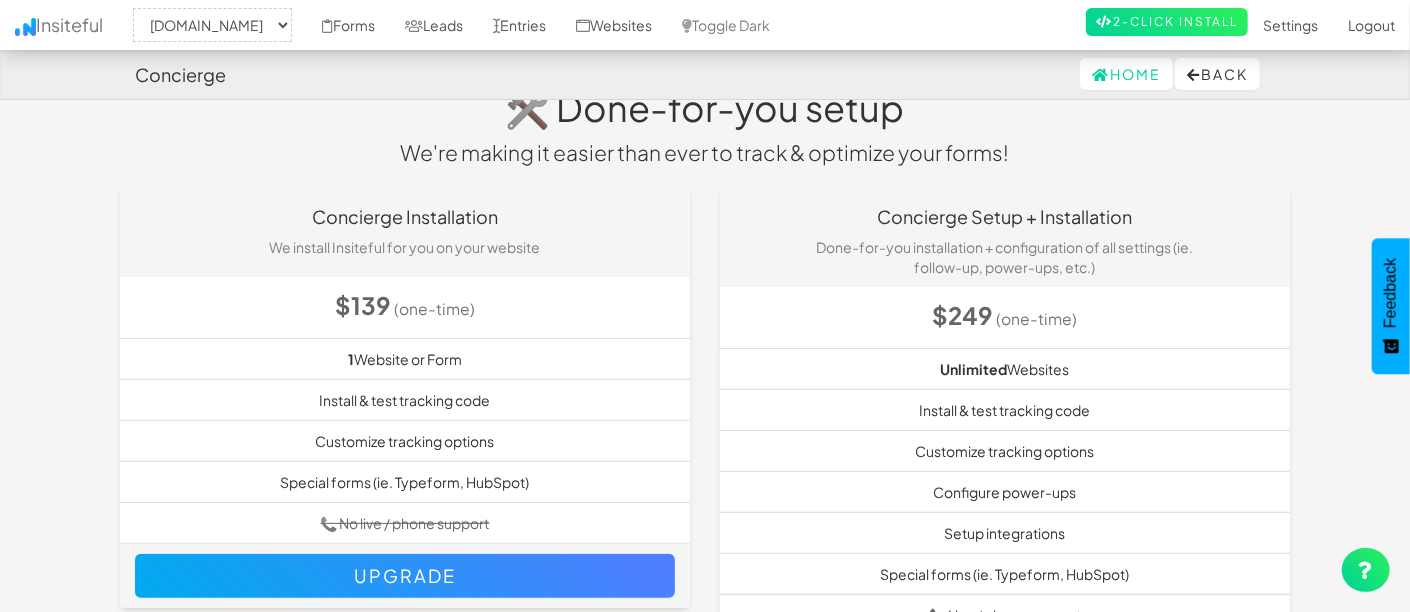 scroll, scrollTop: 0, scrollLeft: 0, axis: both 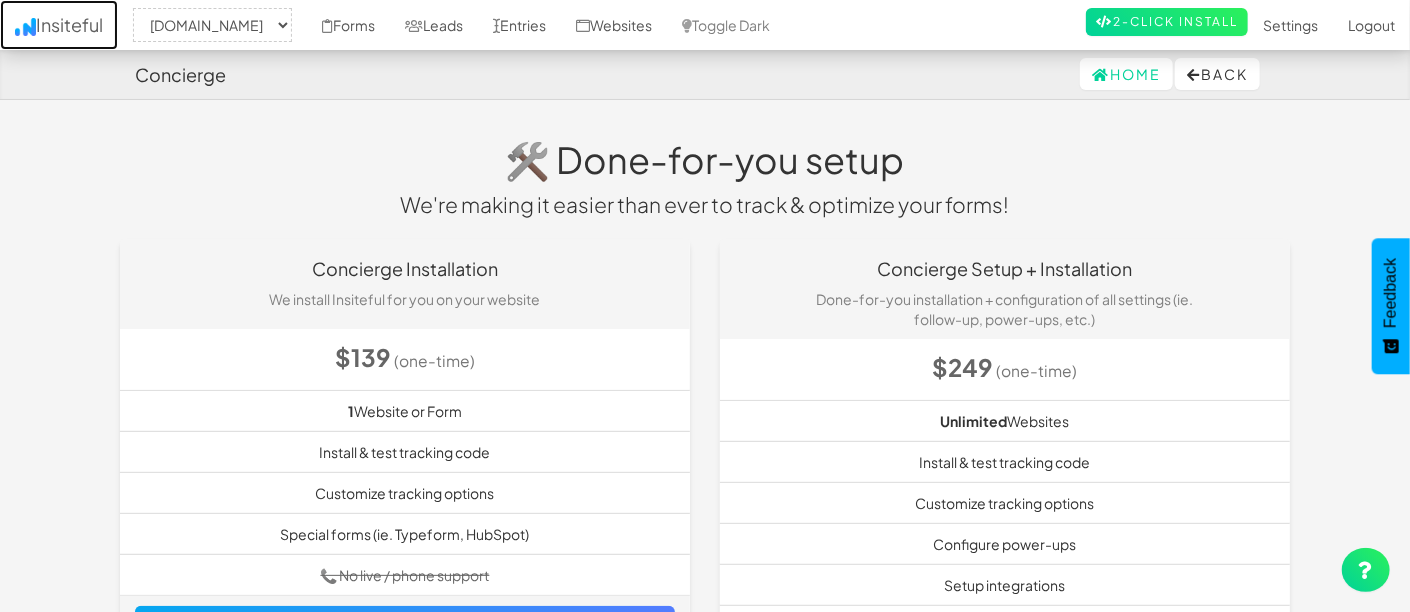 click on "Insiteful" at bounding box center [59, 25] 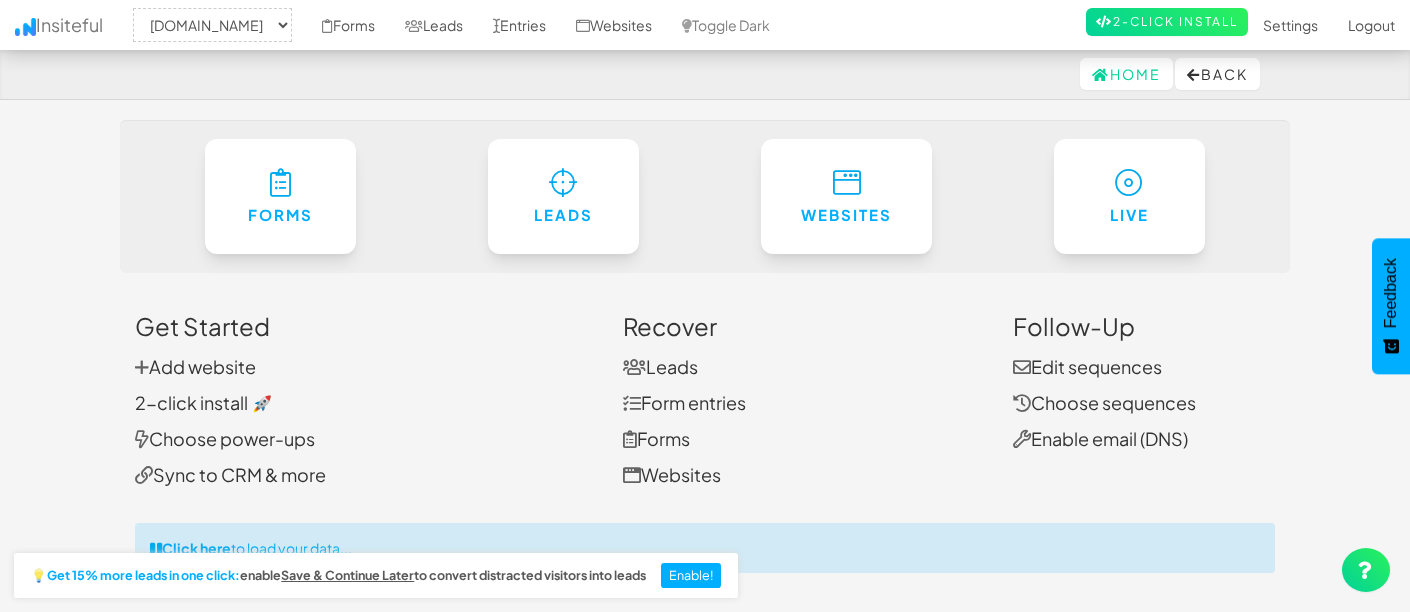 select on "1889" 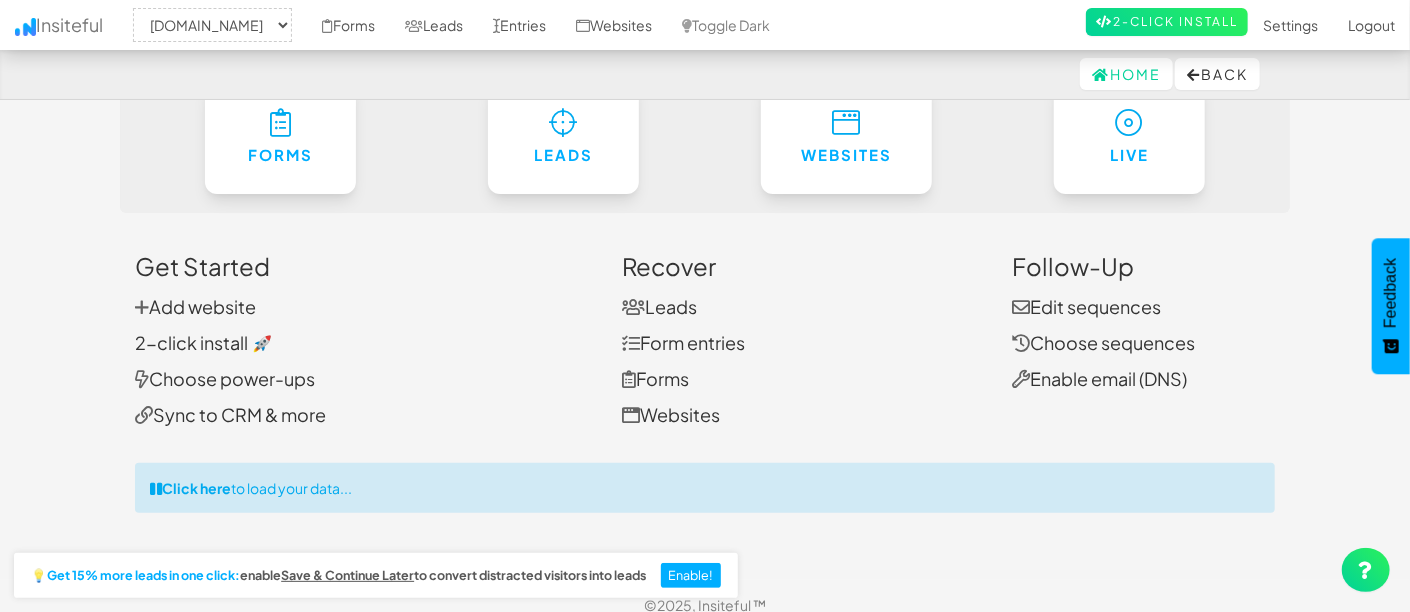 scroll, scrollTop: 77, scrollLeft: 0, axis: vertical 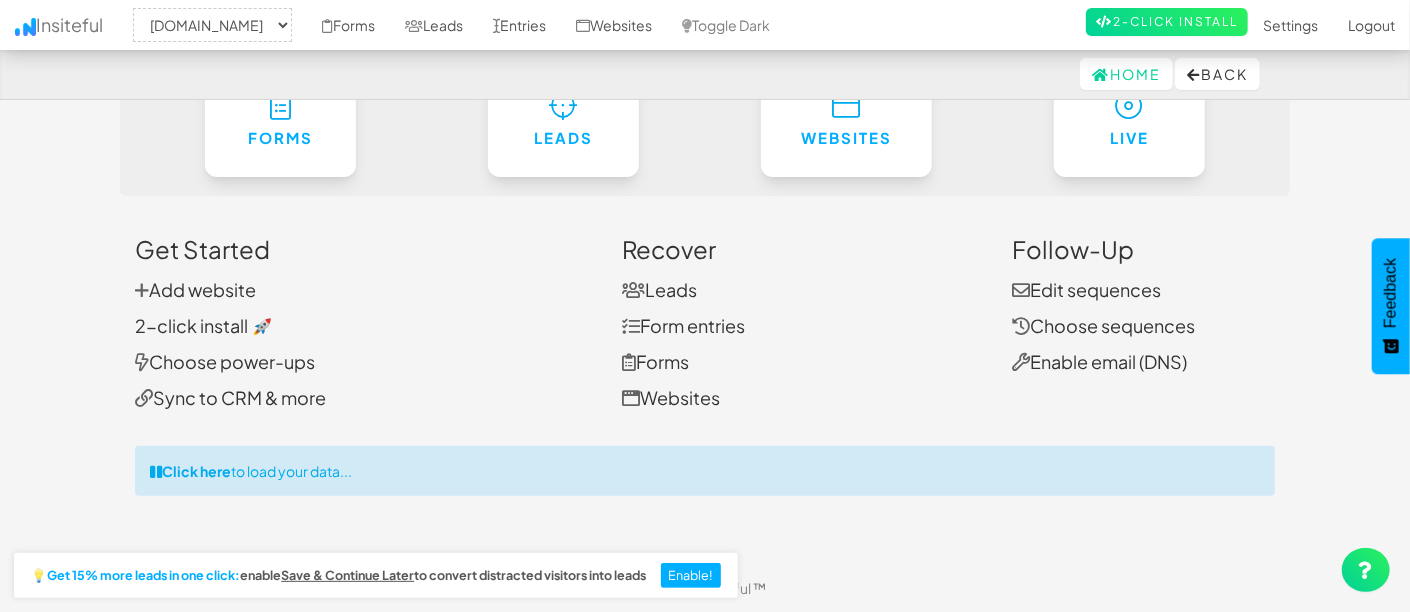 drag, startPoint x: 414, startPoint y: 458, endPoint x: 139, endPoint y: 484, distance: 276.22635 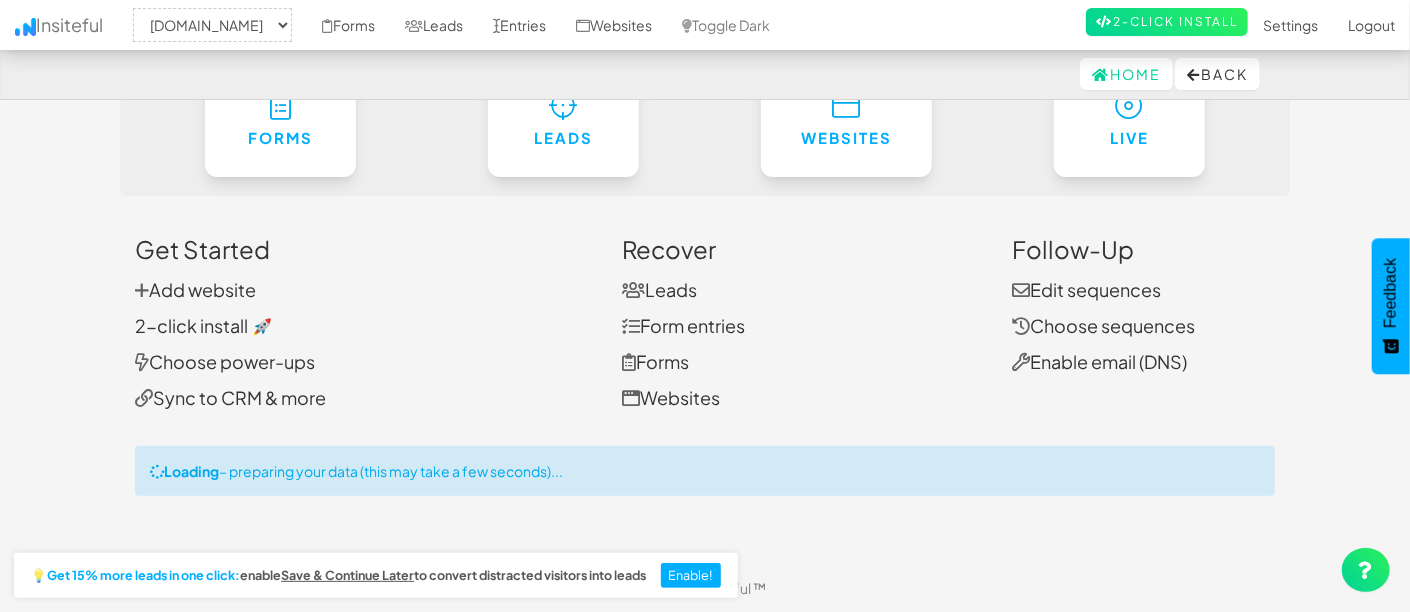 click on "Toggle navigation
Insiteful
-- None --  blancco.com www.blancco.com
Forms
Leads
Entries
Websites
Toggle Dark
2-Click Install
Settings
Sign Up
Logout
Forms
Leads
Websites
Live
Get Started
Add website
2-click install 🚀
Choose power-ups
Sync to CRM & more
Recover
Leads
Form entries
Forms
Websites
Follow-Up
Edit sequences
Choose sequences
Enable email (DNS)" at bounding box center [705, 303] 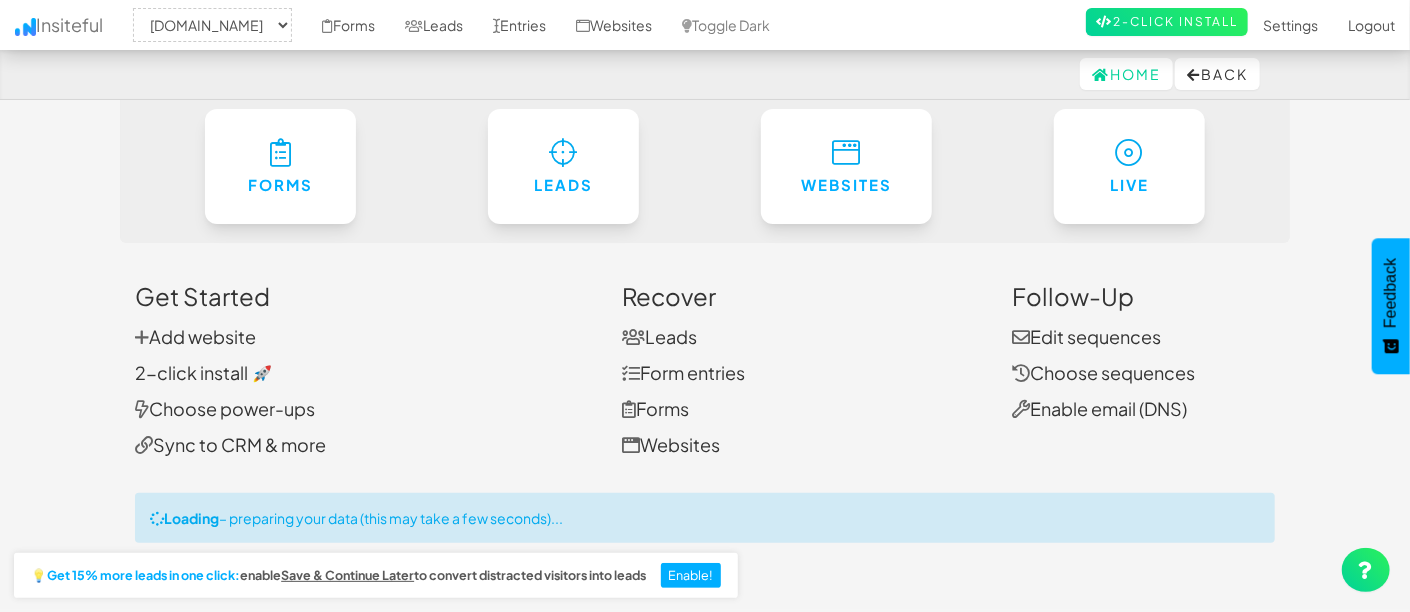 click 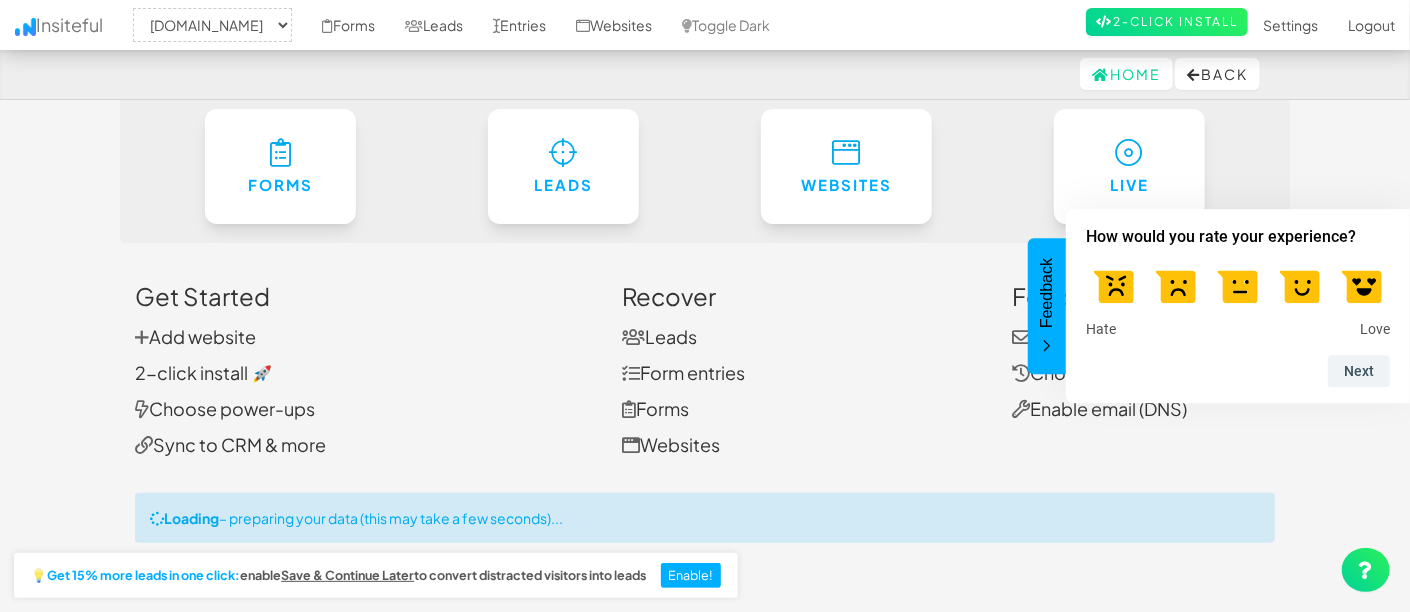 click on "Next" at bounding box center [1238, 371] 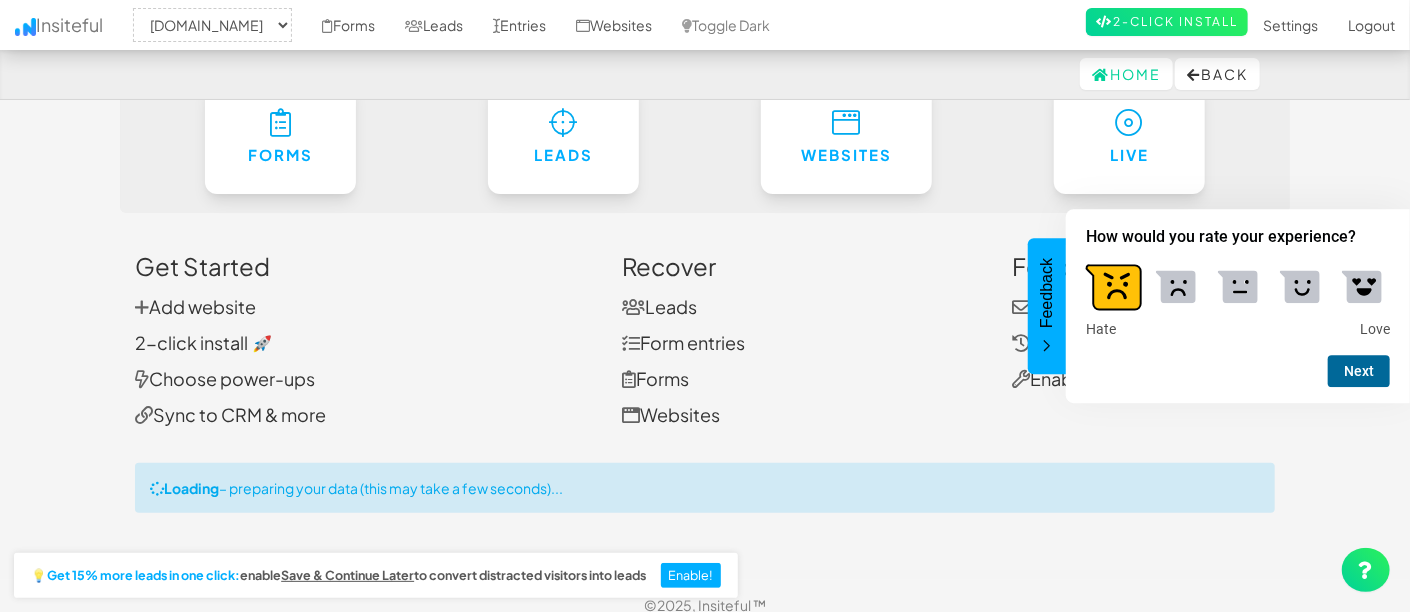 scroll, scrollTop: 77, scrollLeft: 0, axis: vertical 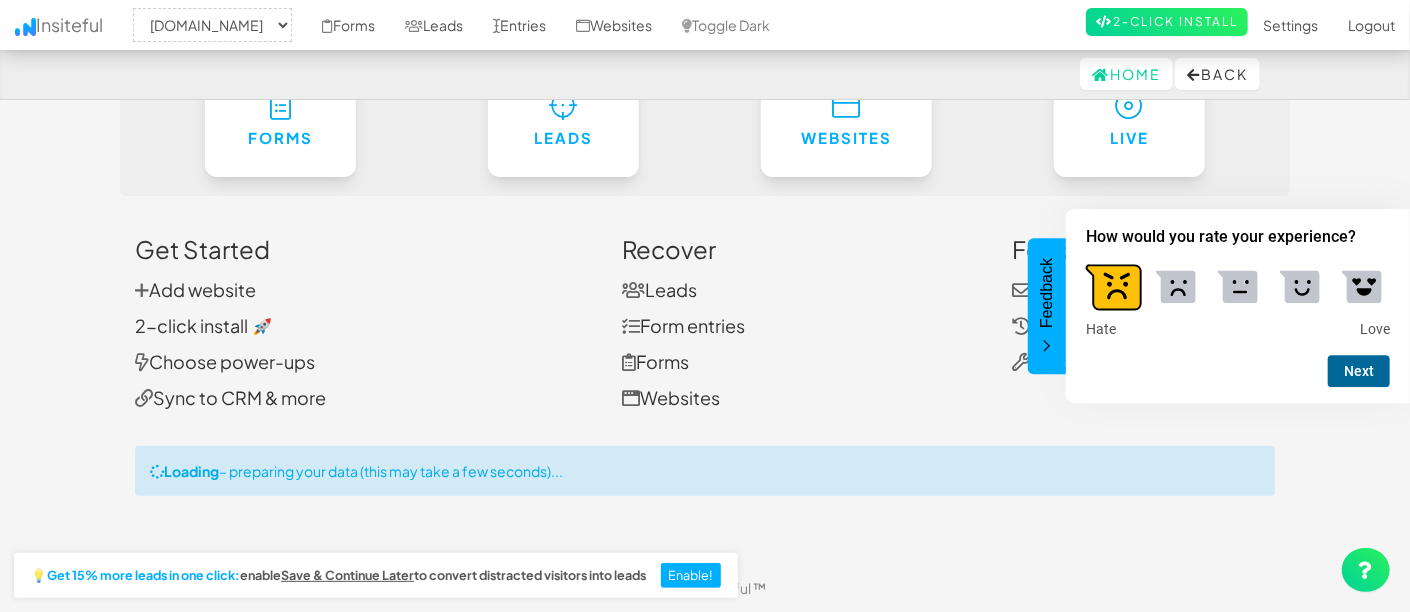 click on "Next" at bounding box center [1359, 371] 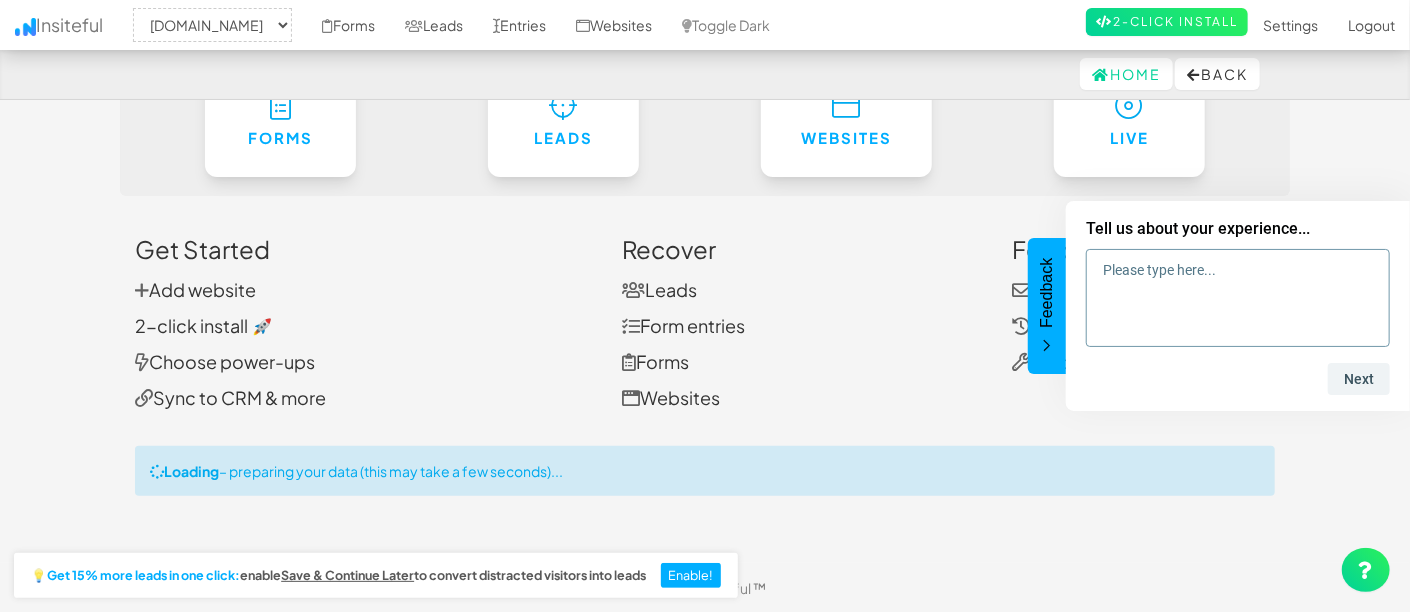 click at bounding box center (1238, 298) 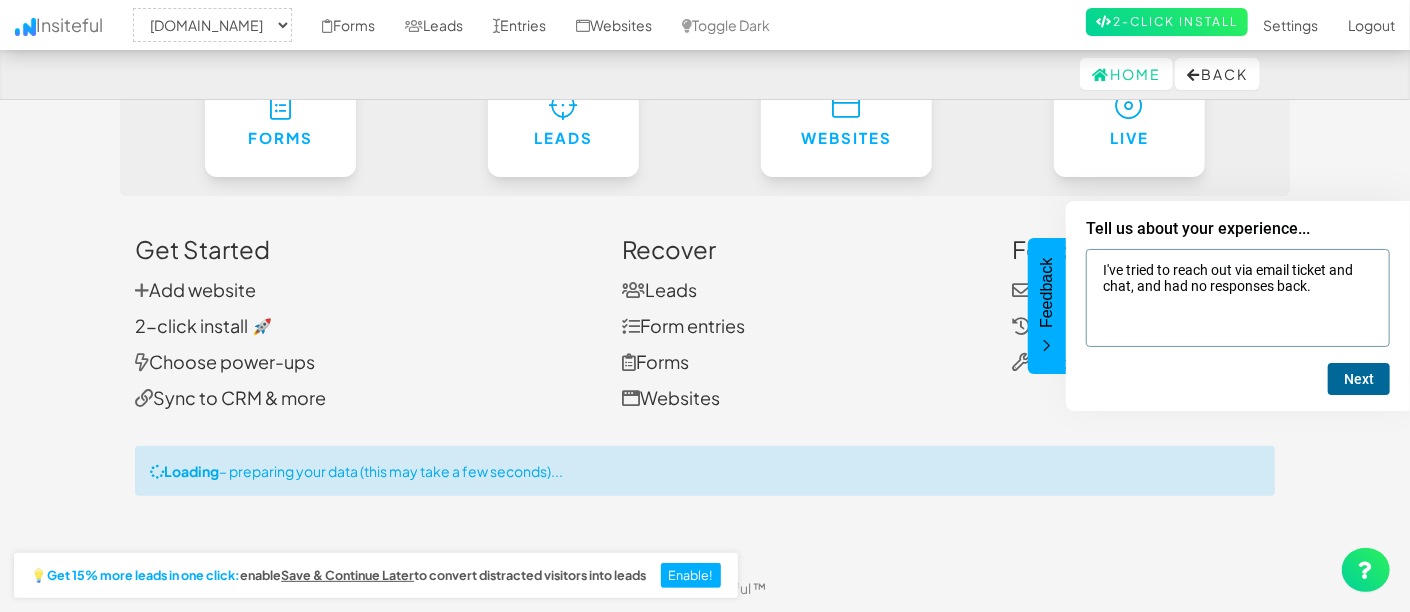 type on "I've tried to reach out via email ticket and chat, and had no responses back." 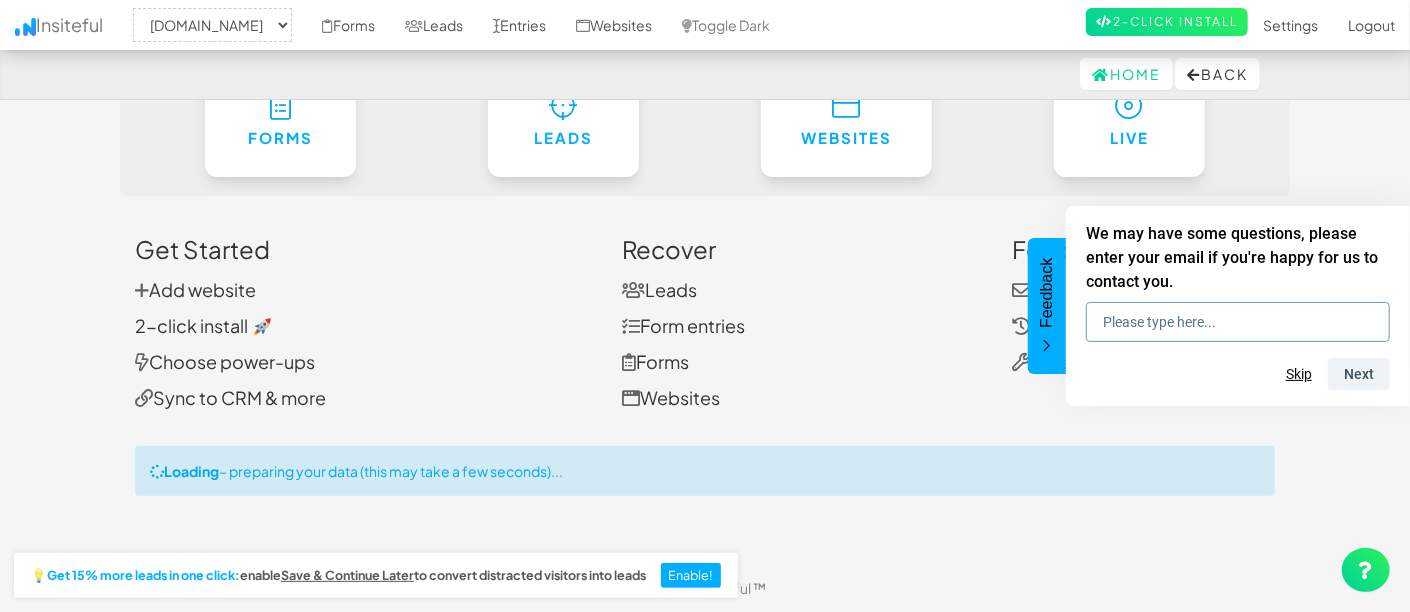 click at bounding box center (1238, 322) 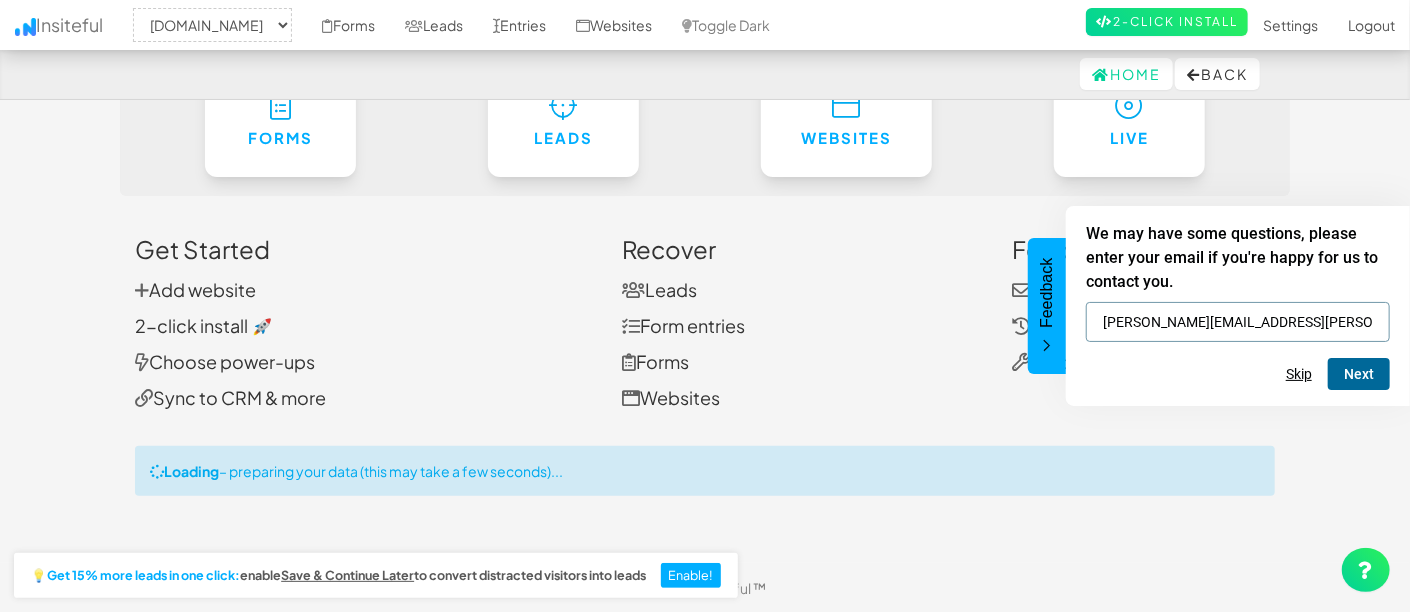 click on "Next" at bounding box center (1359, 374) 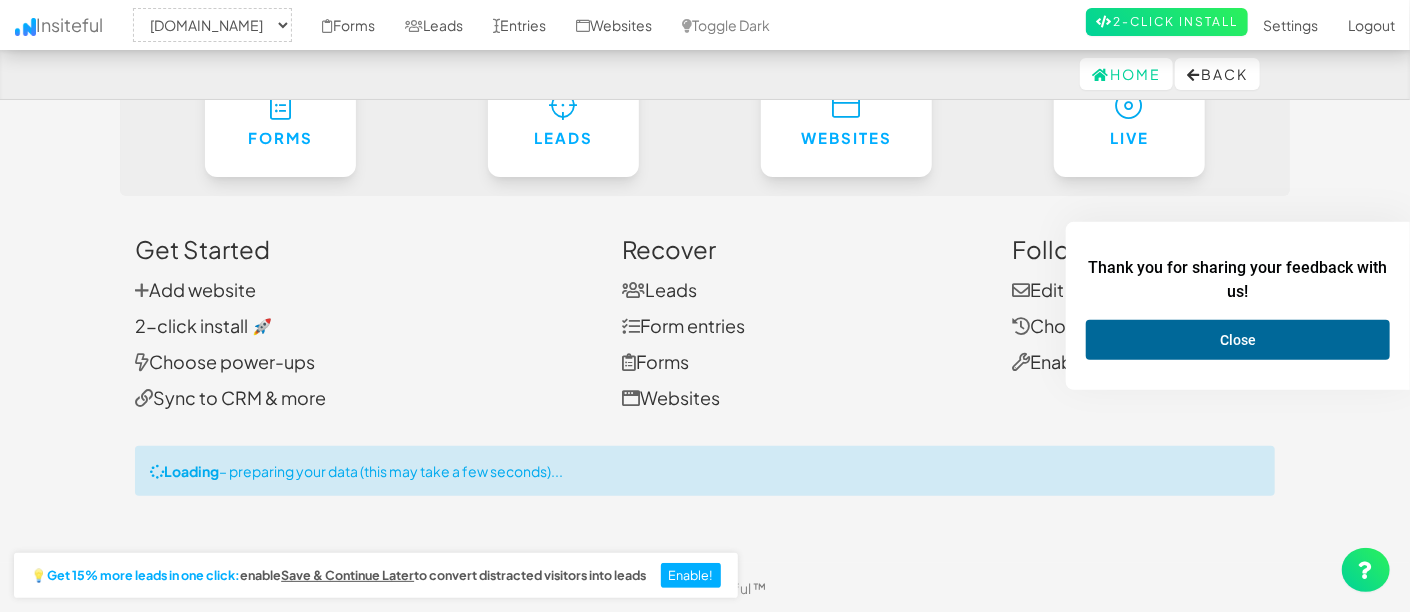 click on "Close" at bounding box center [1238, 340] 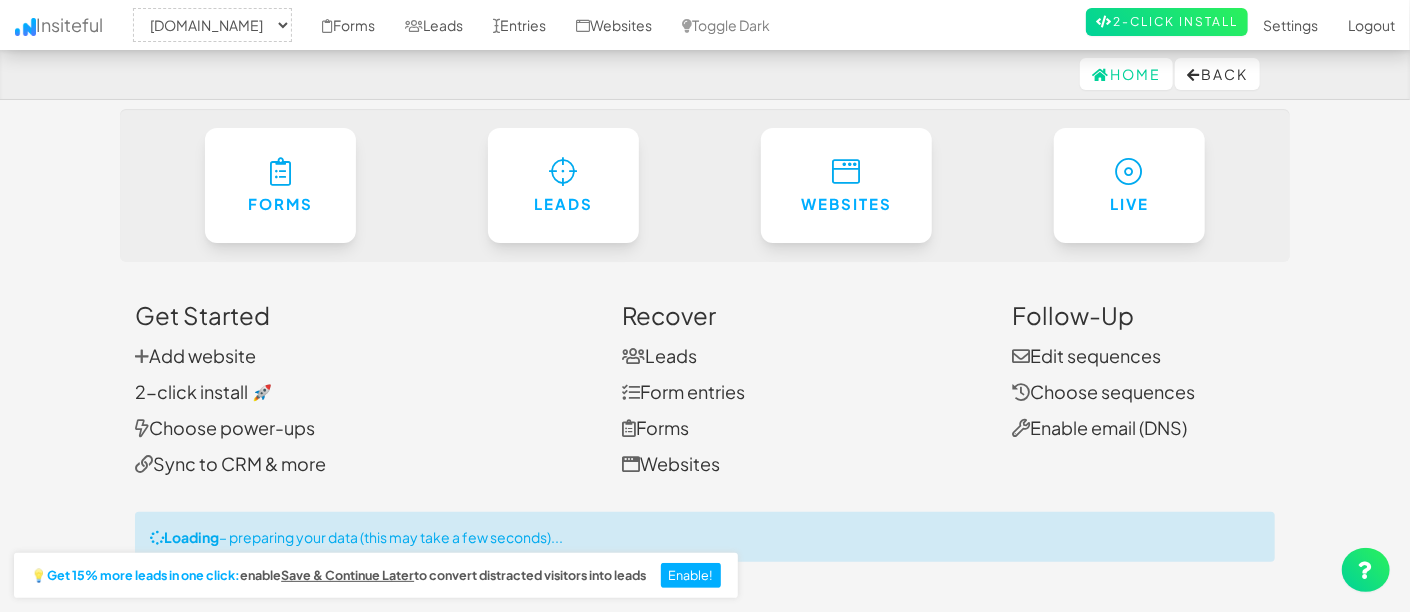 scroll, scrollTop: 0, scrollLeft: 0, axis: both 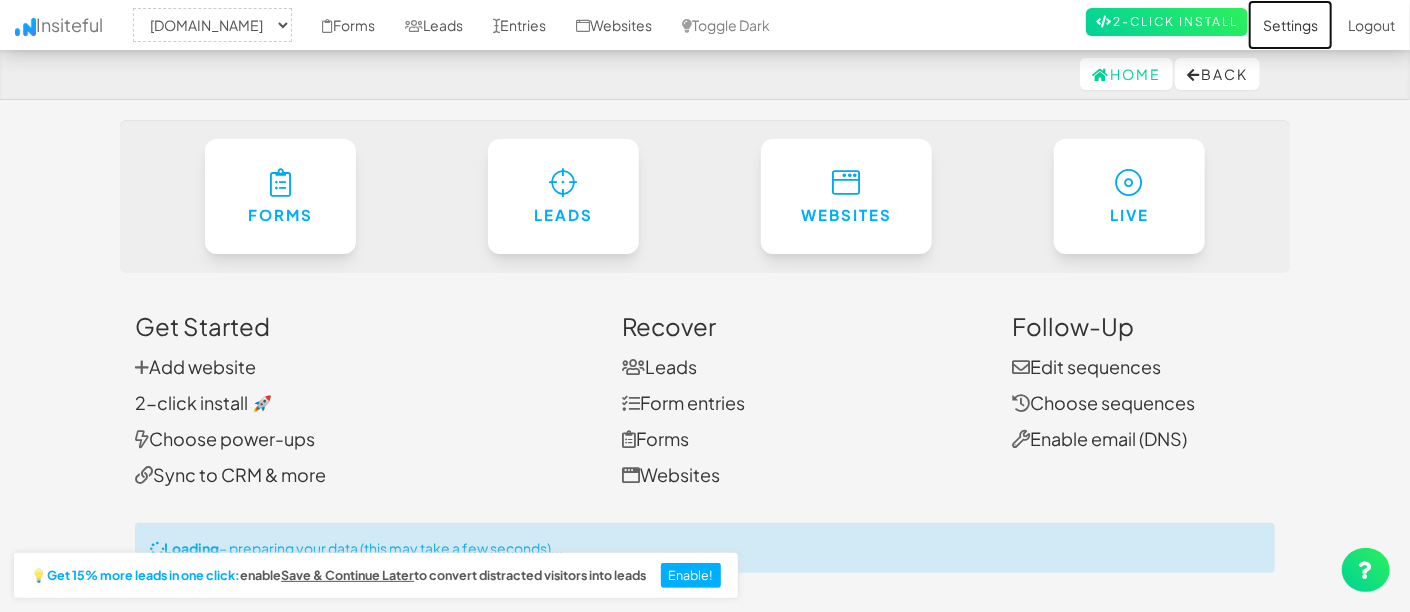 click on "Settings" at bounding box center [1290, 25] 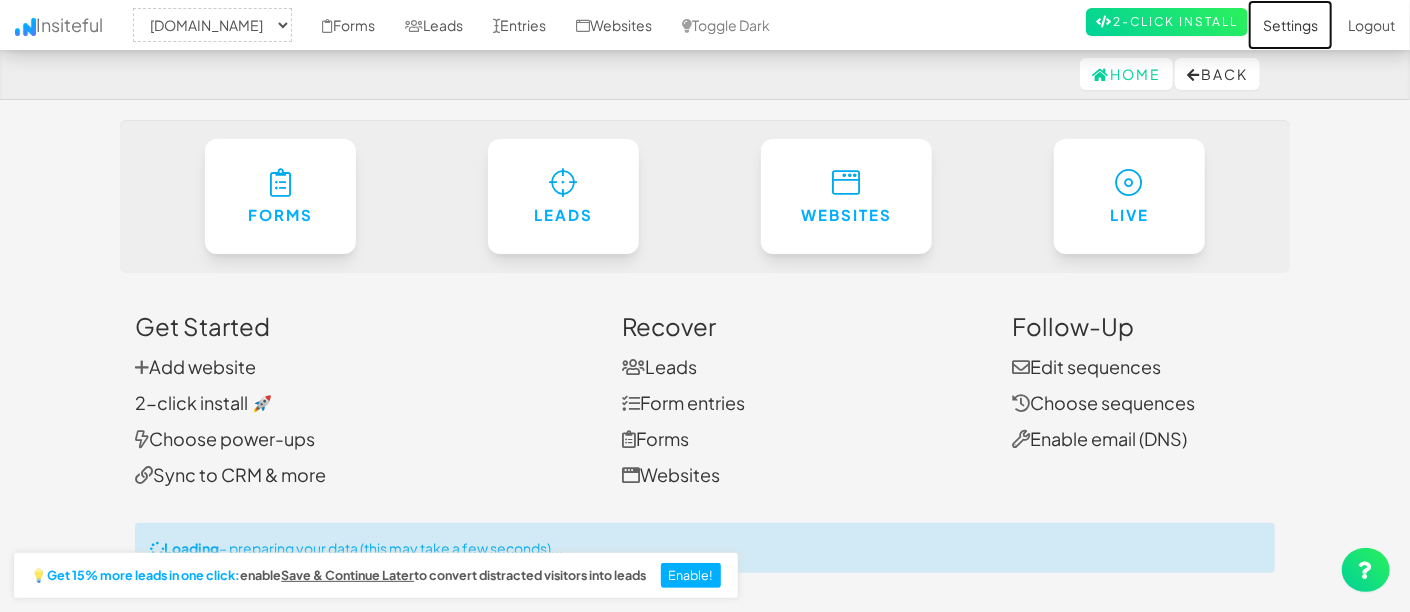 click on "Settings" at bounding box center [1290, 25] 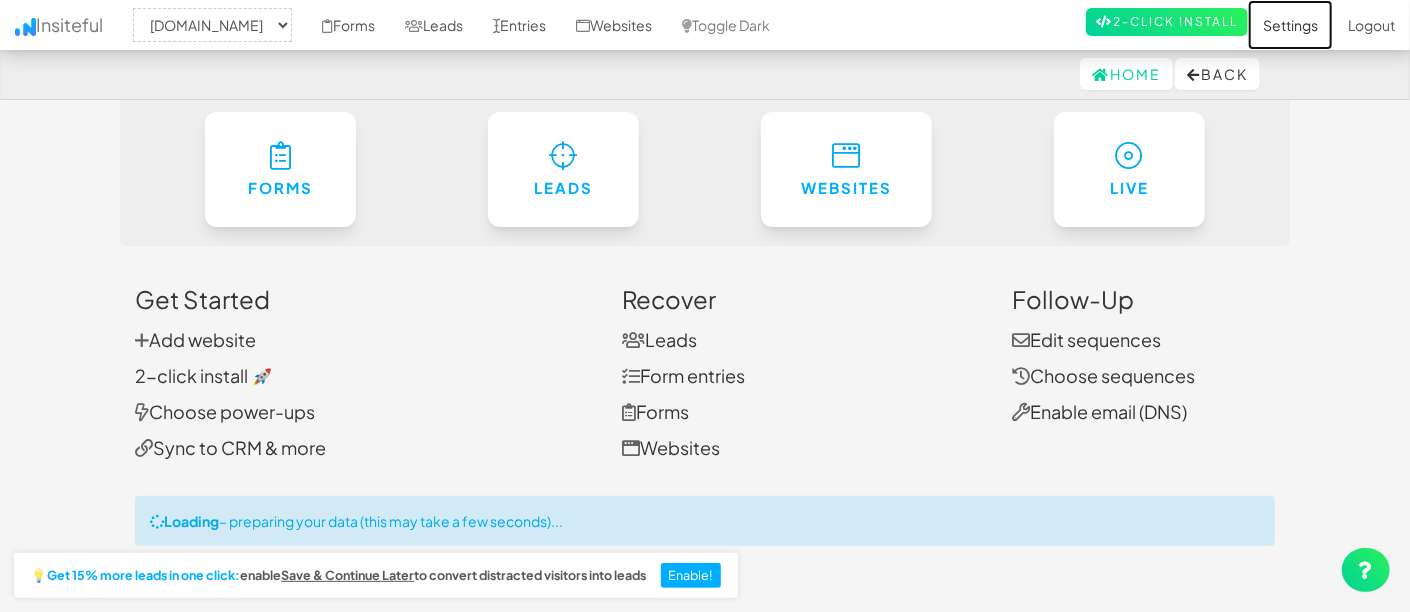 scroll, scrollTop: 0, scrollLeft: 0, axis: both 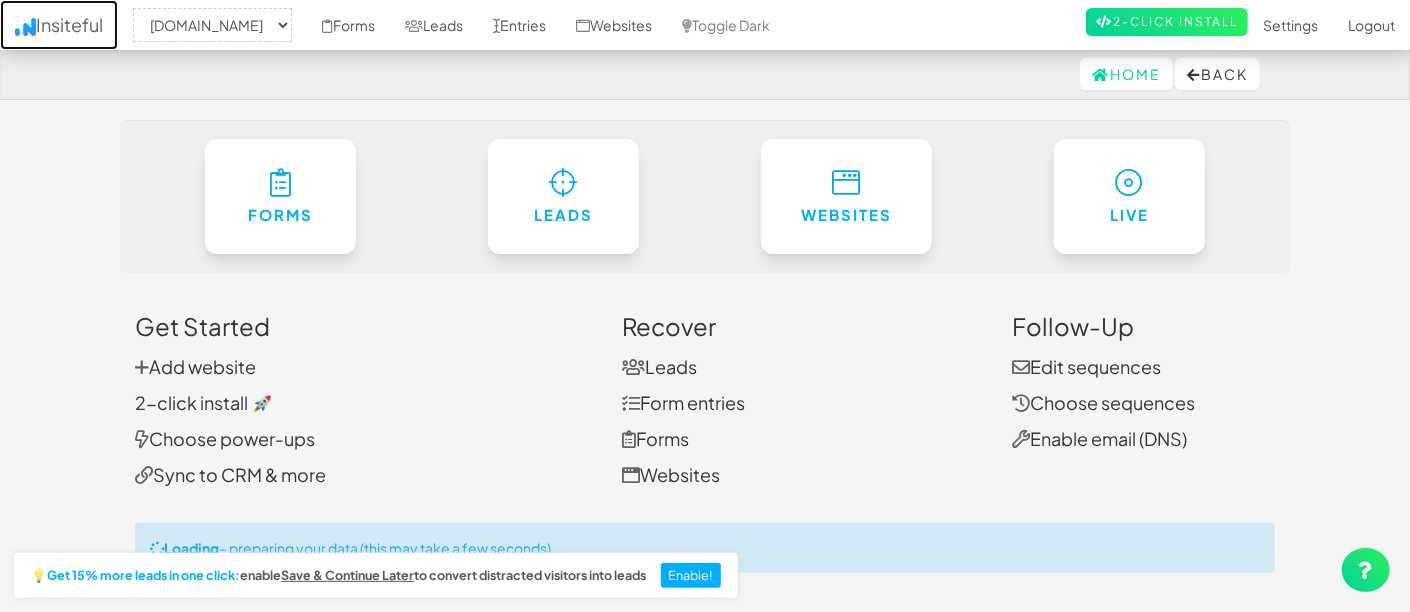 click on "Insiteful" at bounding box center (59, 25) 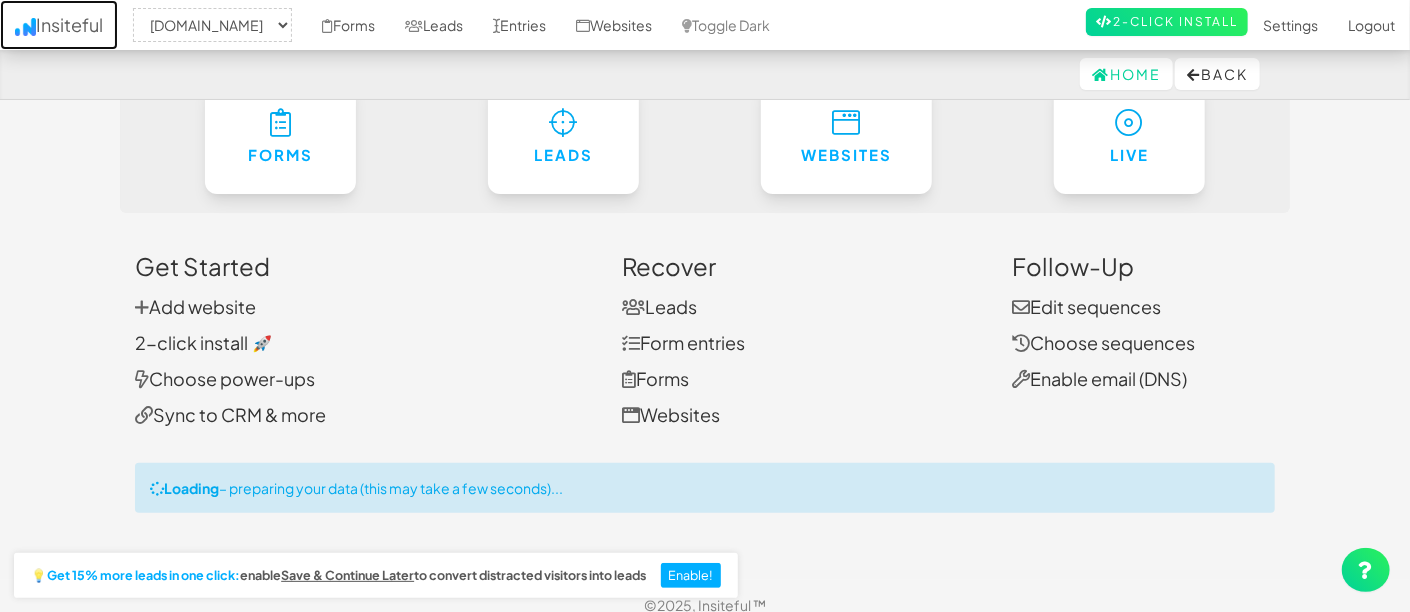 scroll, scrollTop: 77, scrollLeft: 0, axis: vertical 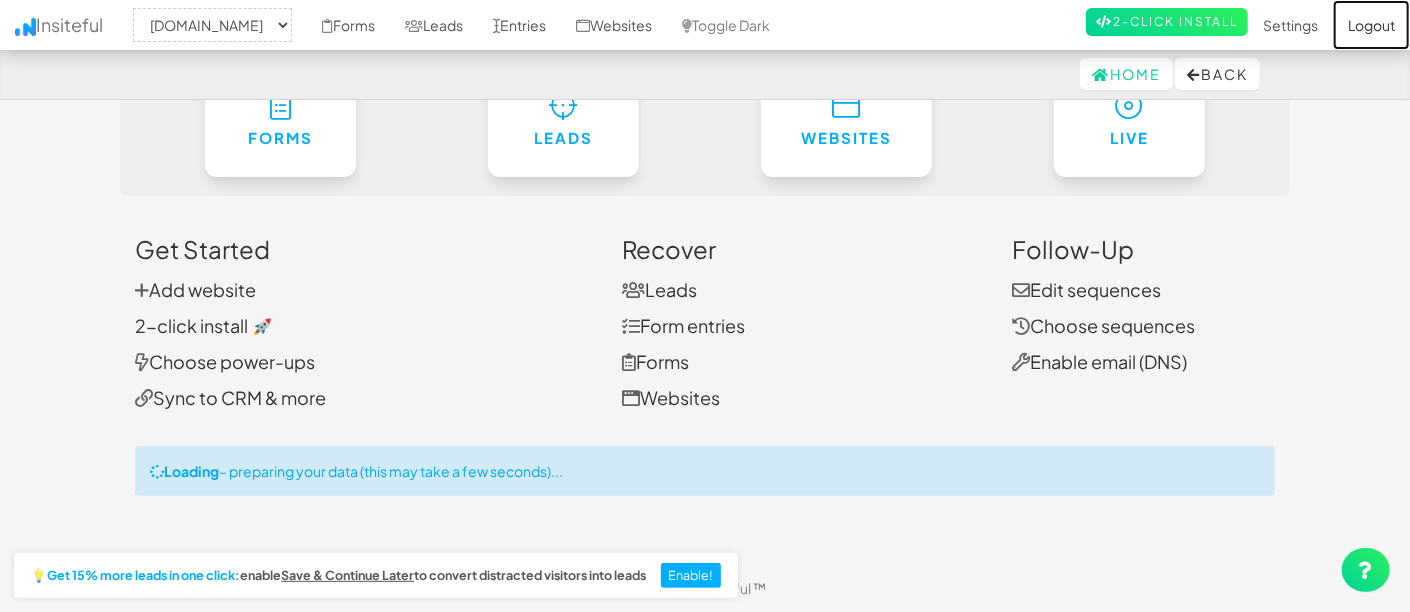 drag, startPoint x: 222, startPoint y: 0, endPoint x: 1353, endPoint y: 29, distance: 1131.3717 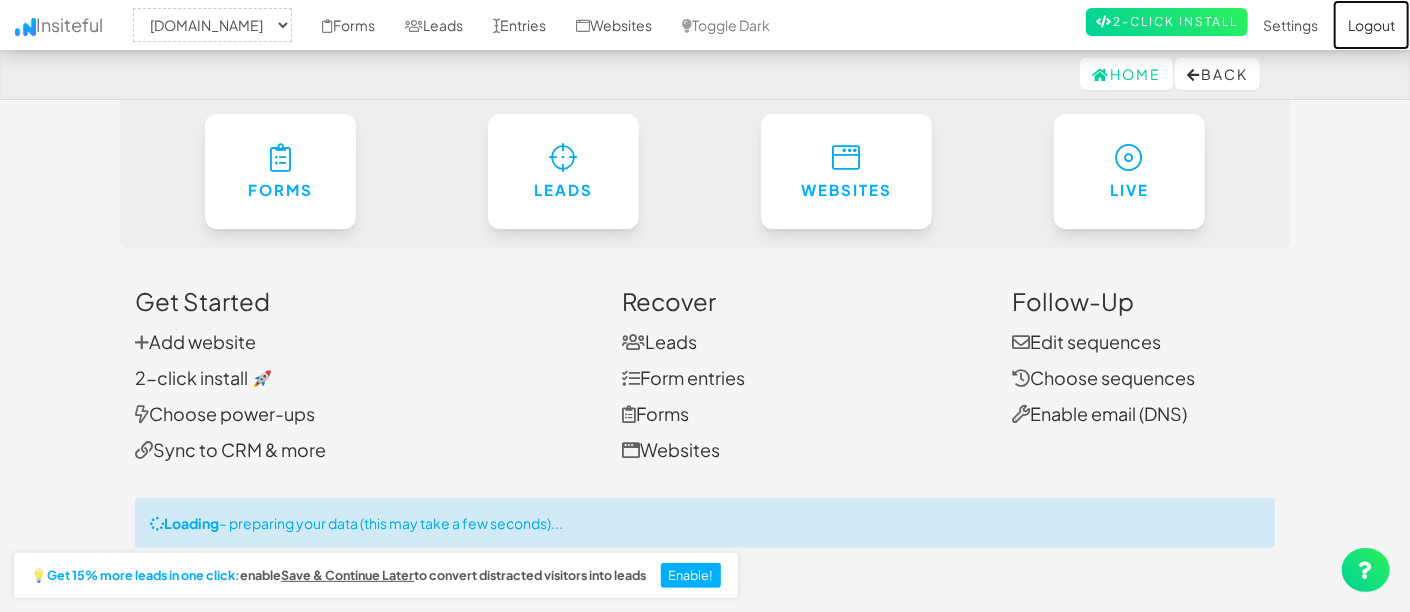 scroll, scrollTop: 0, scrollLeft: 0, axis: both 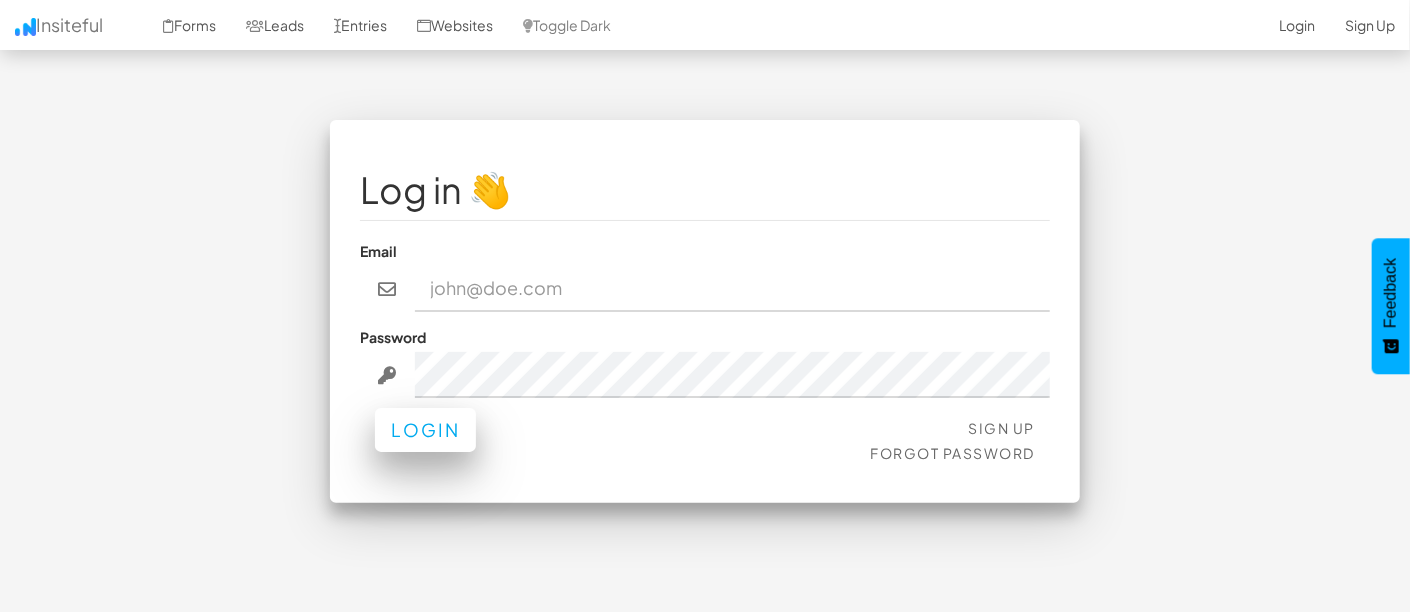 type on "[PERSON_NAME][EMAIL_ADDRESS][PERSON_NAME][DOMAIN_NAME]" 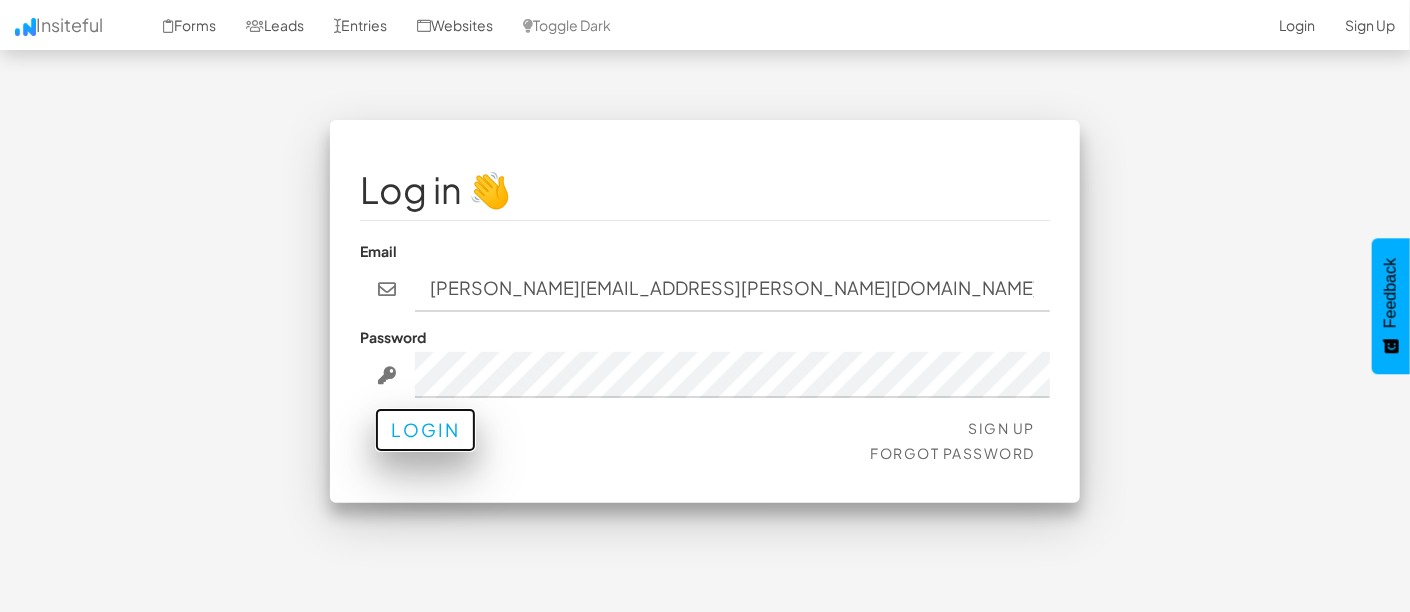 click on "Login" at bounding box center [425, 430] 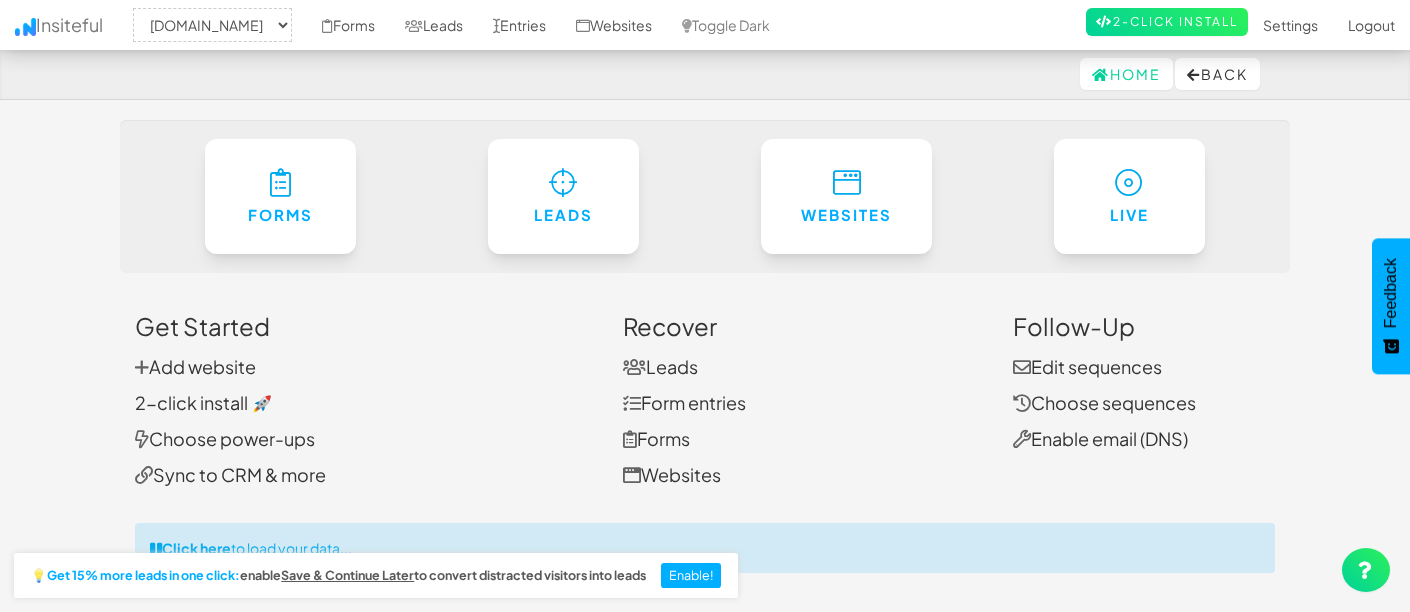 select on "1889" 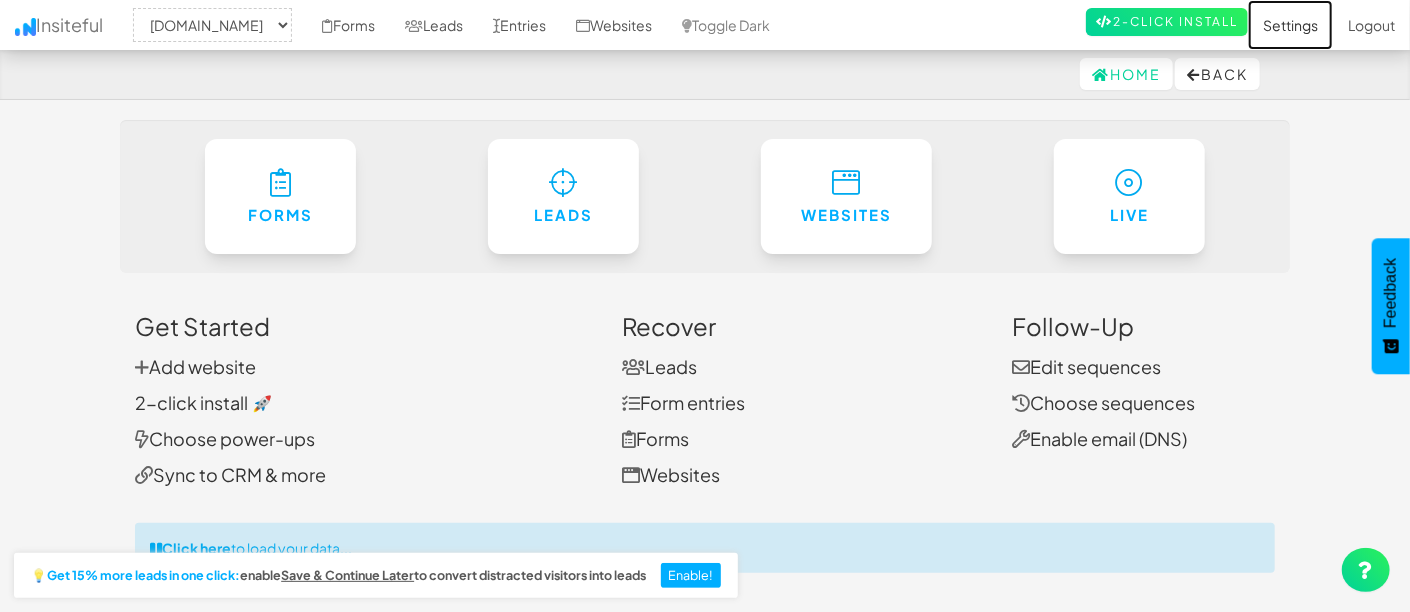 click on "Settings" at bounding box center [1290, 25] 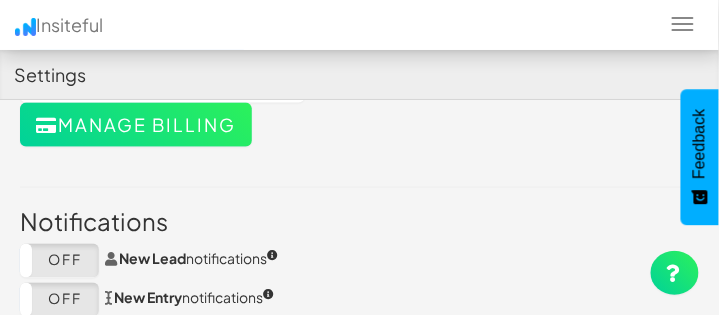 scroll, scrollTop: 408, scrollLeft: 0, axis: vertical 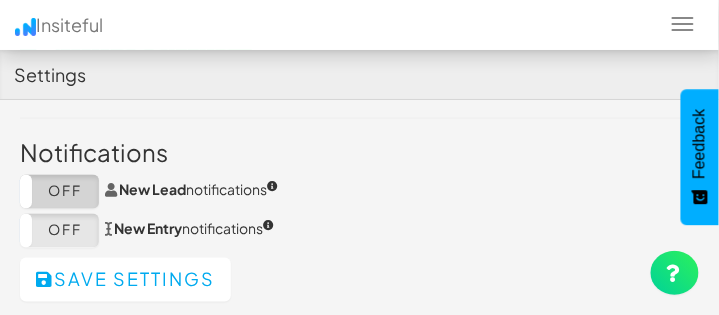 click on "Off" at bounding box center [59, 192] 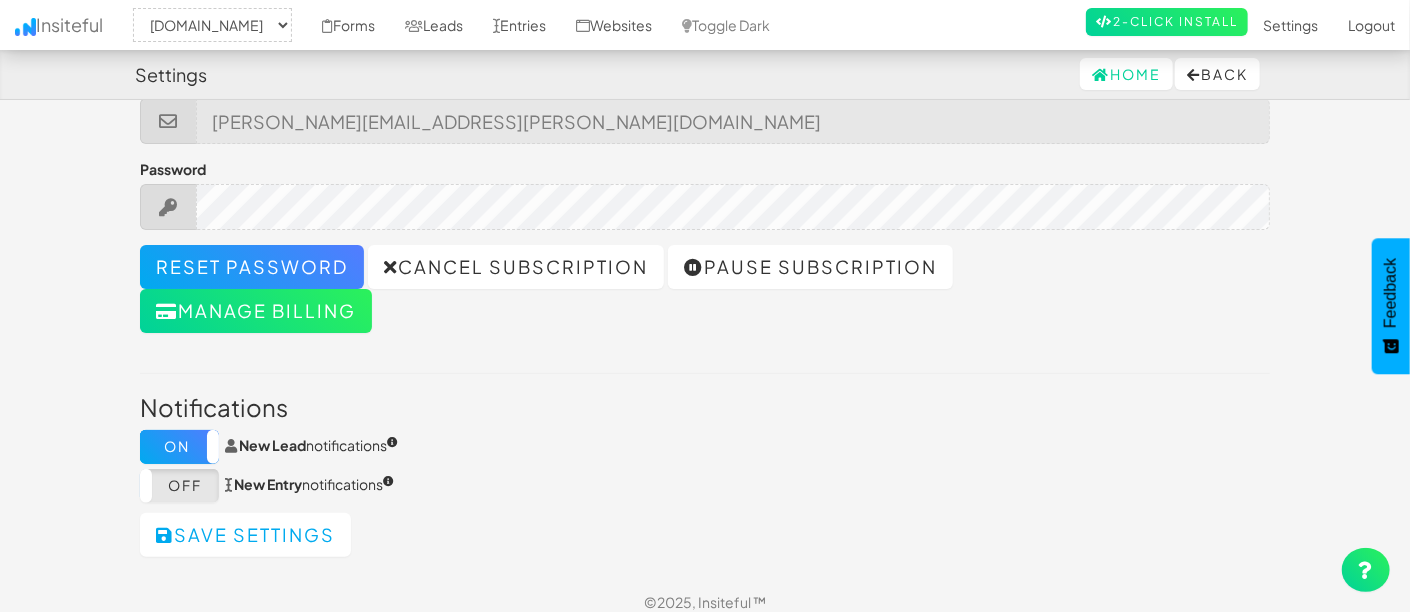scroll, scrollTop: 0, scrollLeft: 0, axis: both 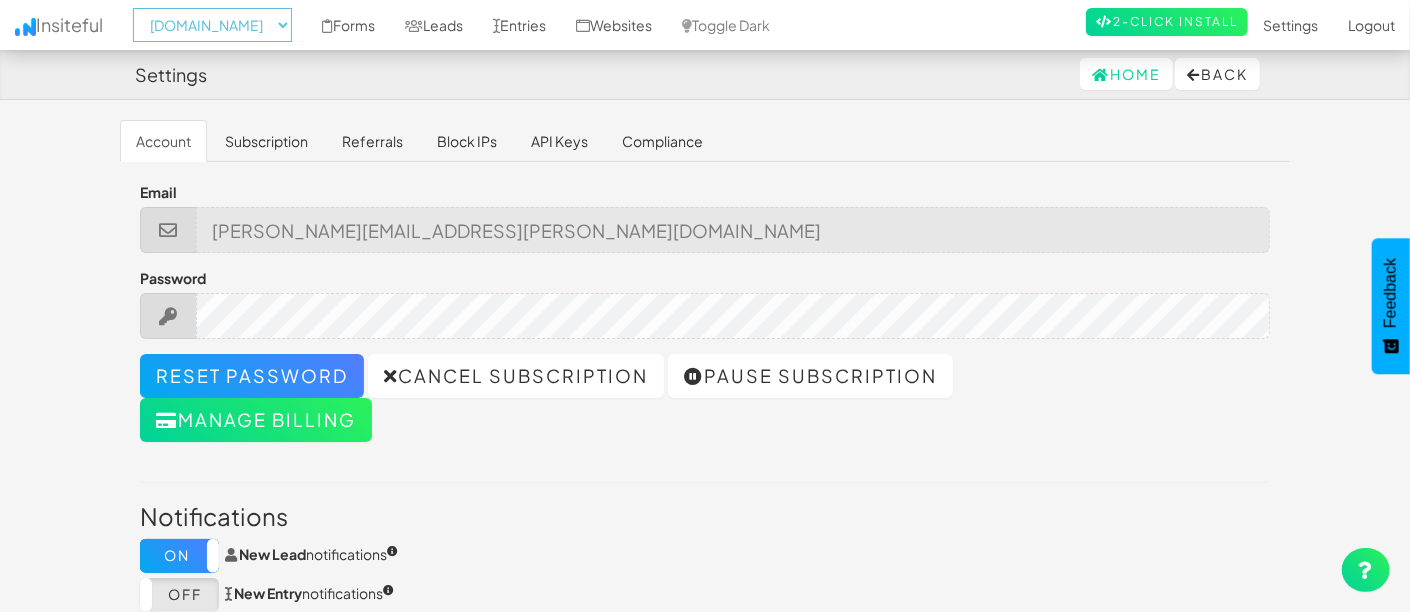 click on "-- None --  [DOMAIN_NAME] [DOMAIN_NAME]" at bounding box center (212, 25) 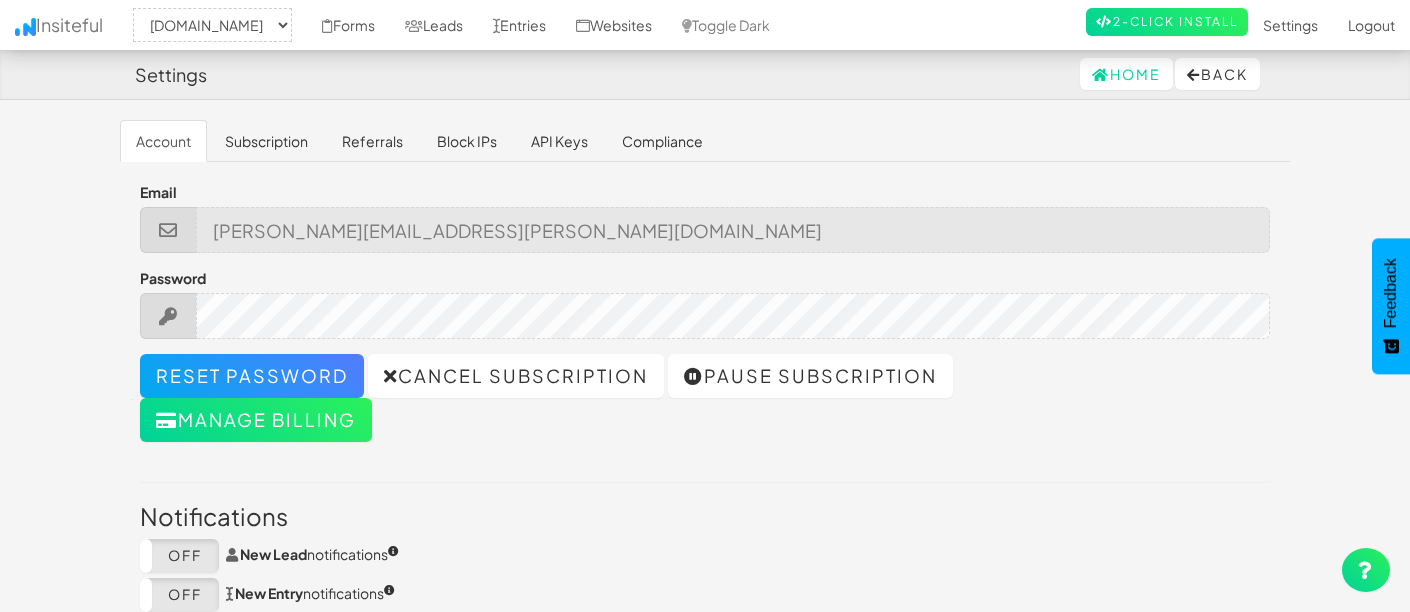 select on "1930" 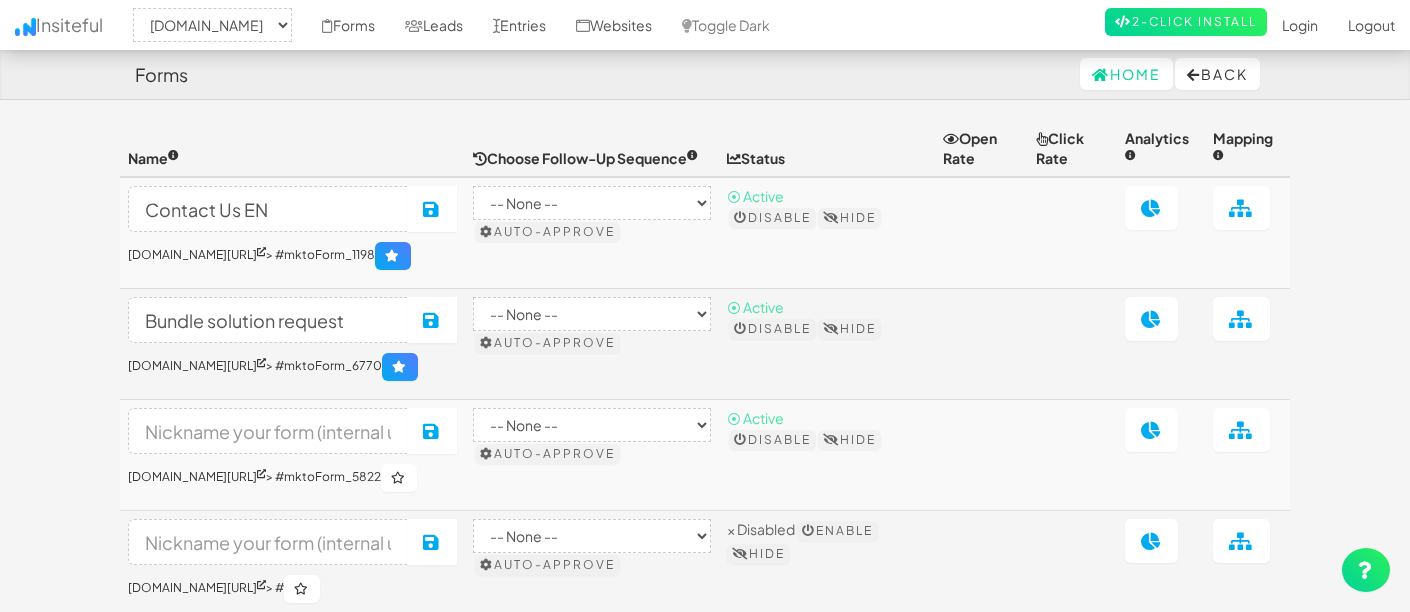 select on "1930" 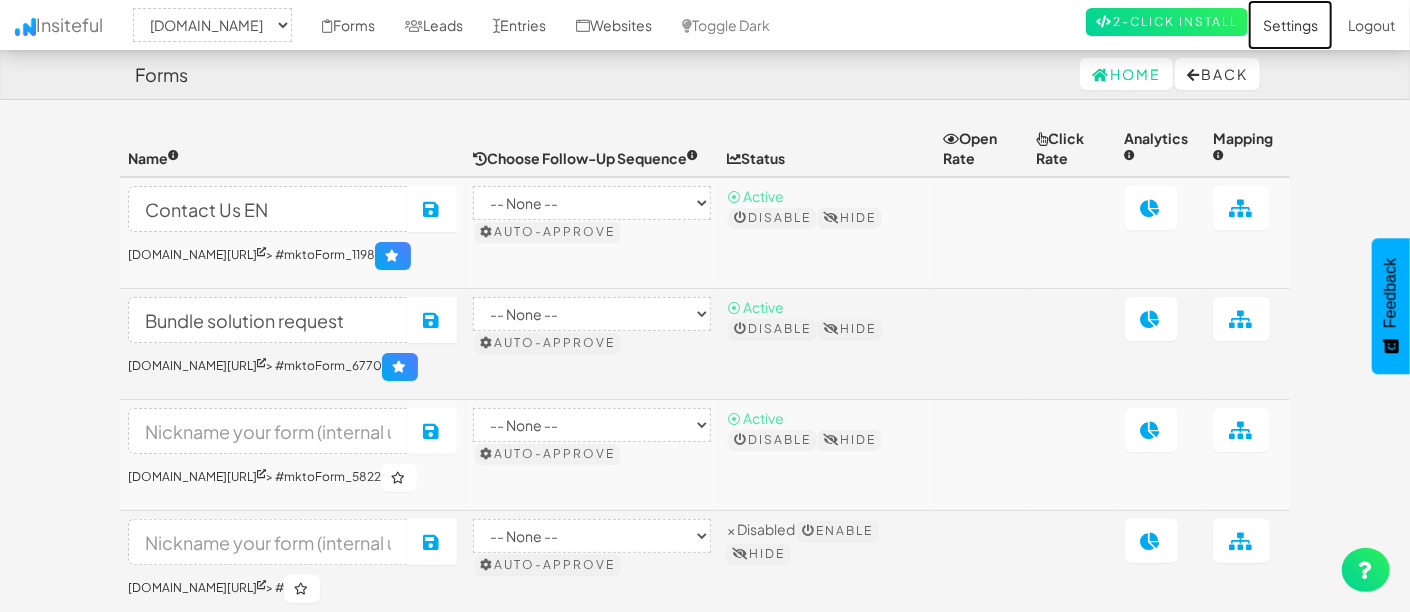 click on "Settings" at bounding box center [1290, 25] 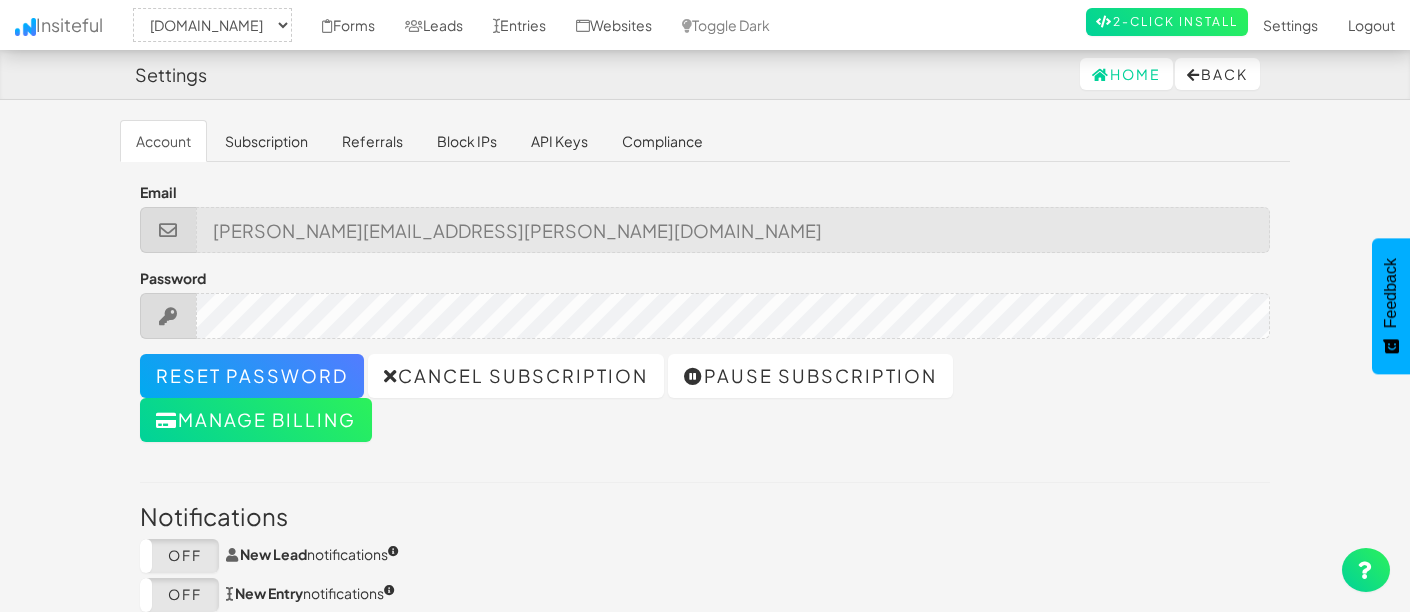 select on "1930" 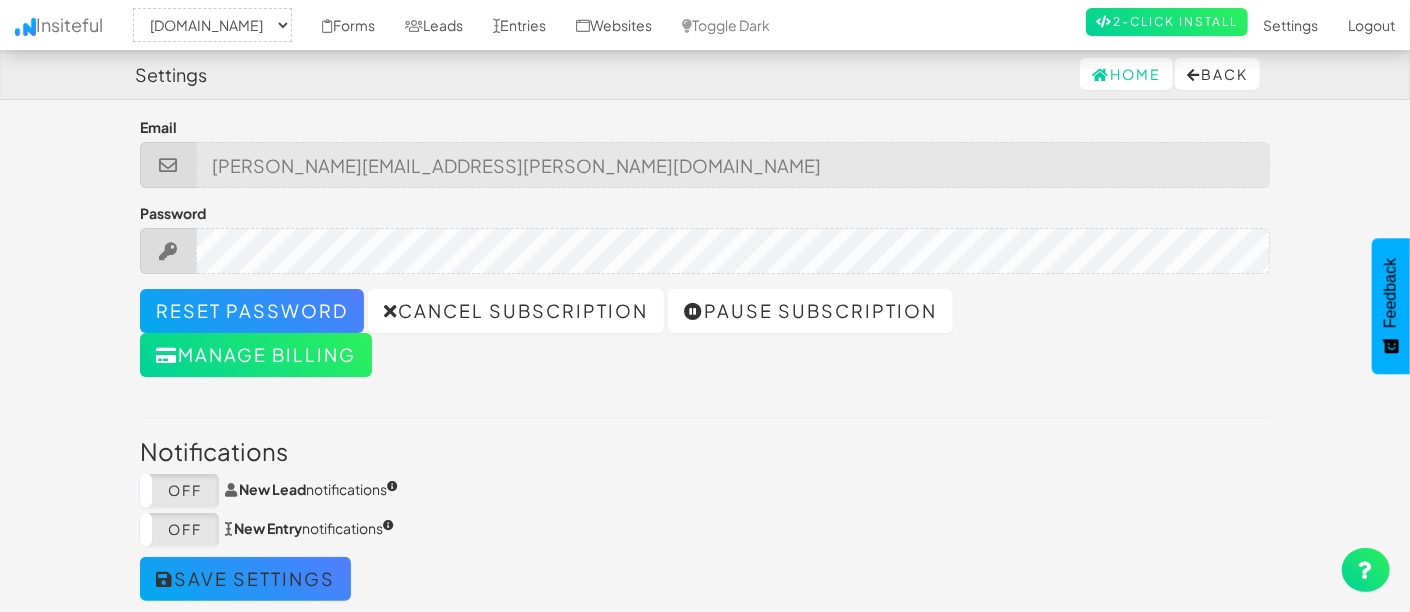 scroll, scrollTop: 122, scrollLeft: 0, axis: vertical 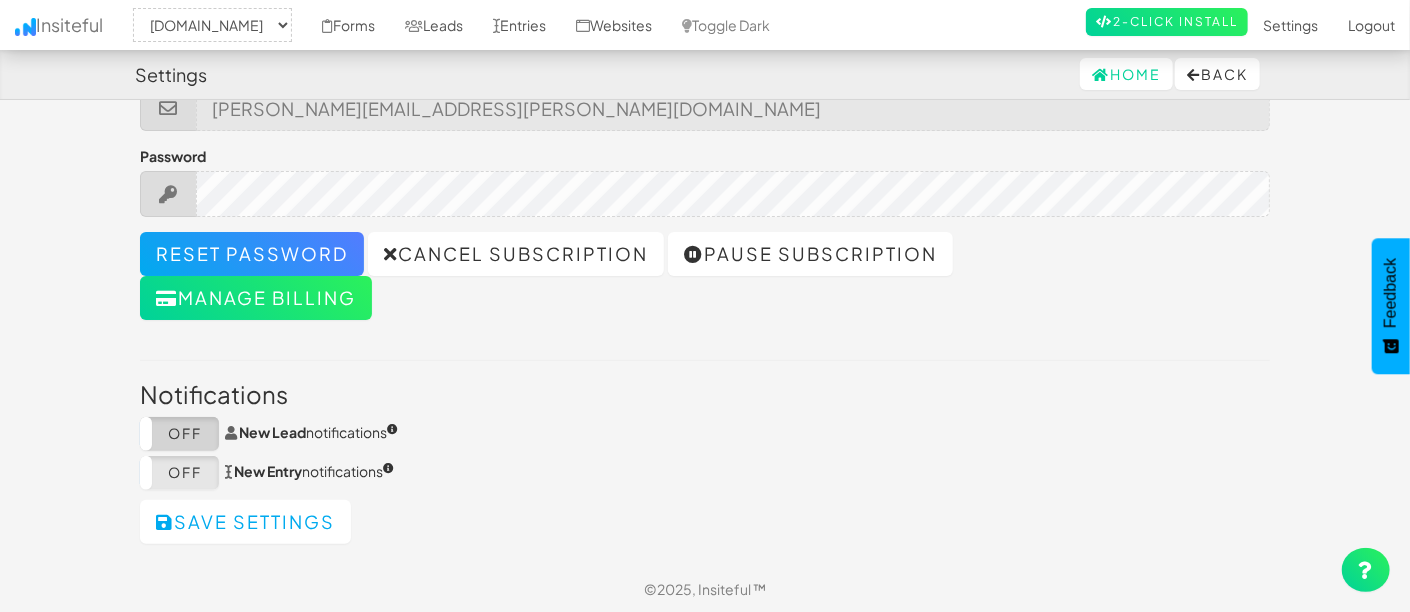 click on "Off" at bounding box center [179, 434] 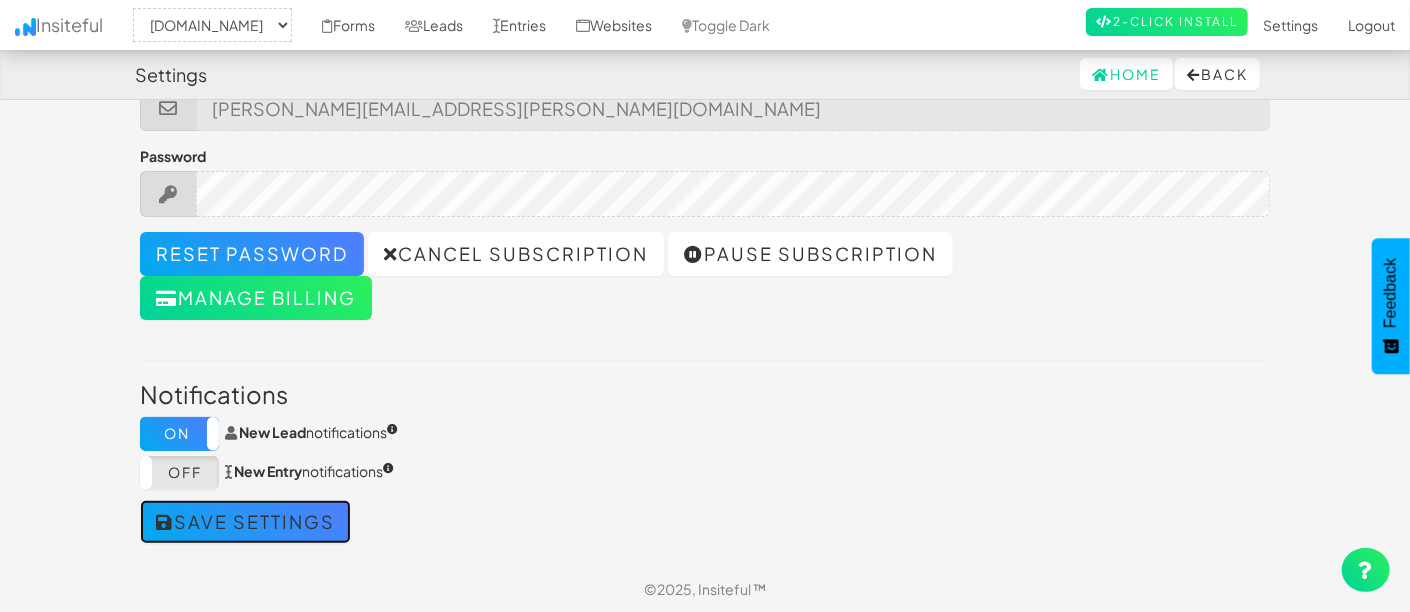 click on "Save settings" at bounding box center (245, 522) 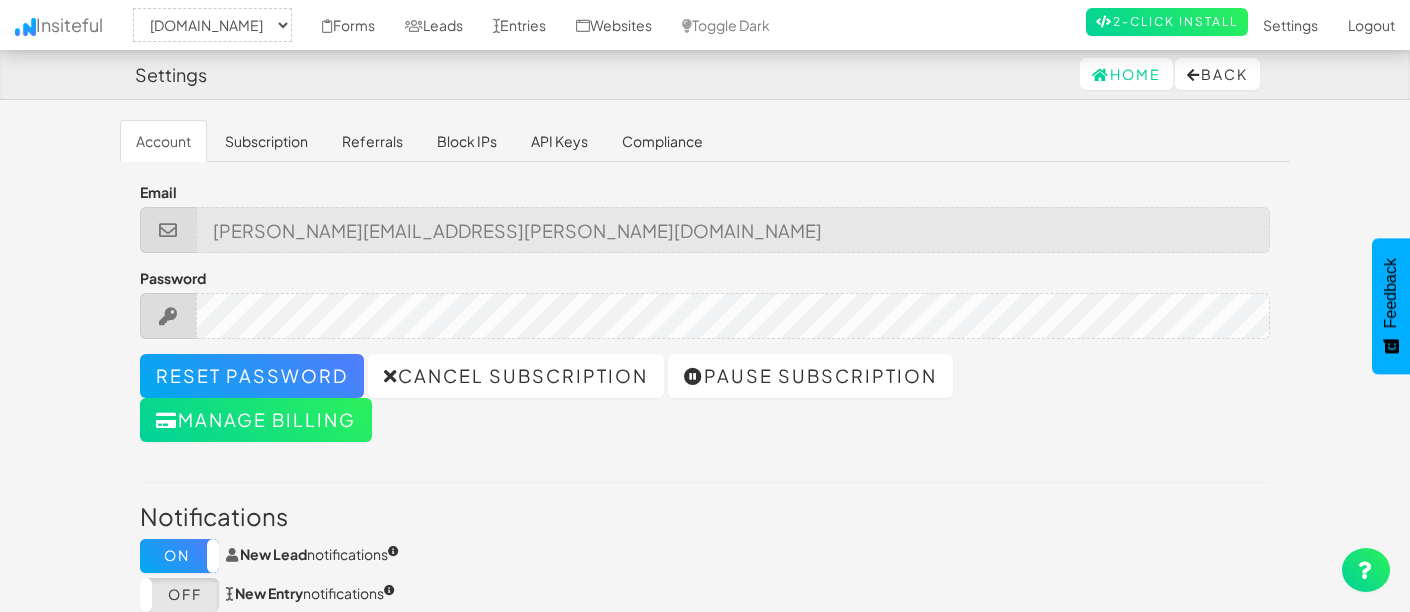 select on "1930" 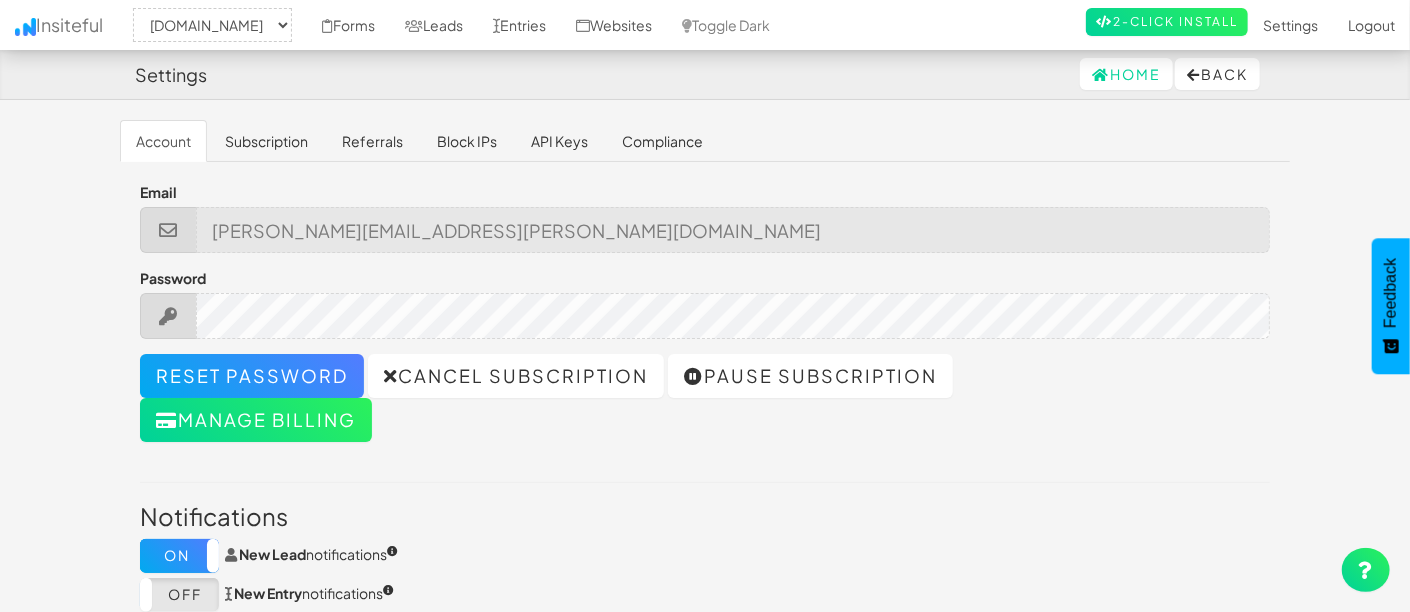 scroll, scrollTop: 122, scrollLeft: 0, axis: vertical 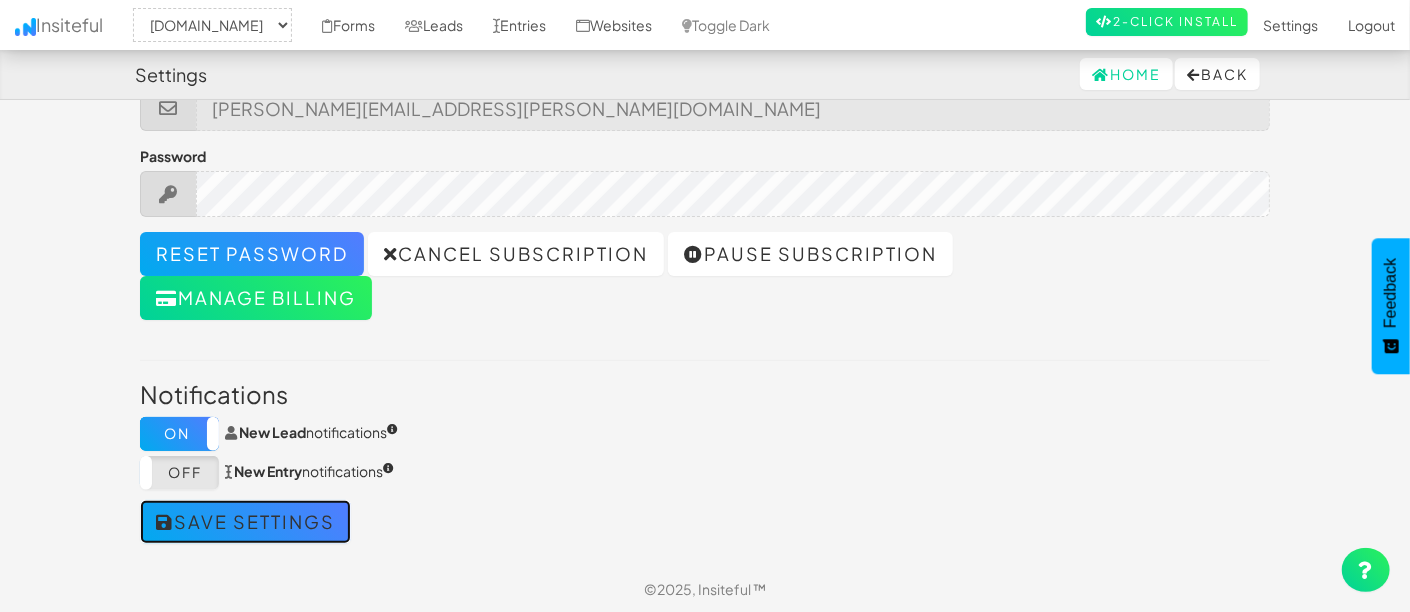 click on "Save settings" at bounding box center [245, 522] 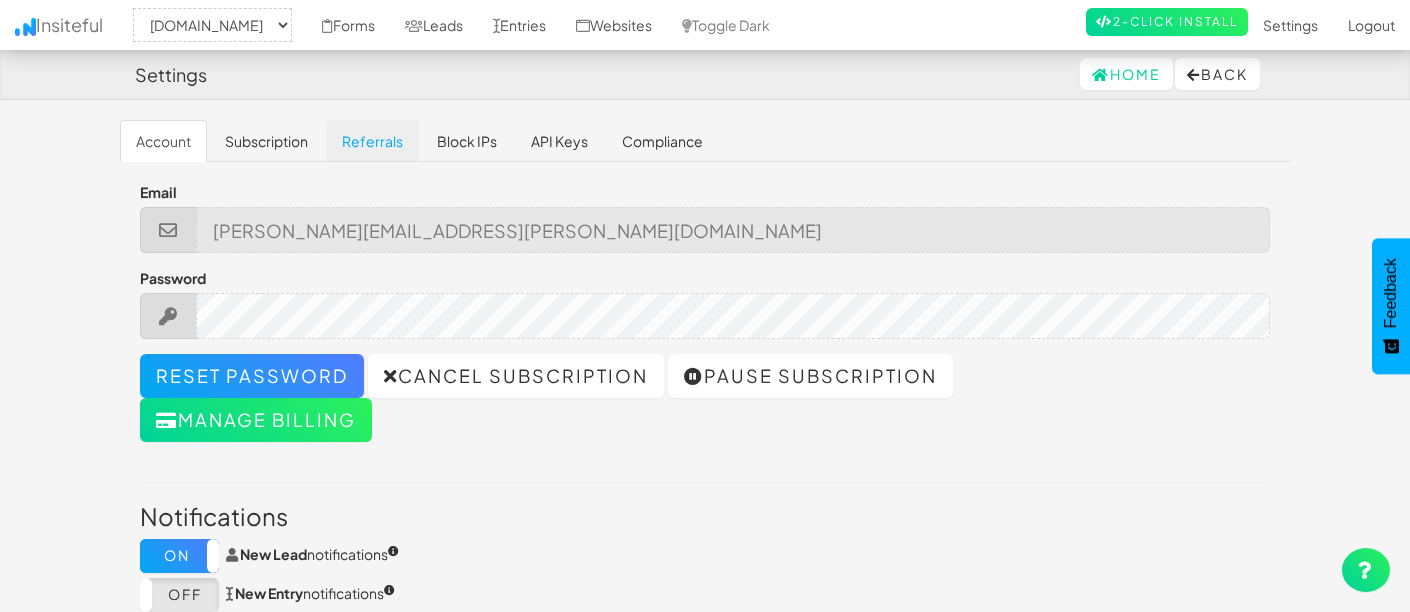 scroll, scrollTop: 0, scrollLeft: 0, axis: both 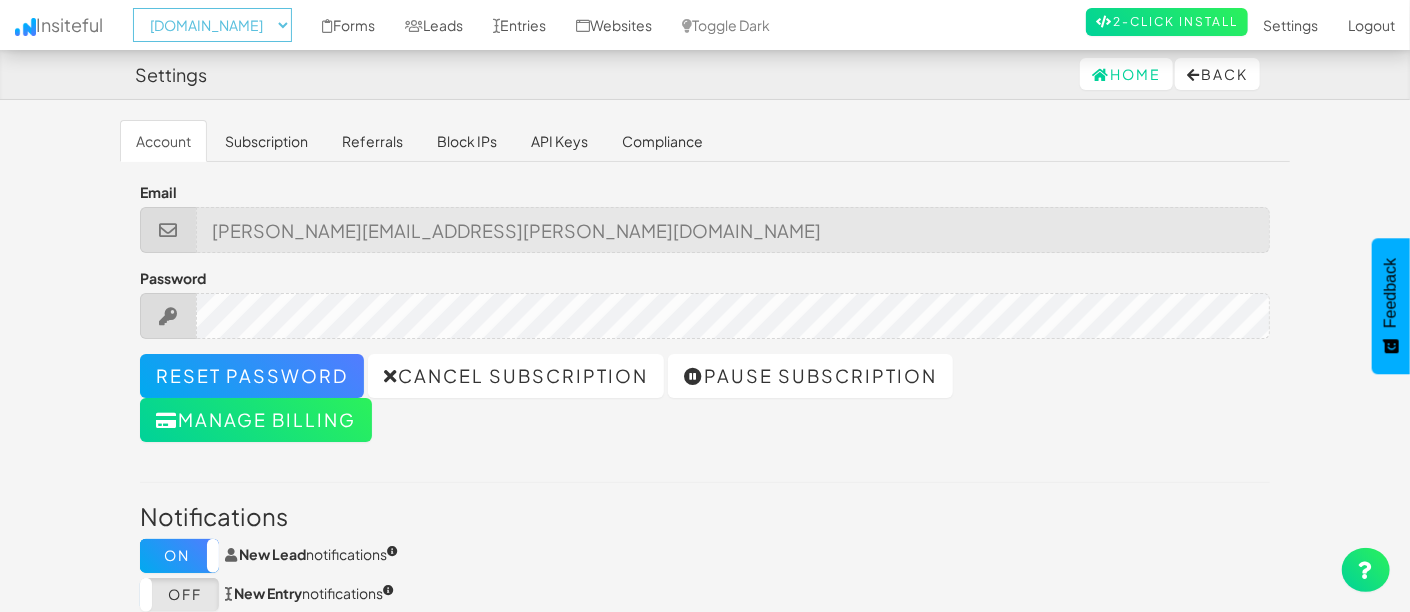 click on "-- None --  blancco.com www.blancco.com" at bounding box center (212, 25) 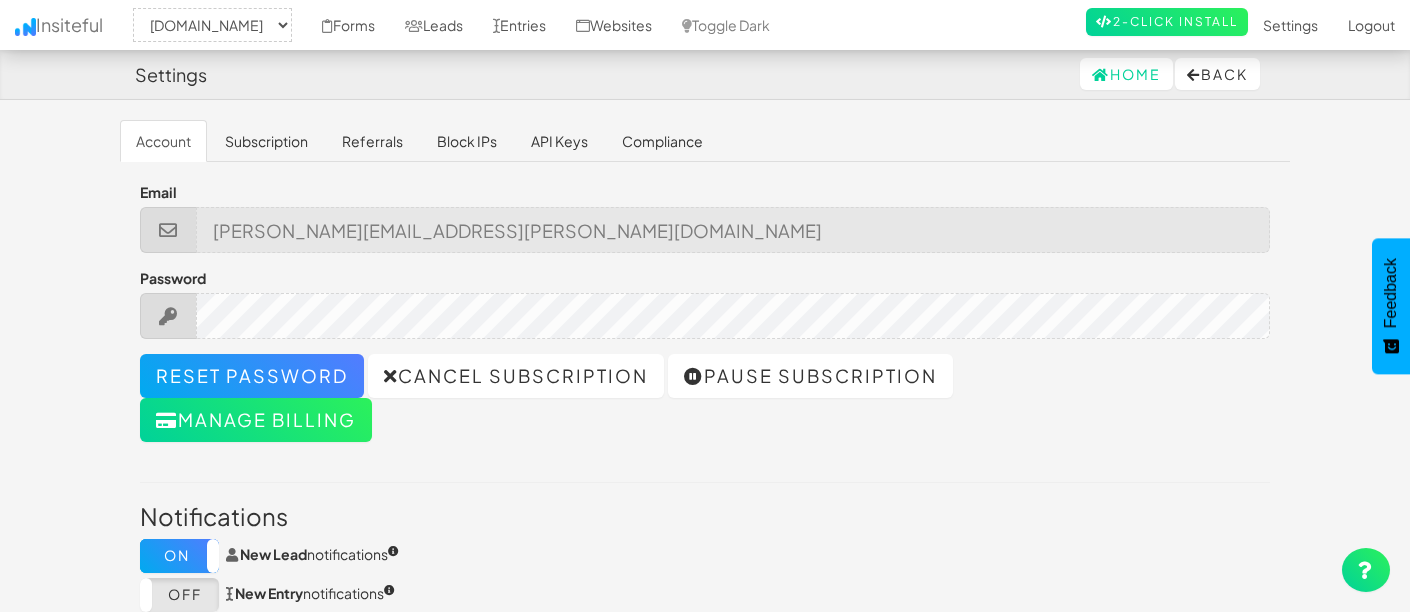 select on "1889" 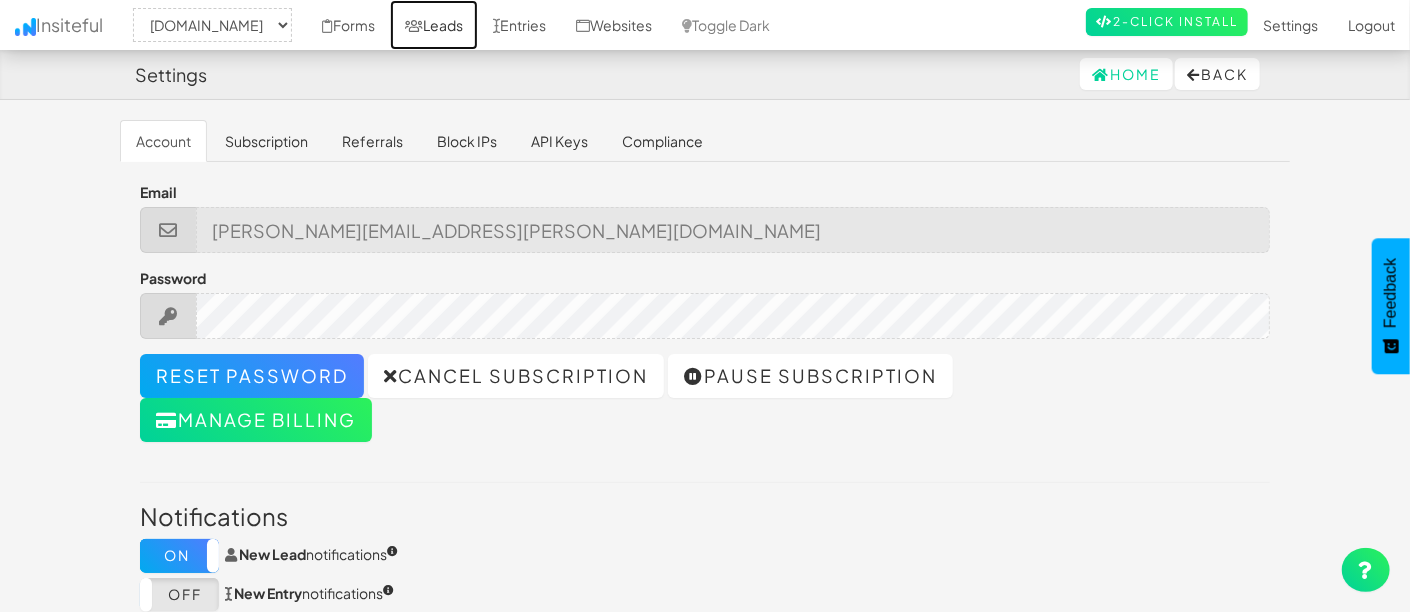 click on "Leads" at bounding box center (434, 25) 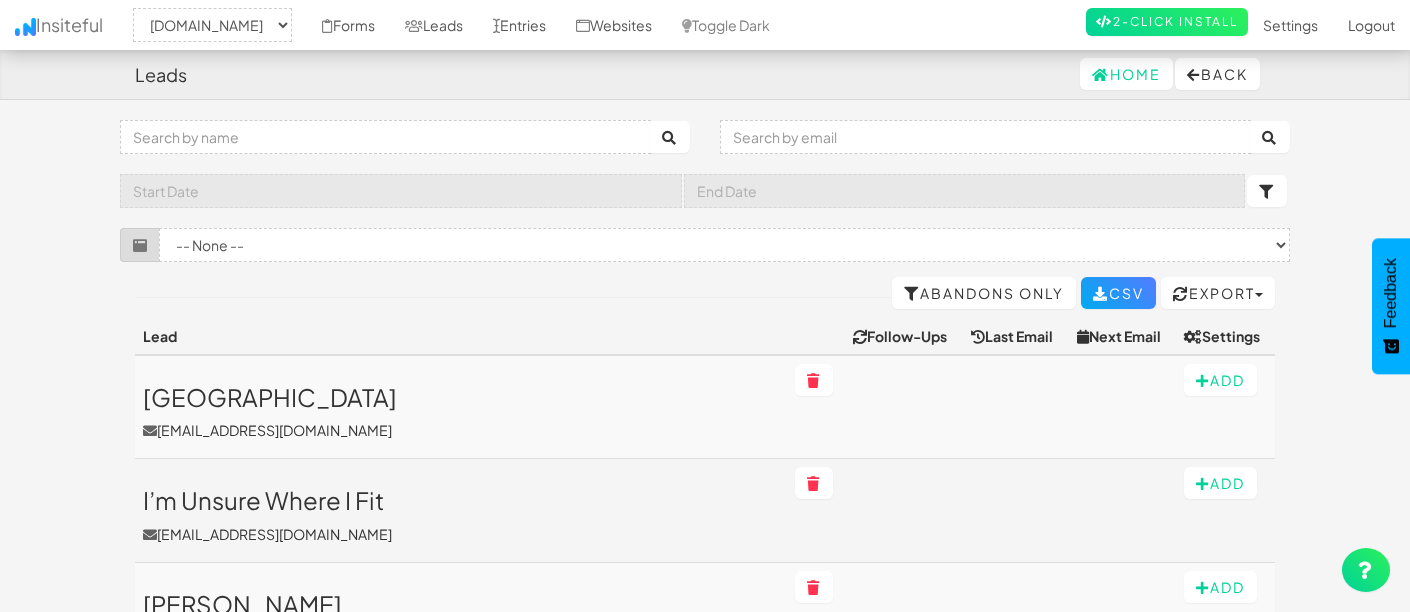 select on "1889" 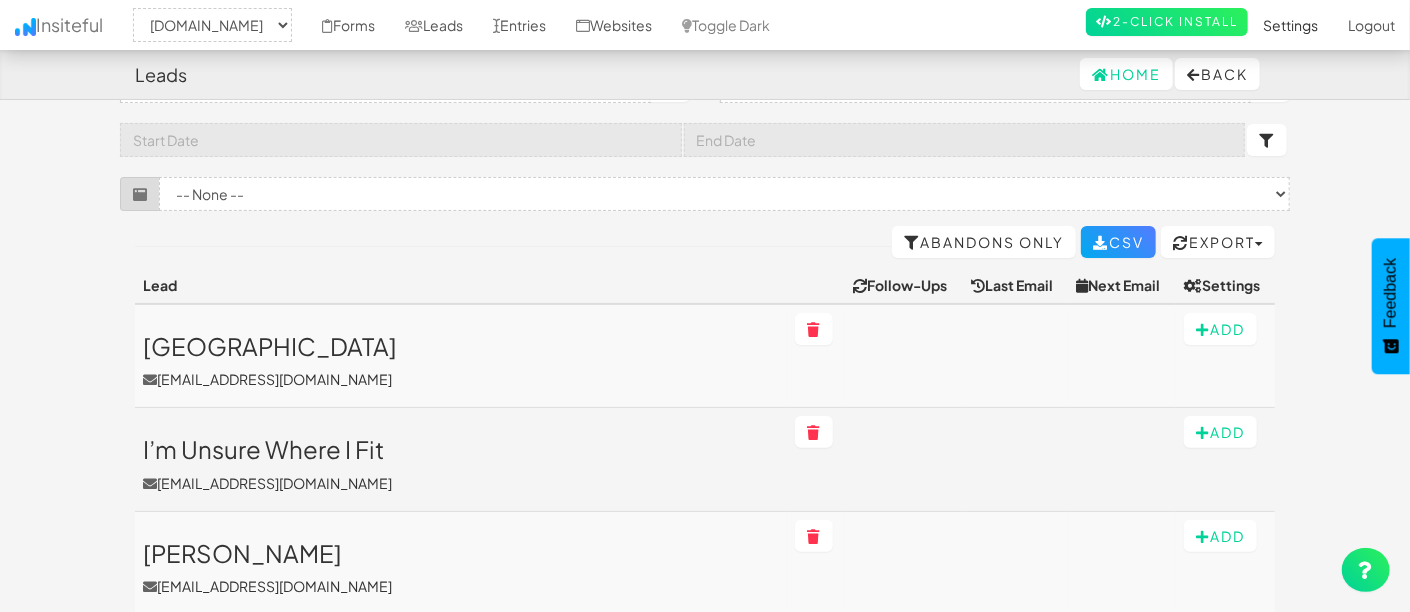 scroll, scrollTop: 0, scrollLeft: 0, axis: both 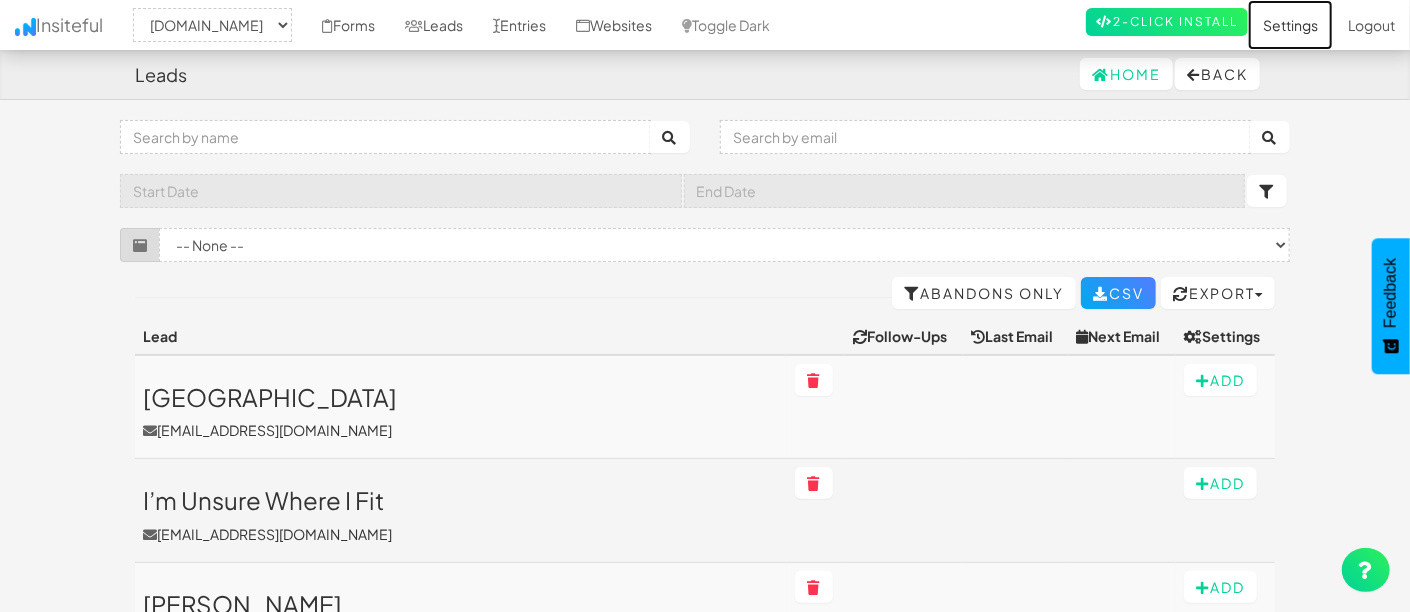click on "Settings" at bounding box center (1290, 25) 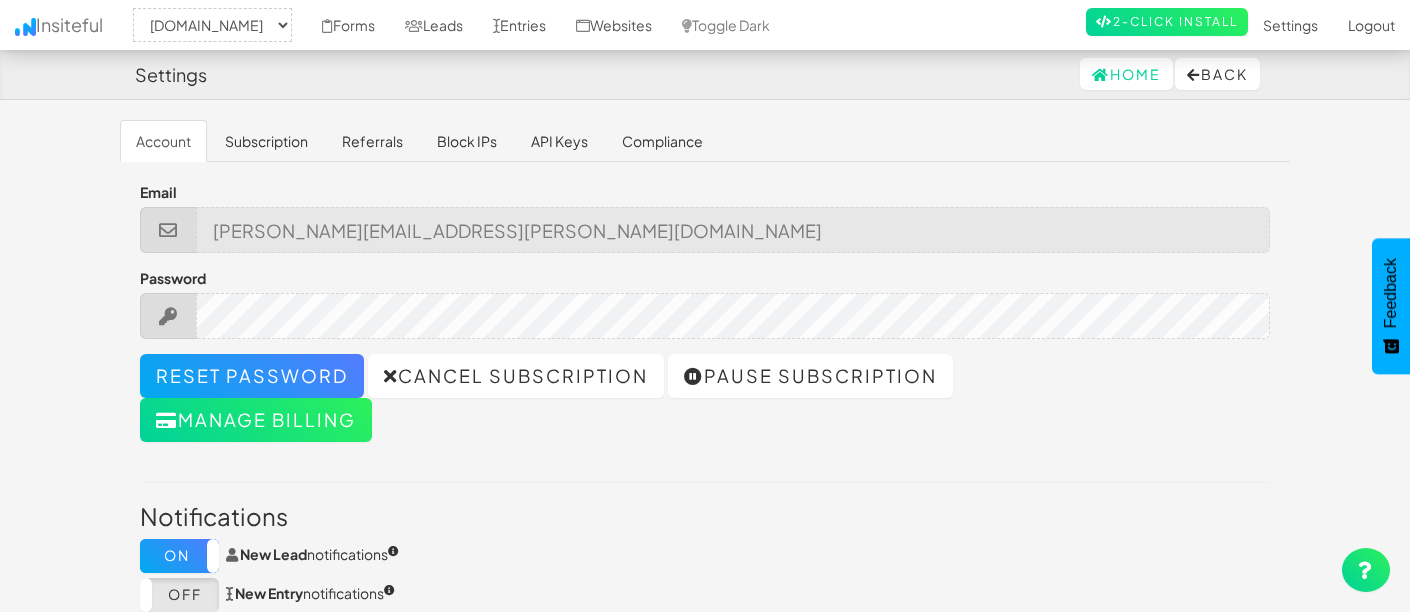 select on "1889" 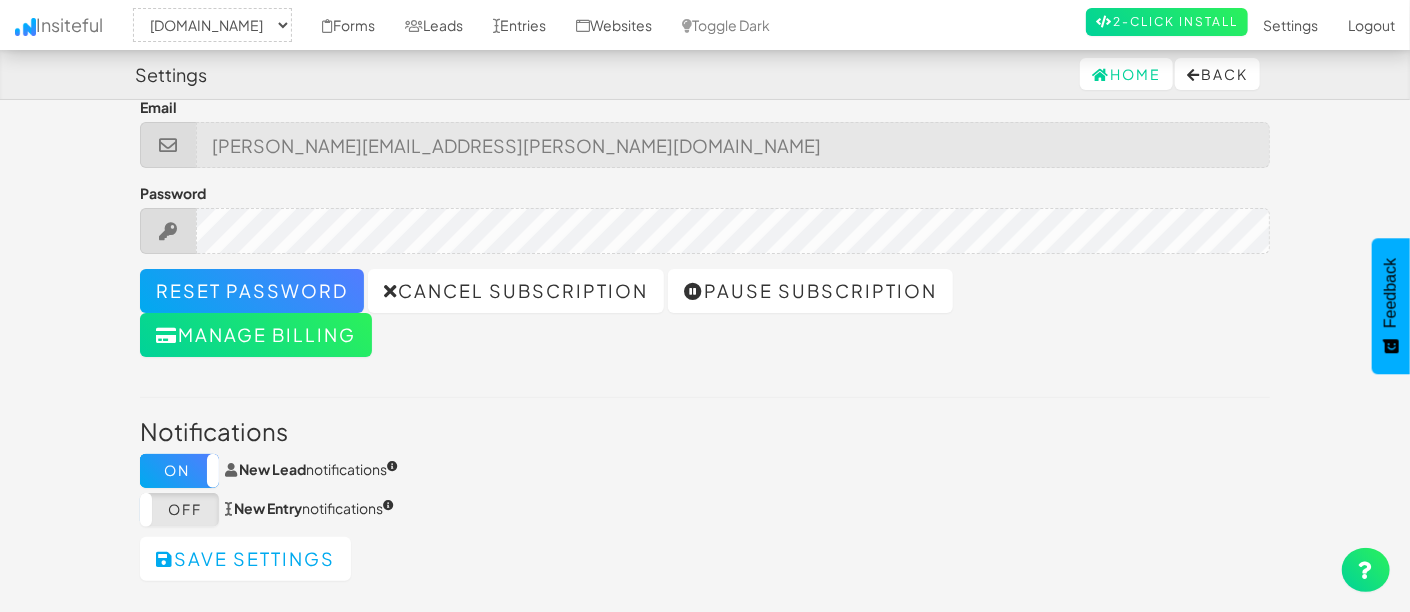 scroll, scrollTop: 122, scrollLeft: 0, axis: vertical 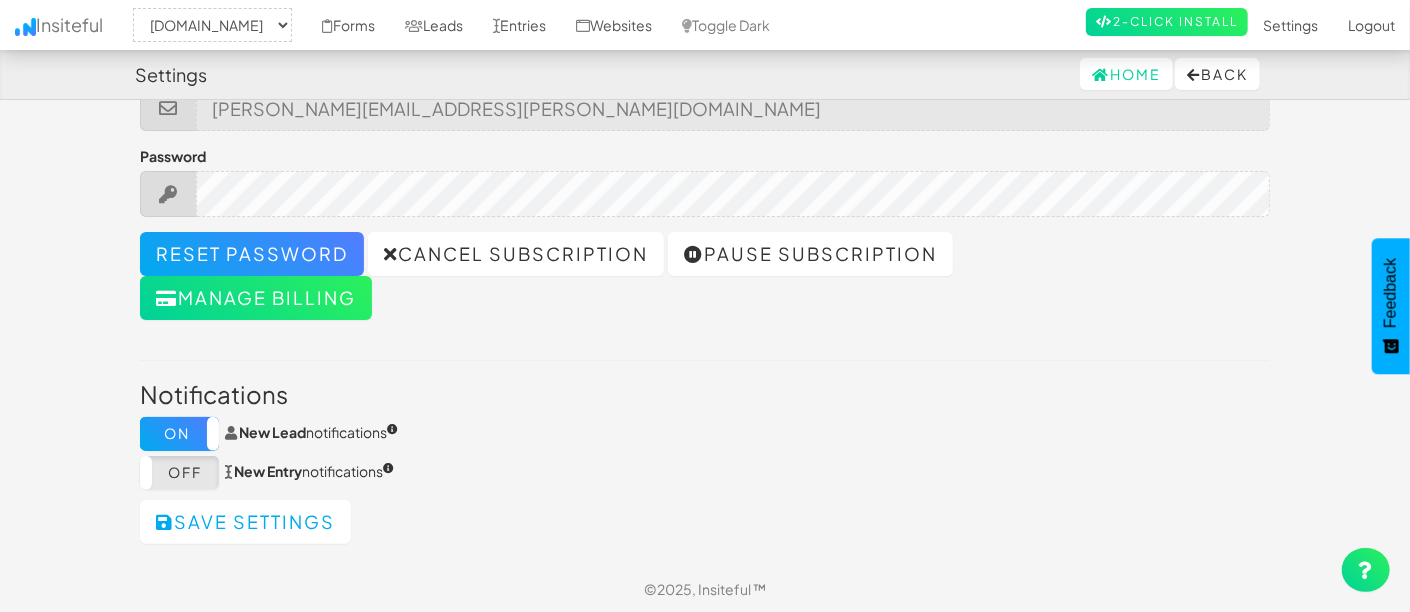click on "Notifications" at bounding box center [705, 394] 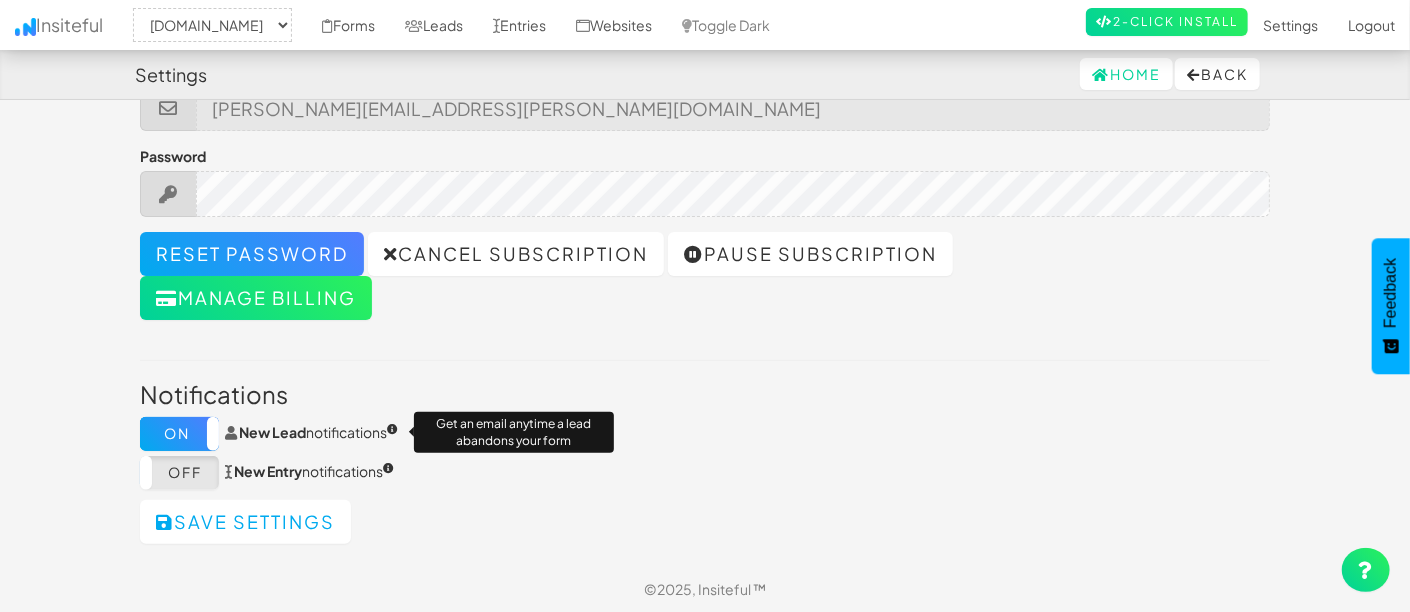 click at bounding box center [393, 429] 